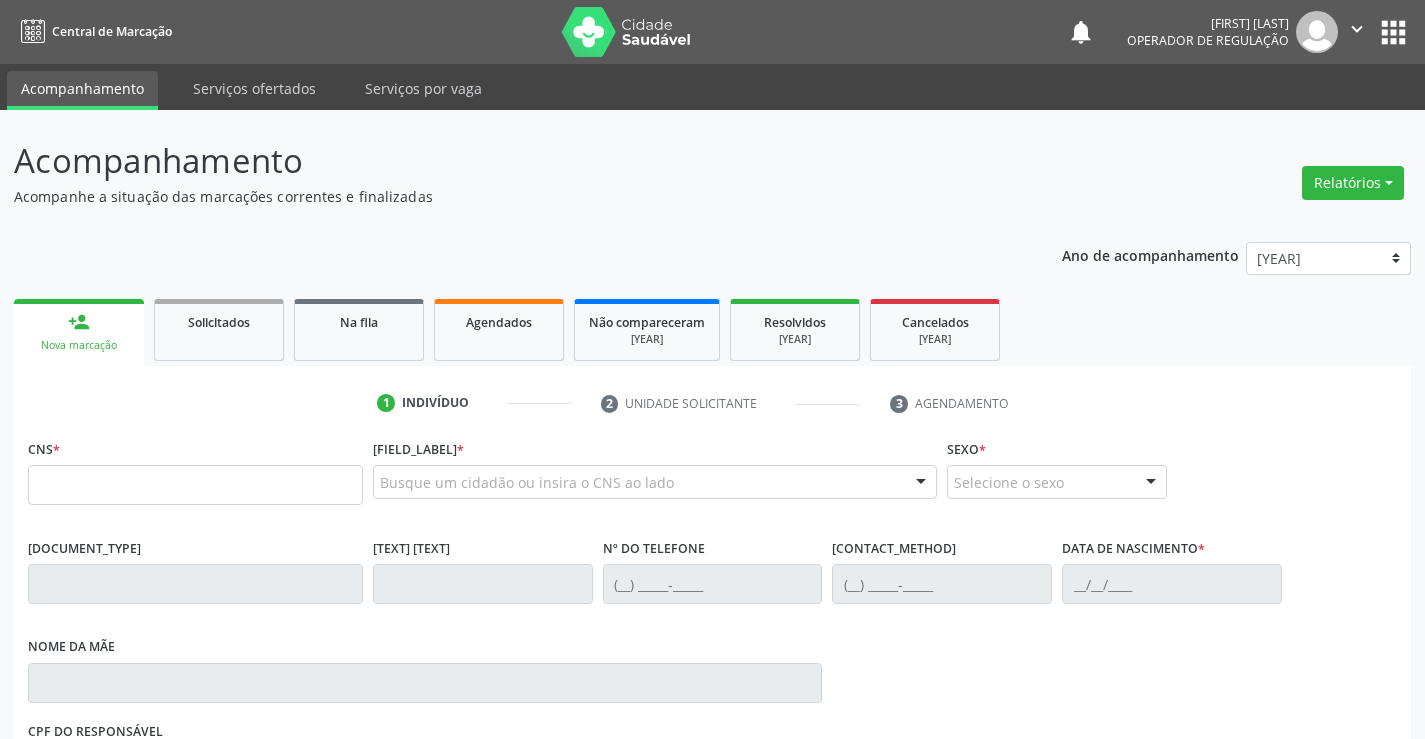 scroll, scrollTop: 0, scrollLeft: 0, axis: both 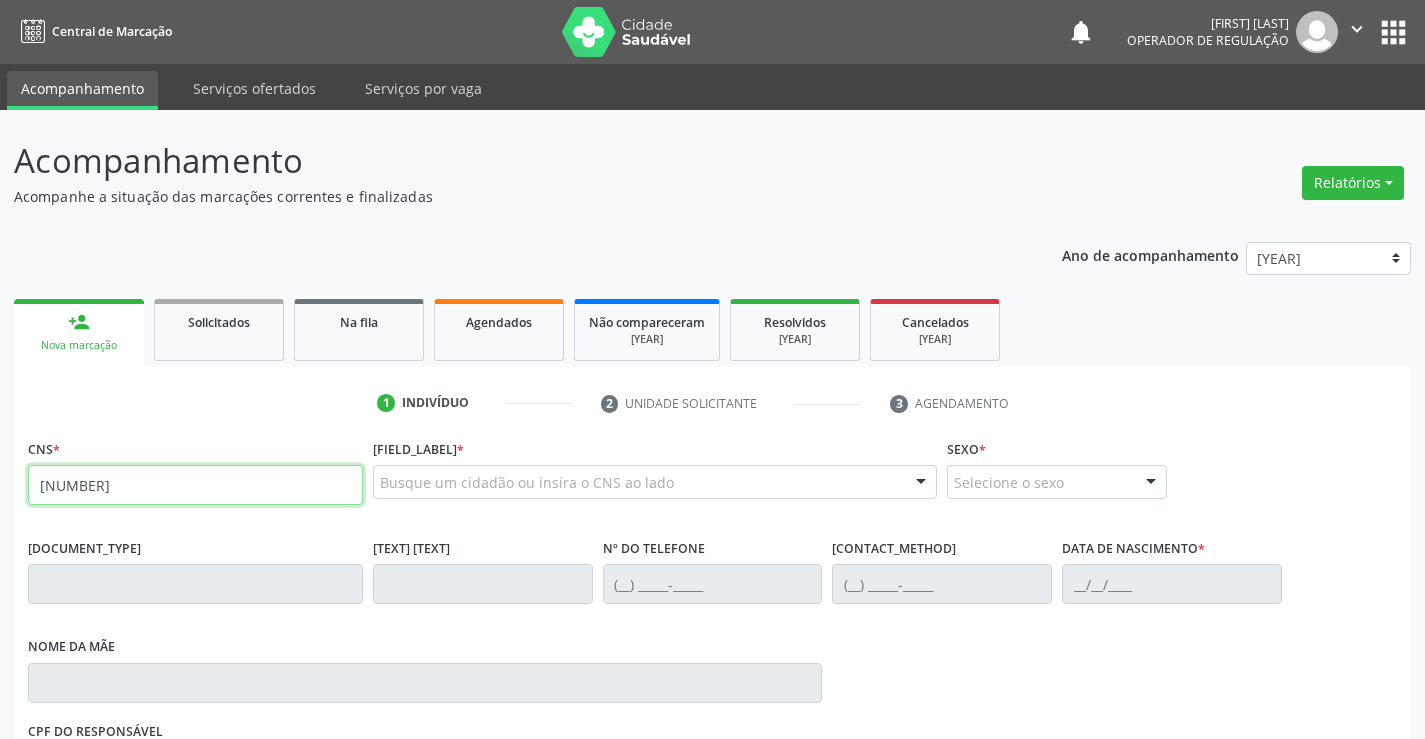 type on "[NUMBER]" 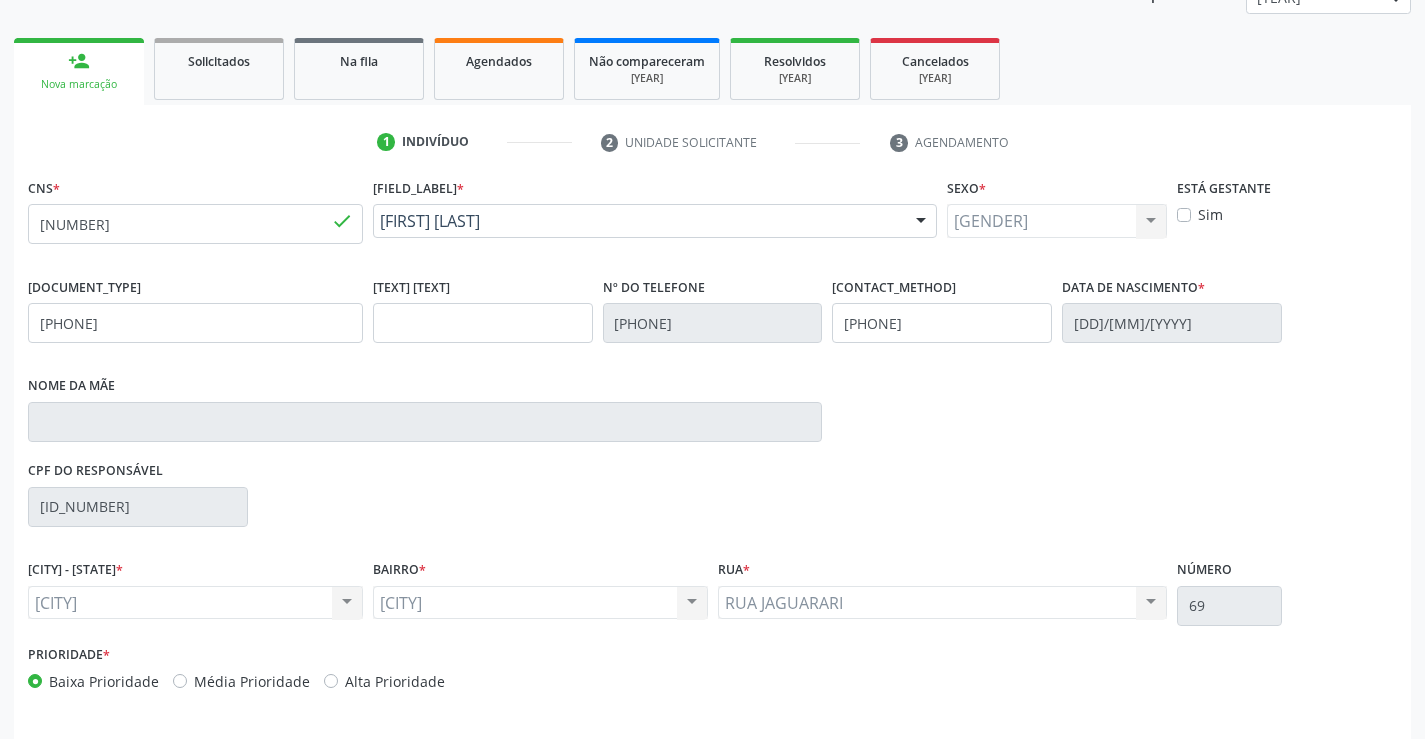 scroll, scrollTop: 331, scrollLeft: 0, axis: vertical 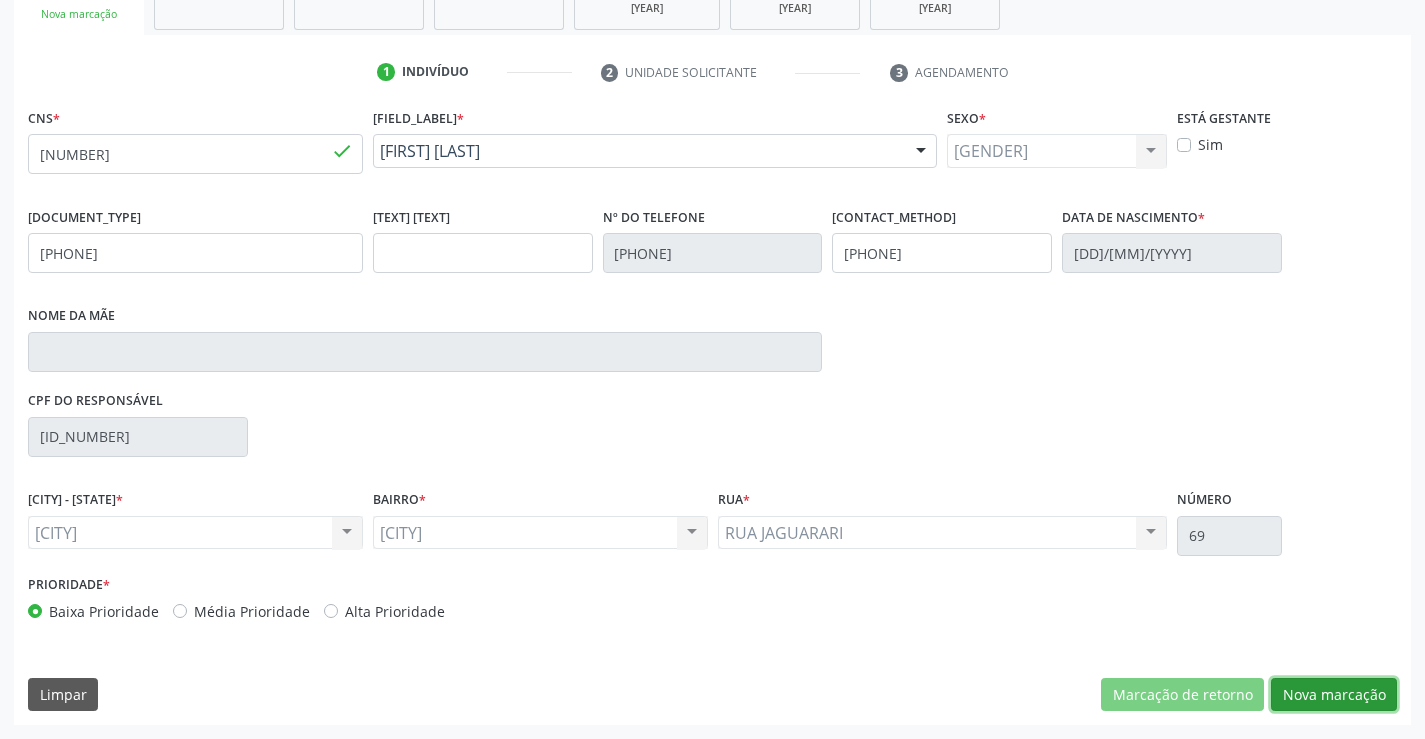 click on "Nova marcação" at bounding box center [1182, 695] 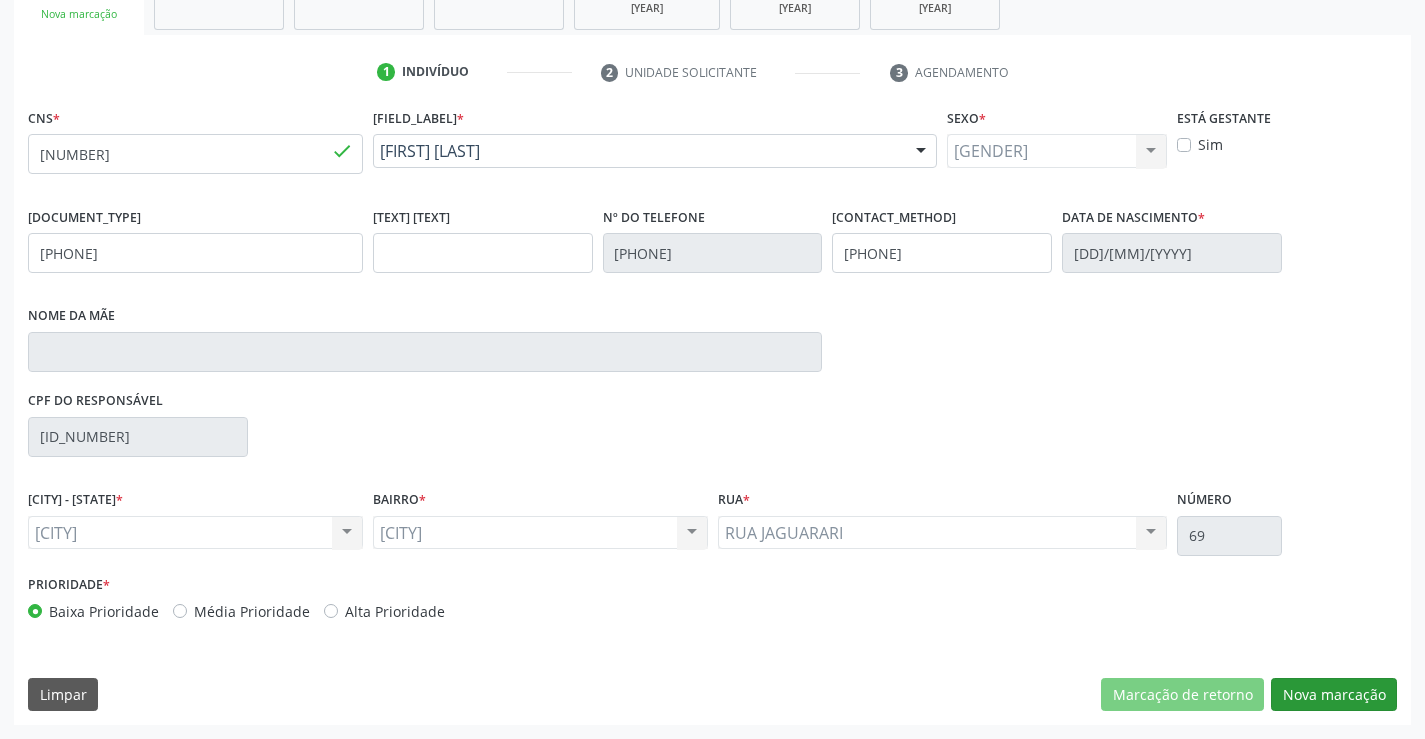 scroll, scrollTop: 167, scrollLeft: 0, axis: vertical 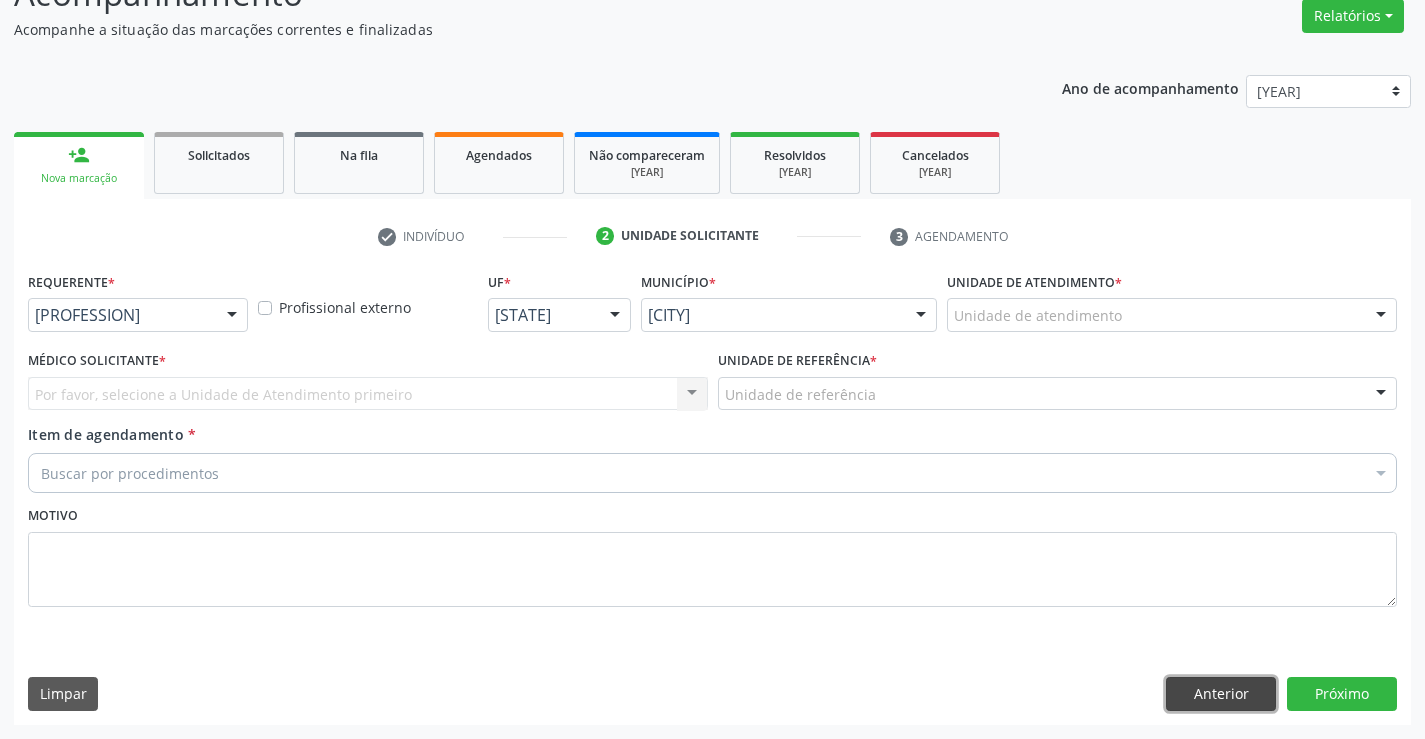 click on "Anterior" at bounding box center (1221, 694) 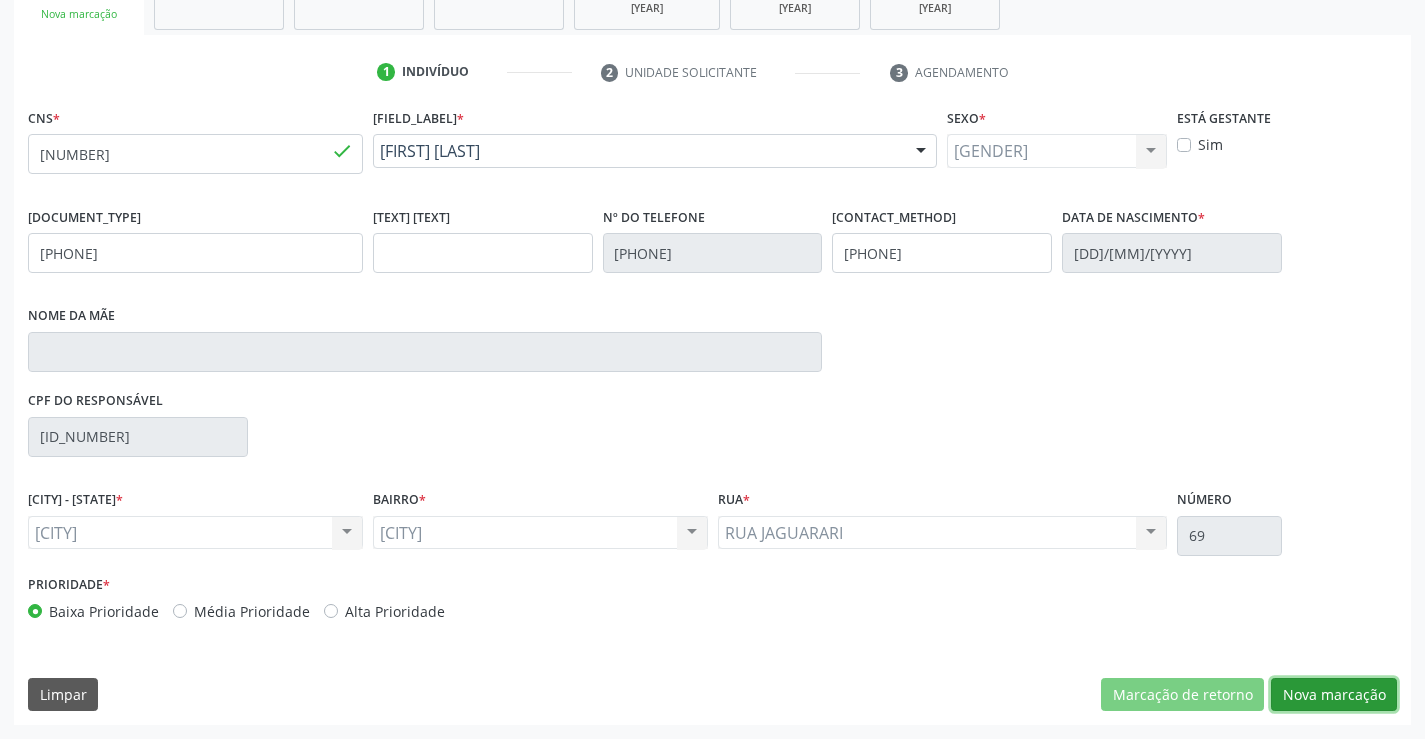 click on "Nova marcação" at bounding box center [1182, 695] 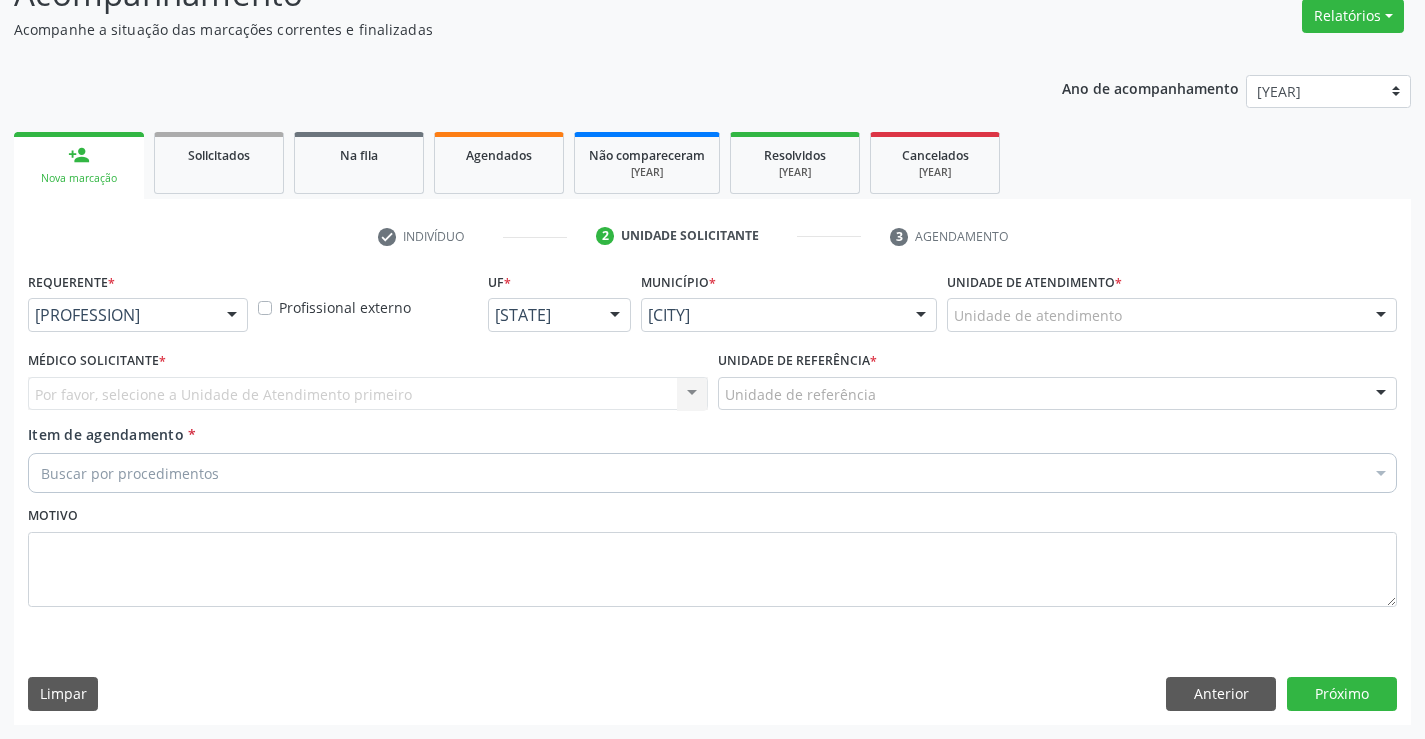 scroll, scrollTop: 167, scrollLeft: 0, axis: vertical 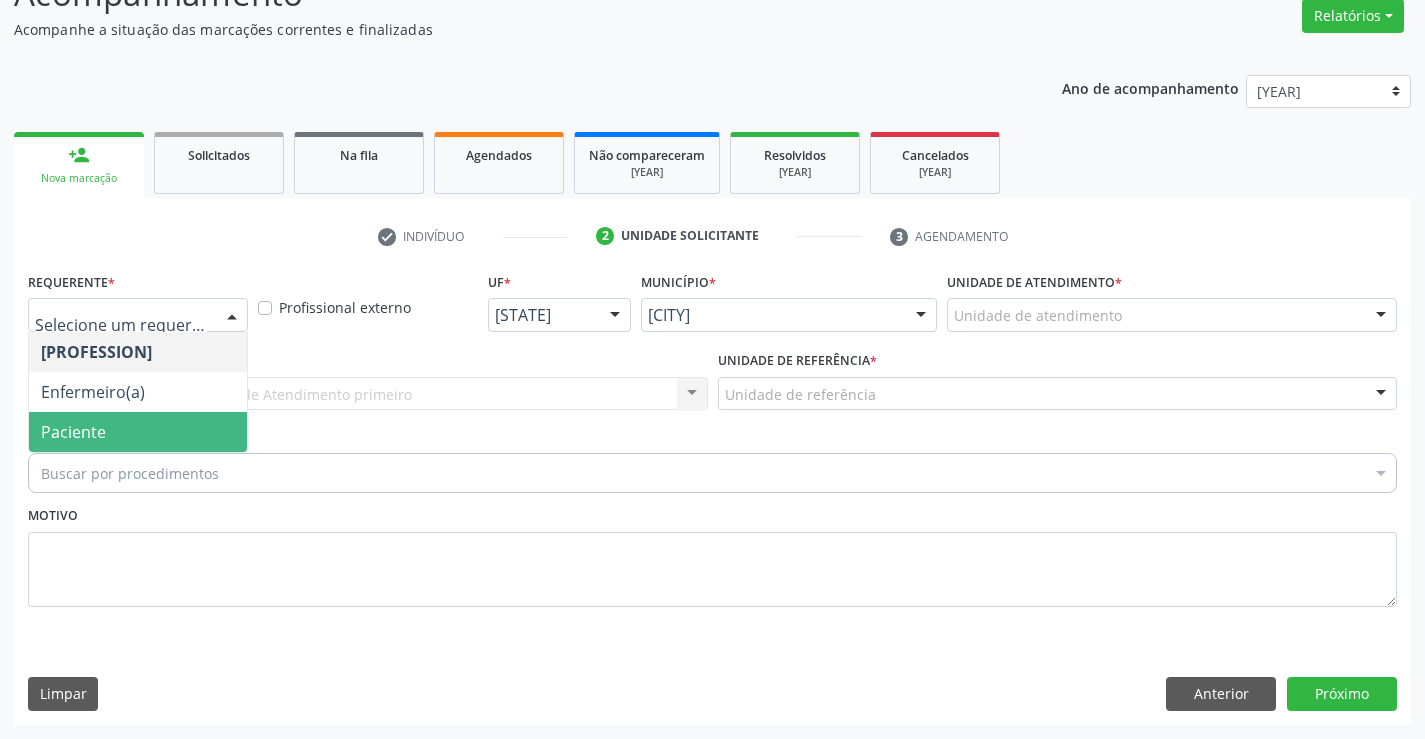 click on "Paciente" at bounding box center [73, 432] 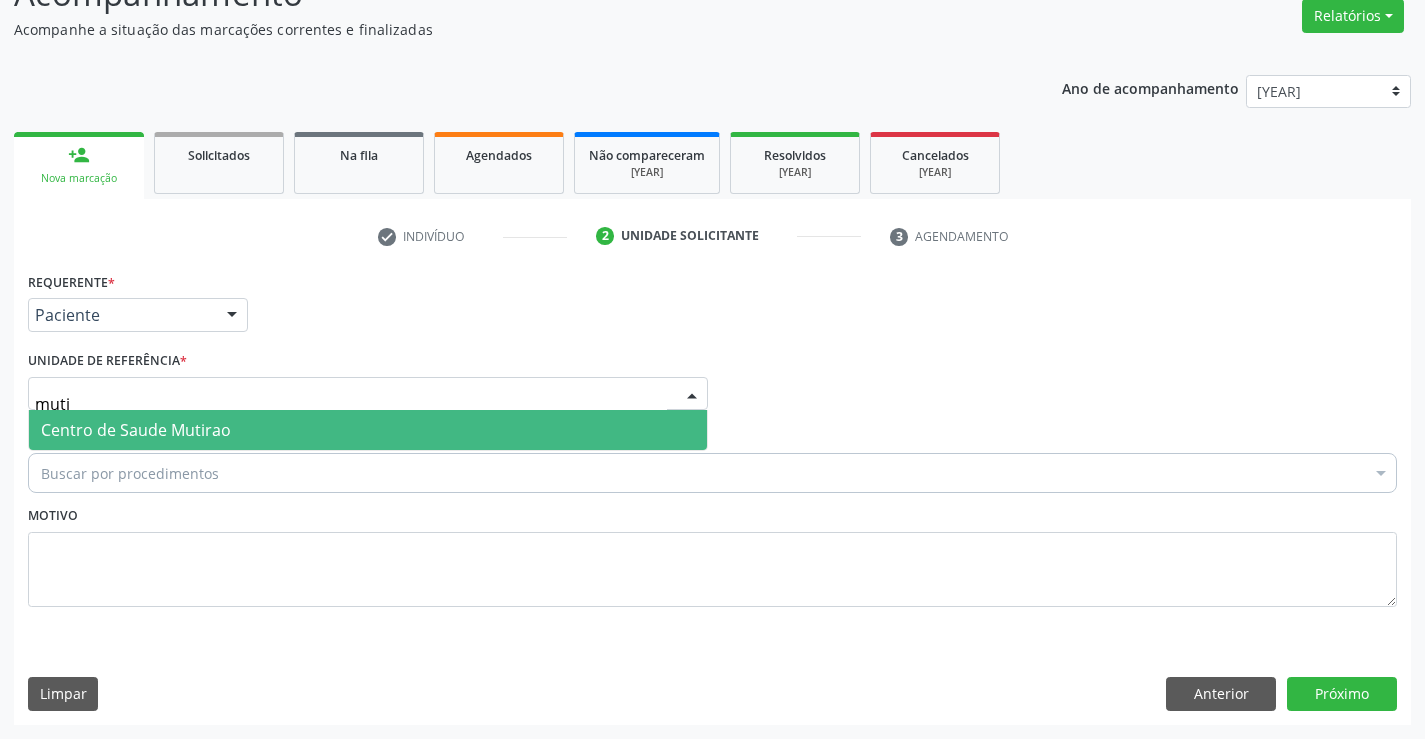 click on "Centro de Saude Mutirao" at bounding box center (136, 430) 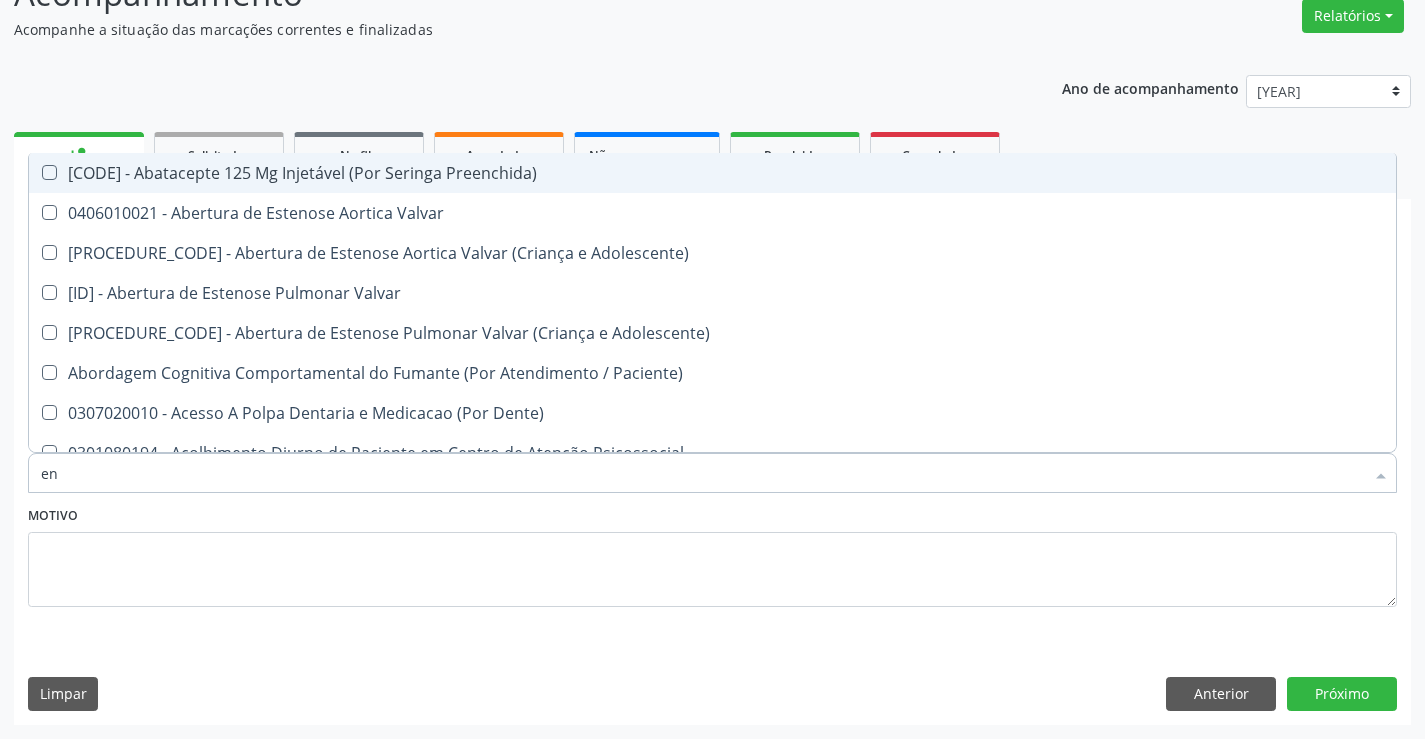 type on "end" 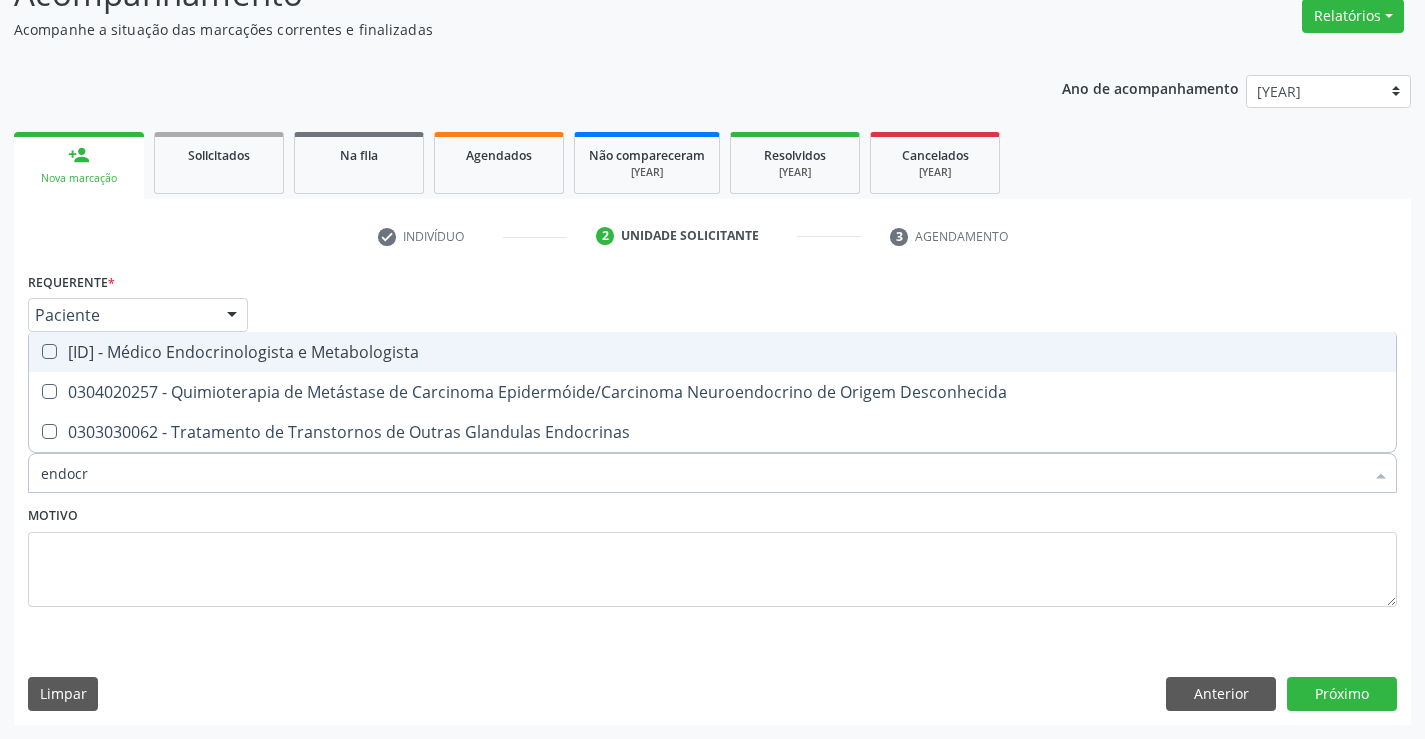 click on "[ID] - Médico Endocrinologista e Metabologista" at bounding box center (712, 352) 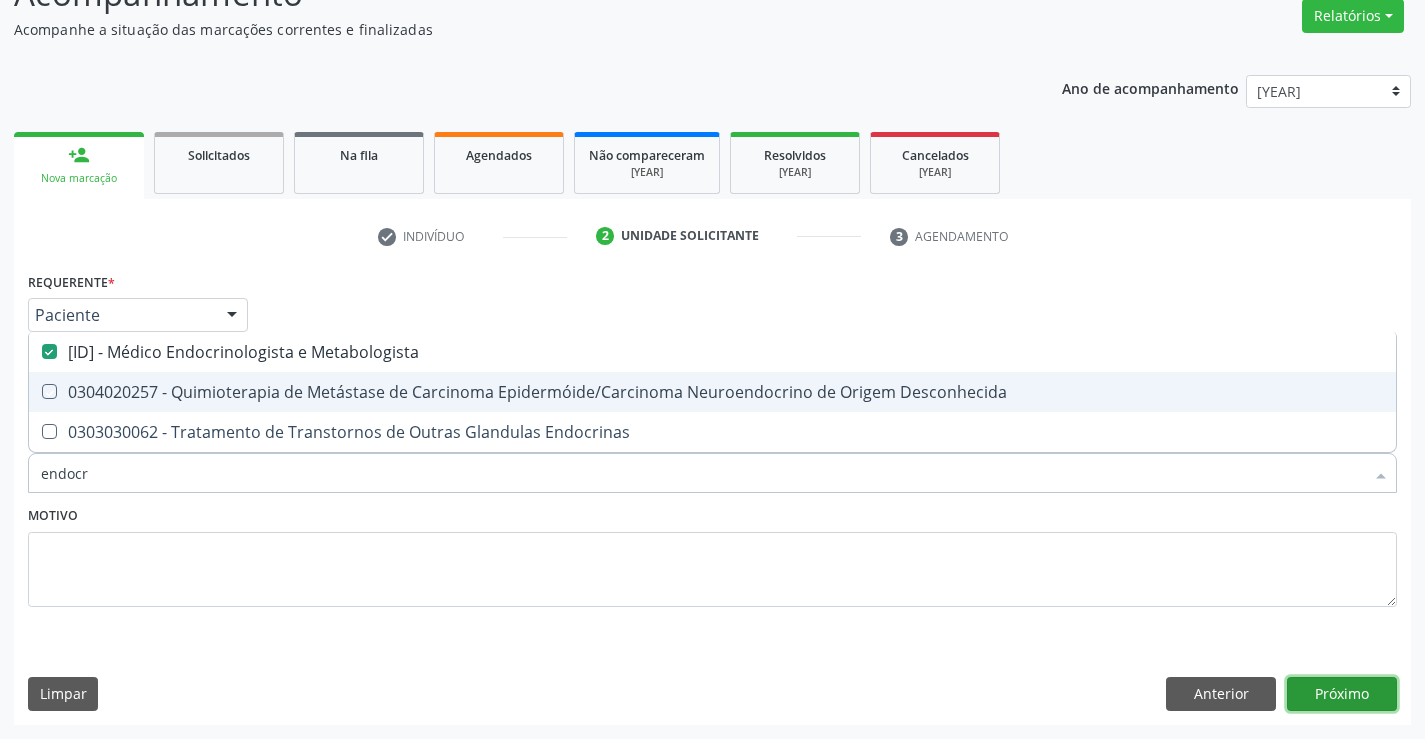 click on "Próximo" at bounding box center [1342, 694] 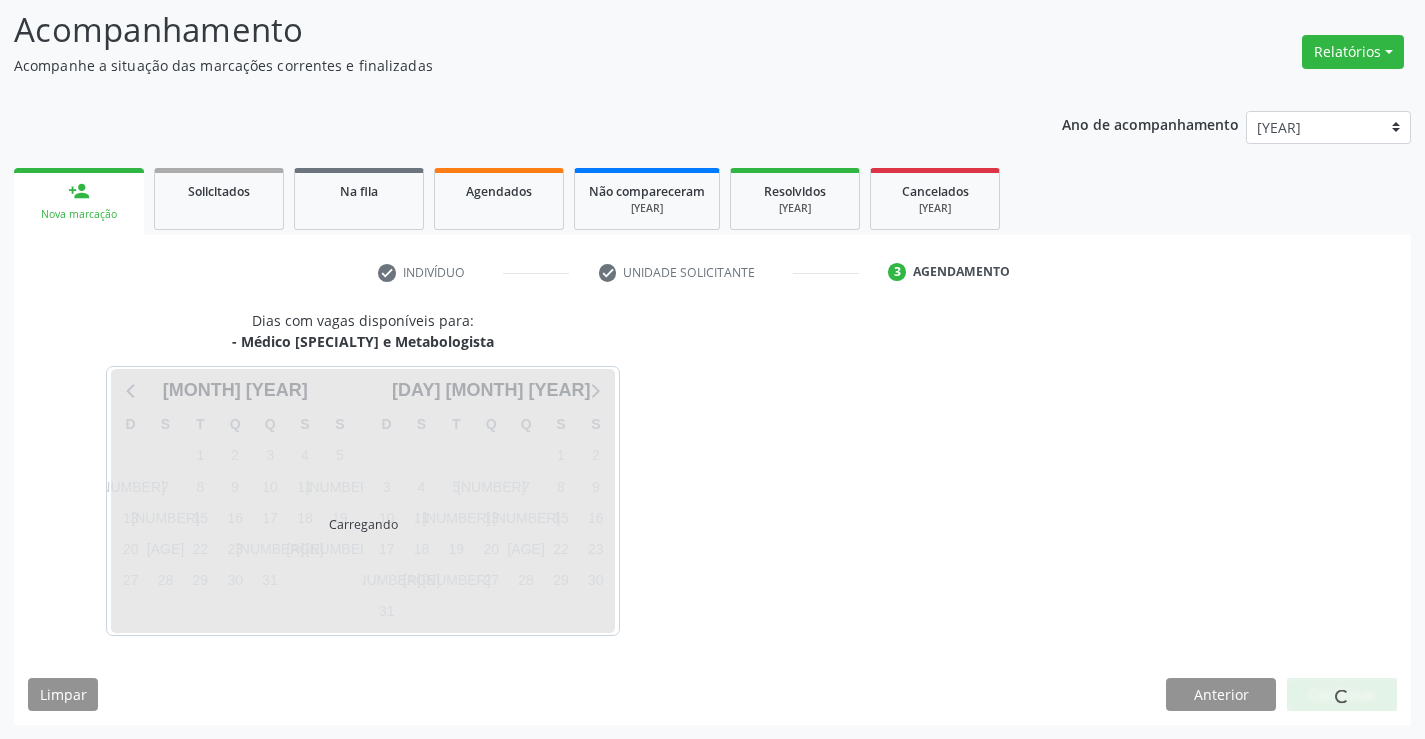 scroll, scrollTop: 131, scrollLeft: 0, axis: vertical 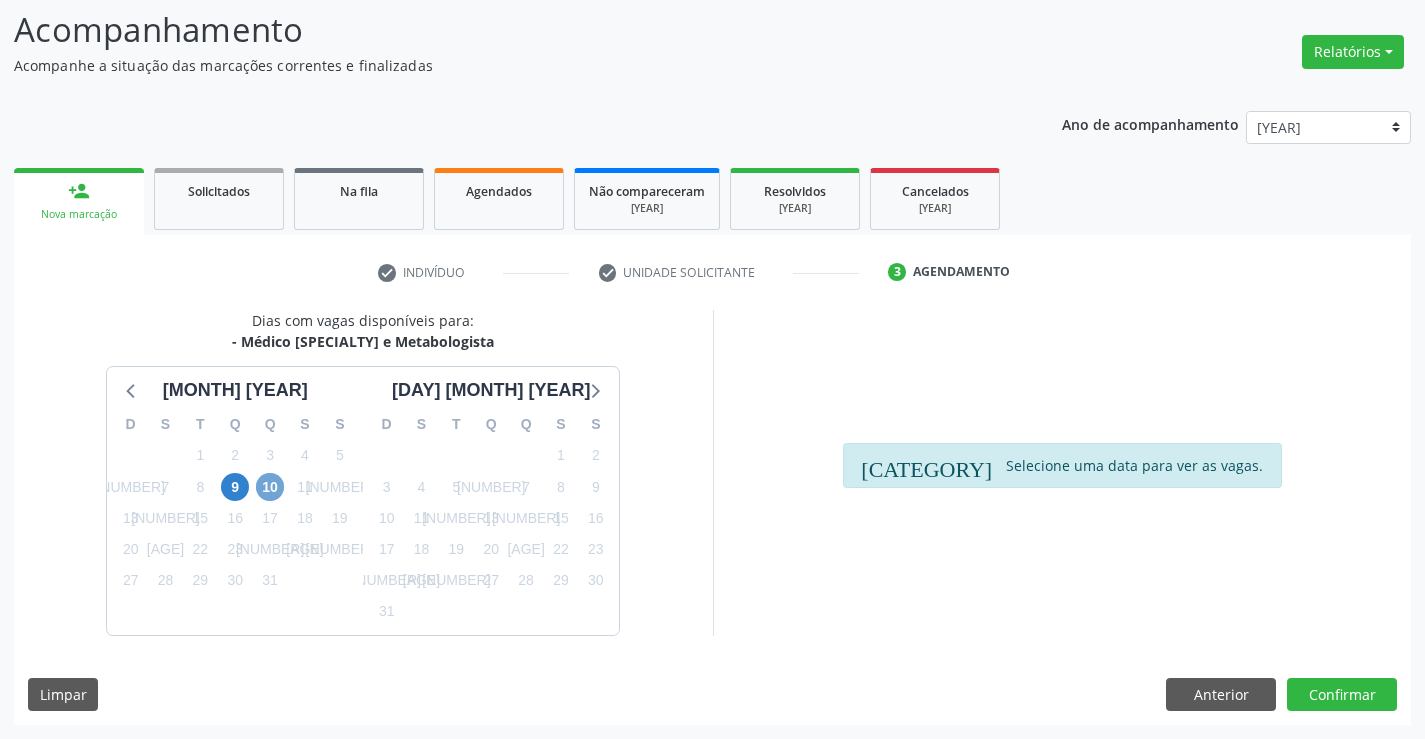 click on "10" at bounding box center (270, 487) 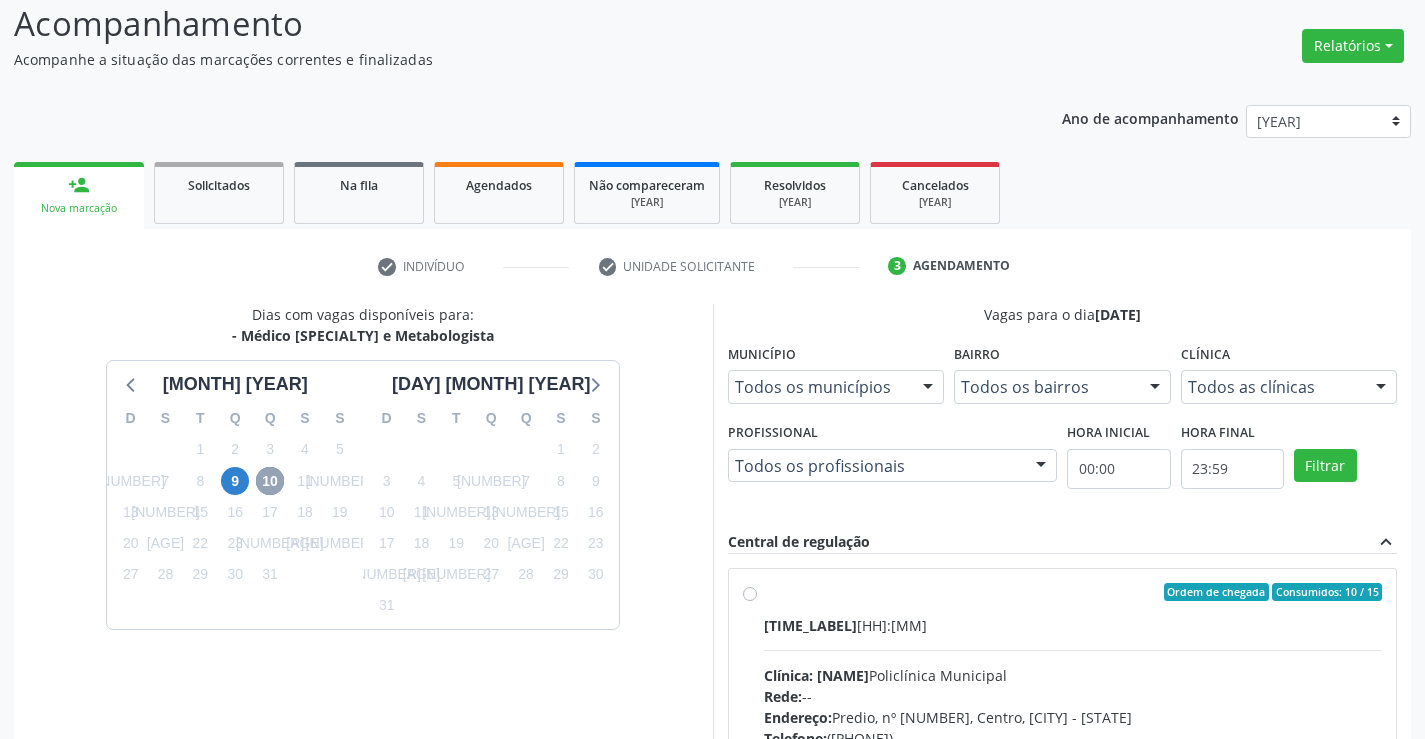 scroll, scrollTop: 331, scrollLeft: 0, axis: vertical 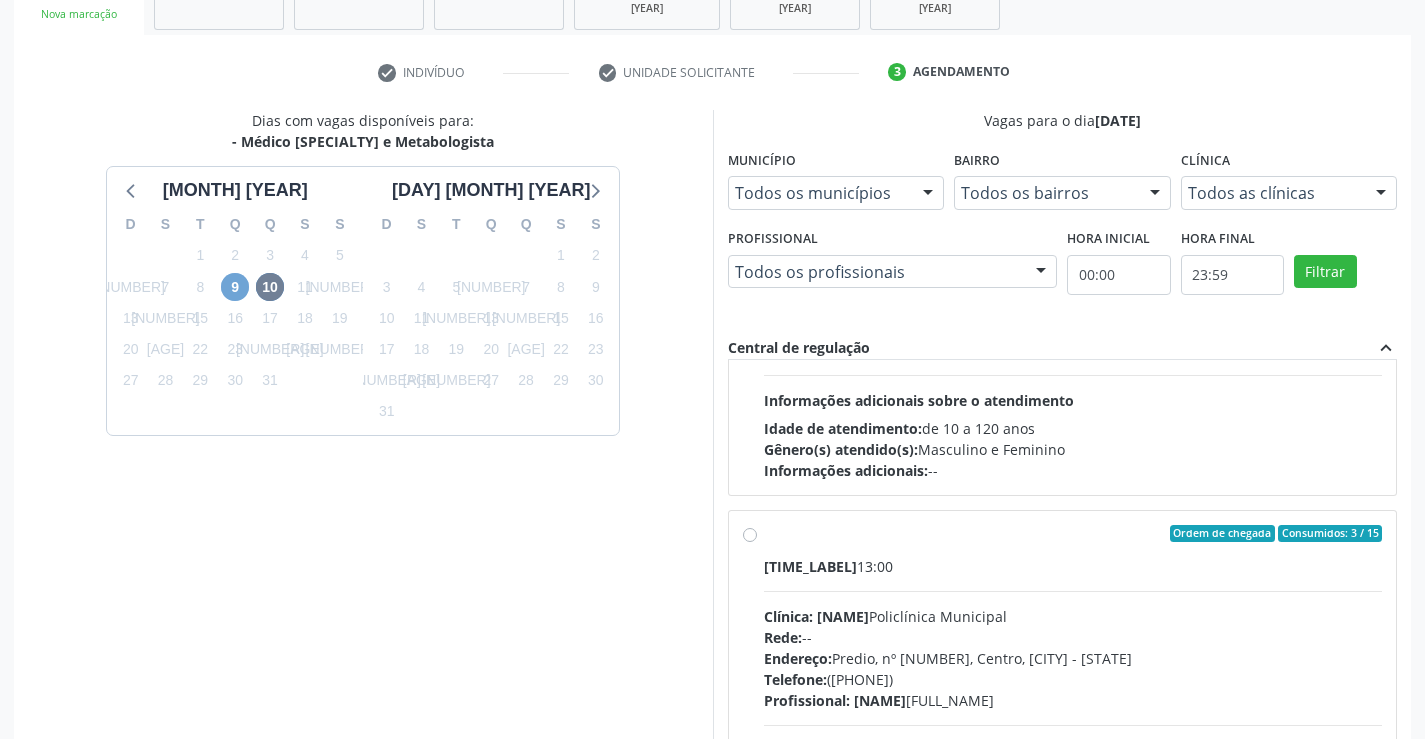 click on "9" at bounding box center (235, 287) 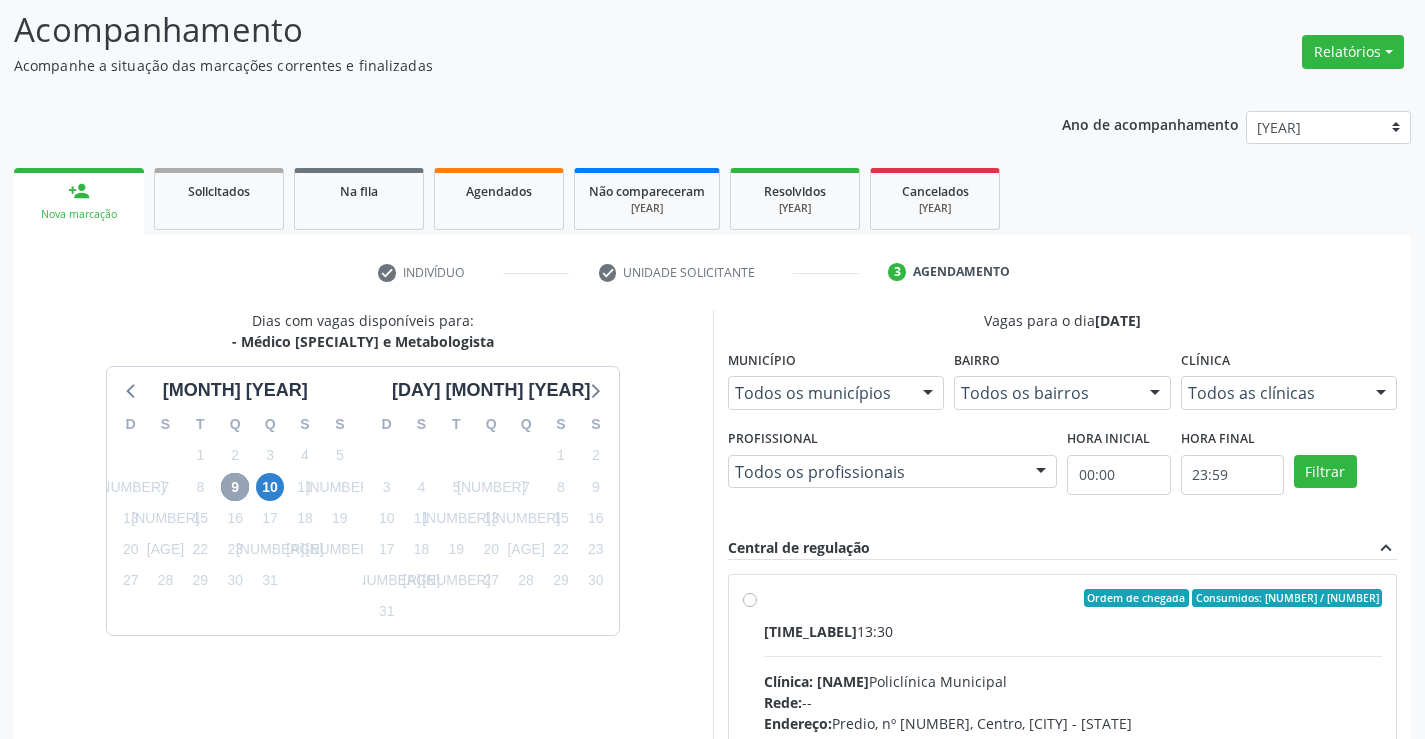 scroll, scrollTop: 331, scrollLeft: 0, axis: vertical 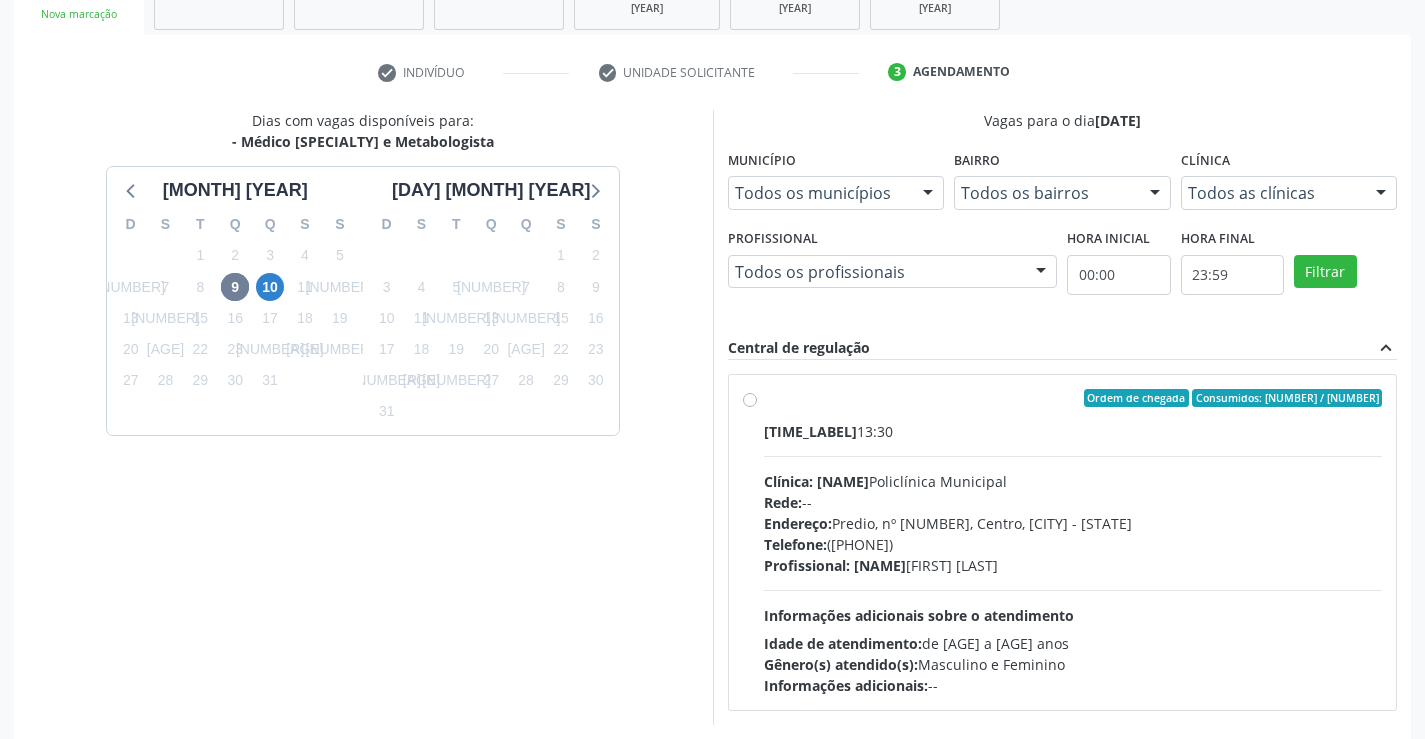 click on "Ordem de chegada
Consumidos: 11 / 15
Horário:   13:30
Clínica:  Policlínica Municipal
Rede:
--
Endereço:   Predio, nº 386, [NEIGHBORHOOD], [CITY] - [STATE]
Telefone:   ([AREA_CODE]) [PHONE]
Profissional:
[FIRST] [LAST] da [LAST]
Informações adicionais sobre o atendimento
Idade de atendimento:
de 16 a 100 anos
Gênero(s) atendido(s):
Masculino e Feminino
Informações adicionais:
--" at bounding box center [1073, 542] 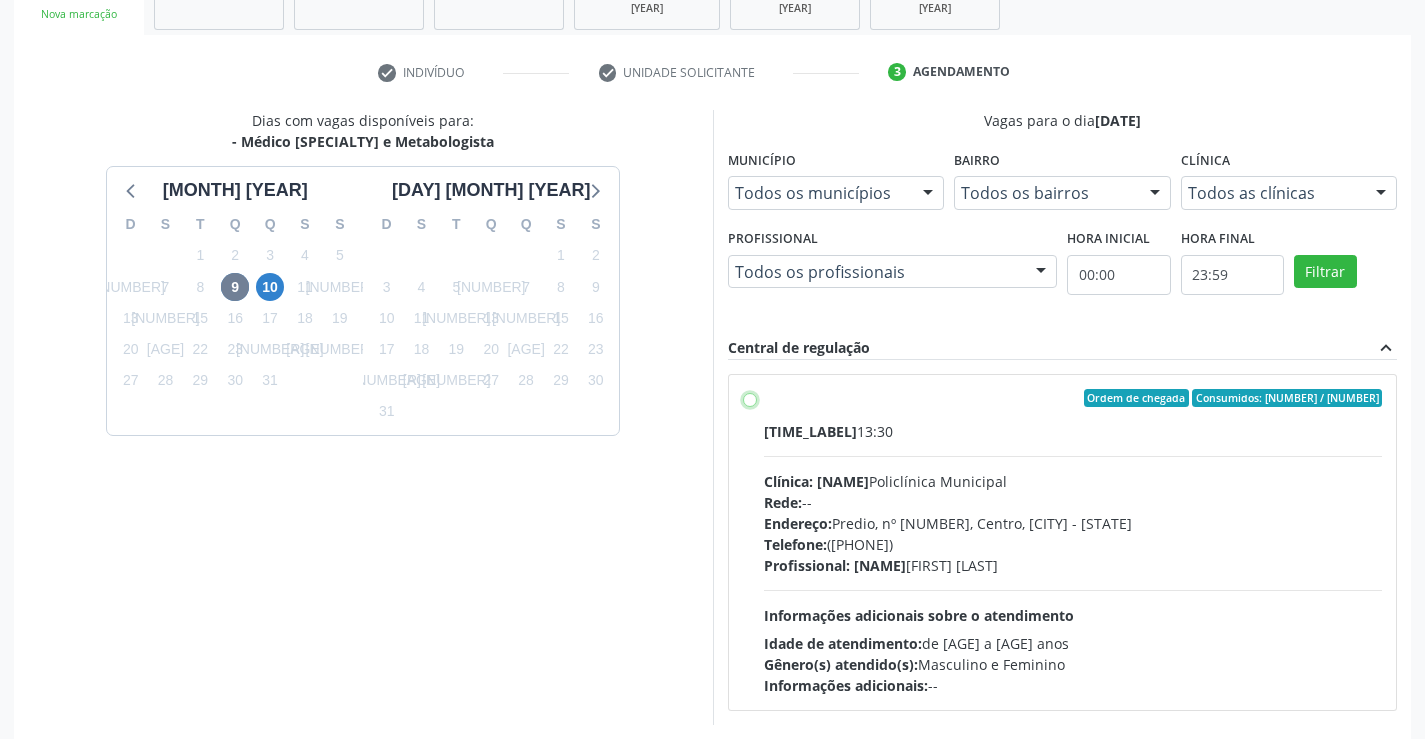 click on "Ordem de chegada
Consumidos: 11 / 15
Horário:   13:30
Clínica:  Policlínica Municipal
Rede:
--
Endereço:   Predio, nº 386, [NEIGHBORHOOD], [CITY] - [STATE]
Telefone:   ([AREA_CODE]) [PHONE]
Profissional:
[FIRST] [LAST] da [LAST]
Informações adicionais sobre o atendimento
Idade de atendimento:
de 16 a 100 anos
Gênero(s) atendido(s):
Masculino e Feminino
Informações adicionais:
--" at bounding box center [750, 398] 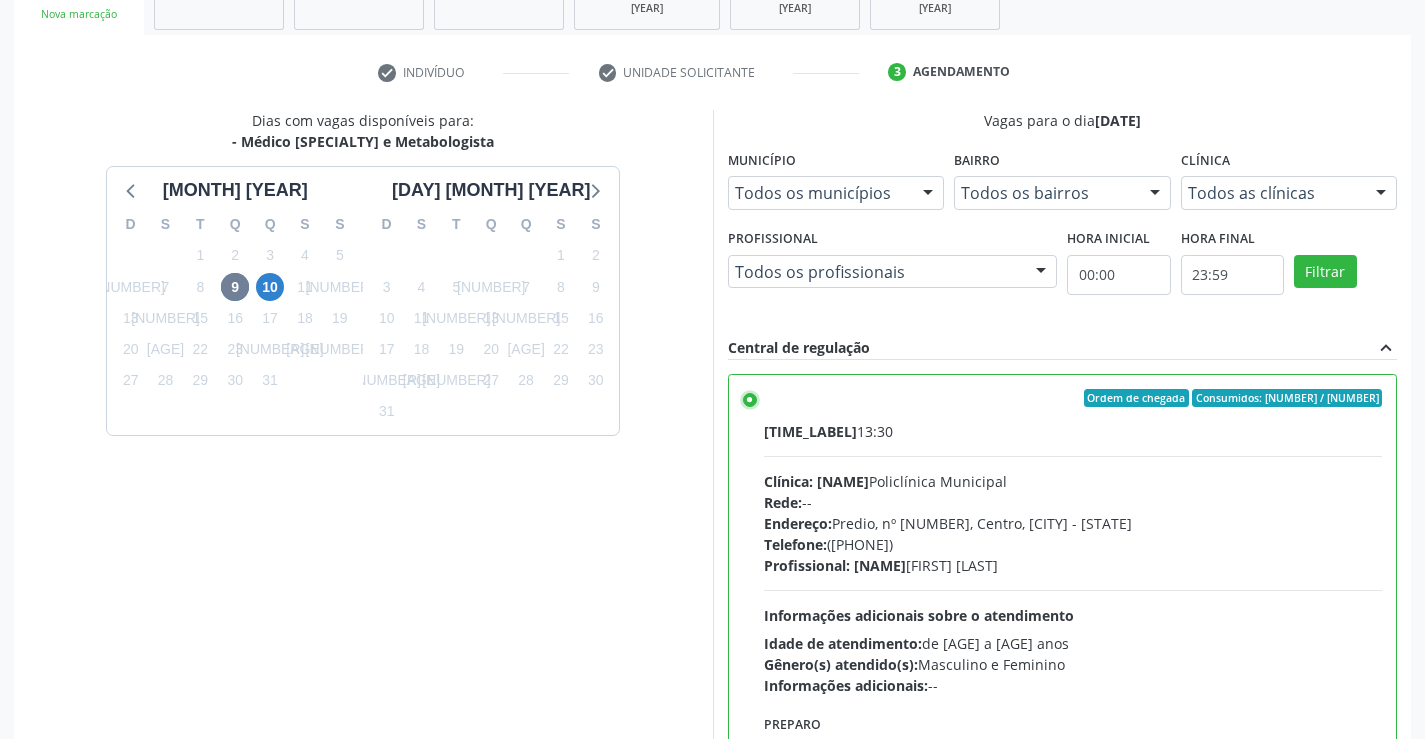 scroll, scrollTop: 99, scrollLeft: 0, axis: vertical 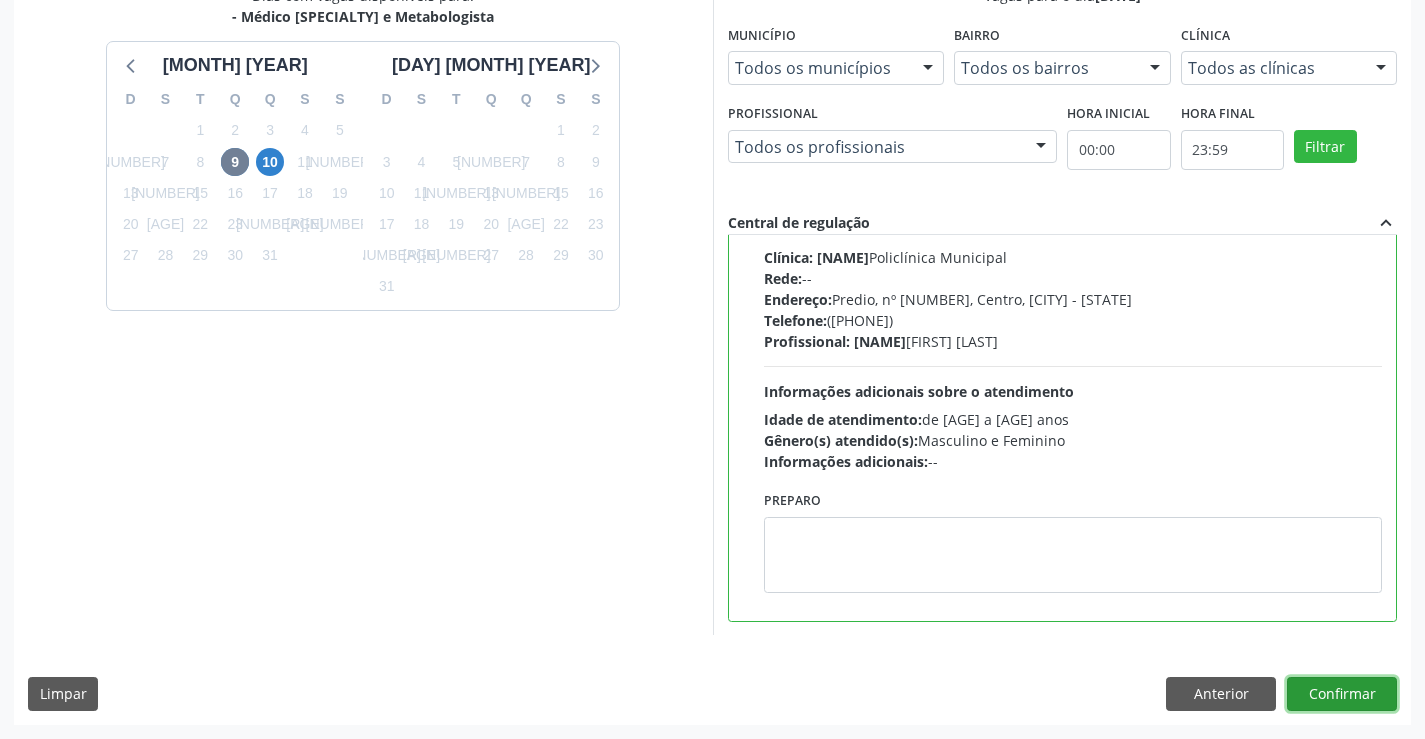 click on "Confirmar" at bounding box center (1342, 694) 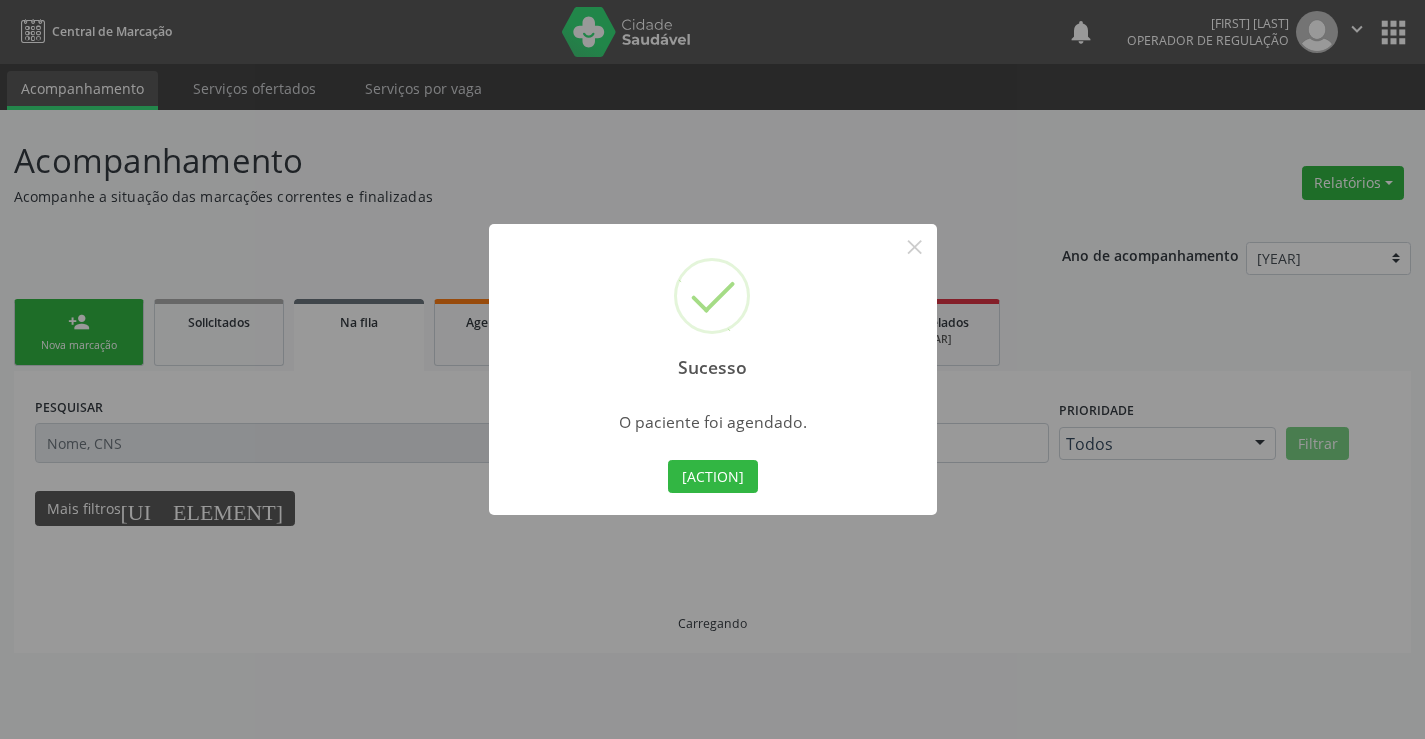 scroll, scrollTop: 0, scrollLeft: 0, axis: both 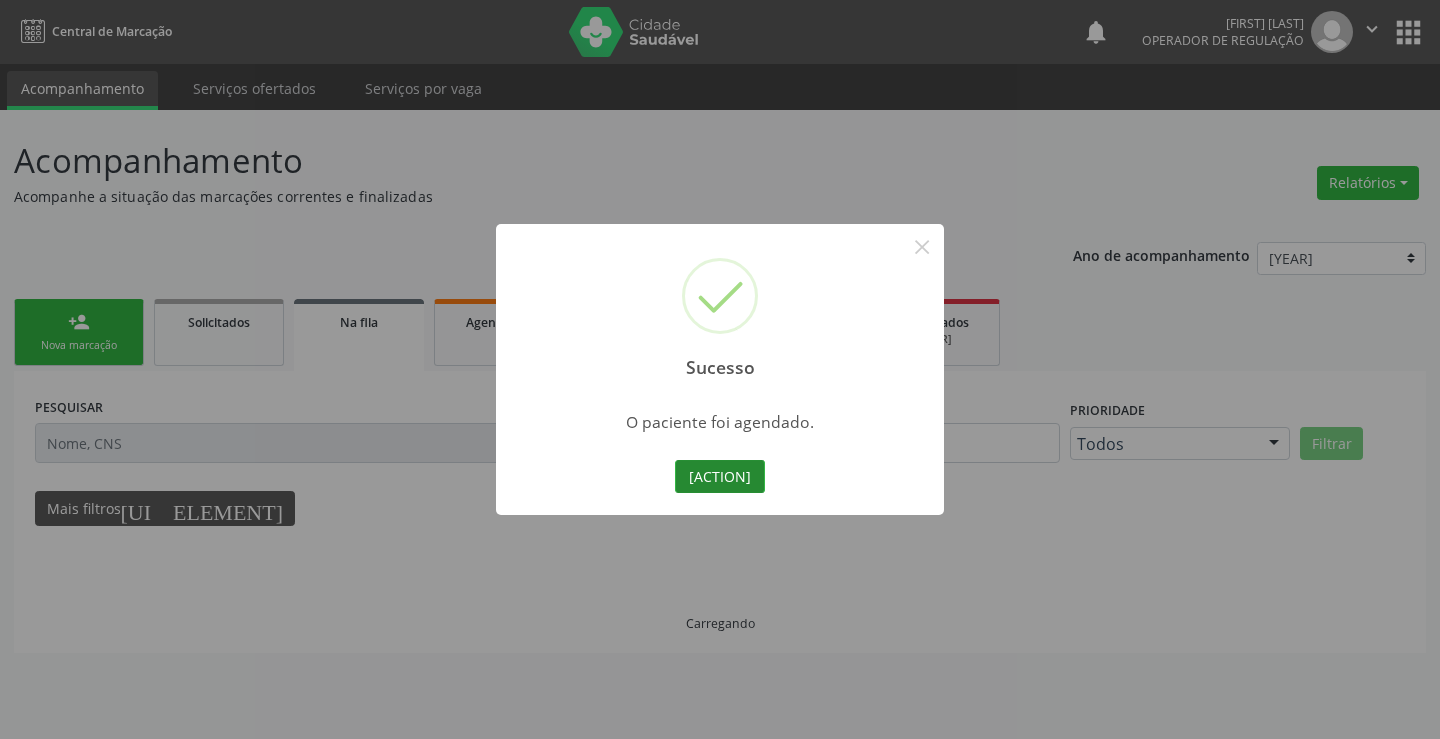 click on "[ACTION]" at bounding box center [720, 477] 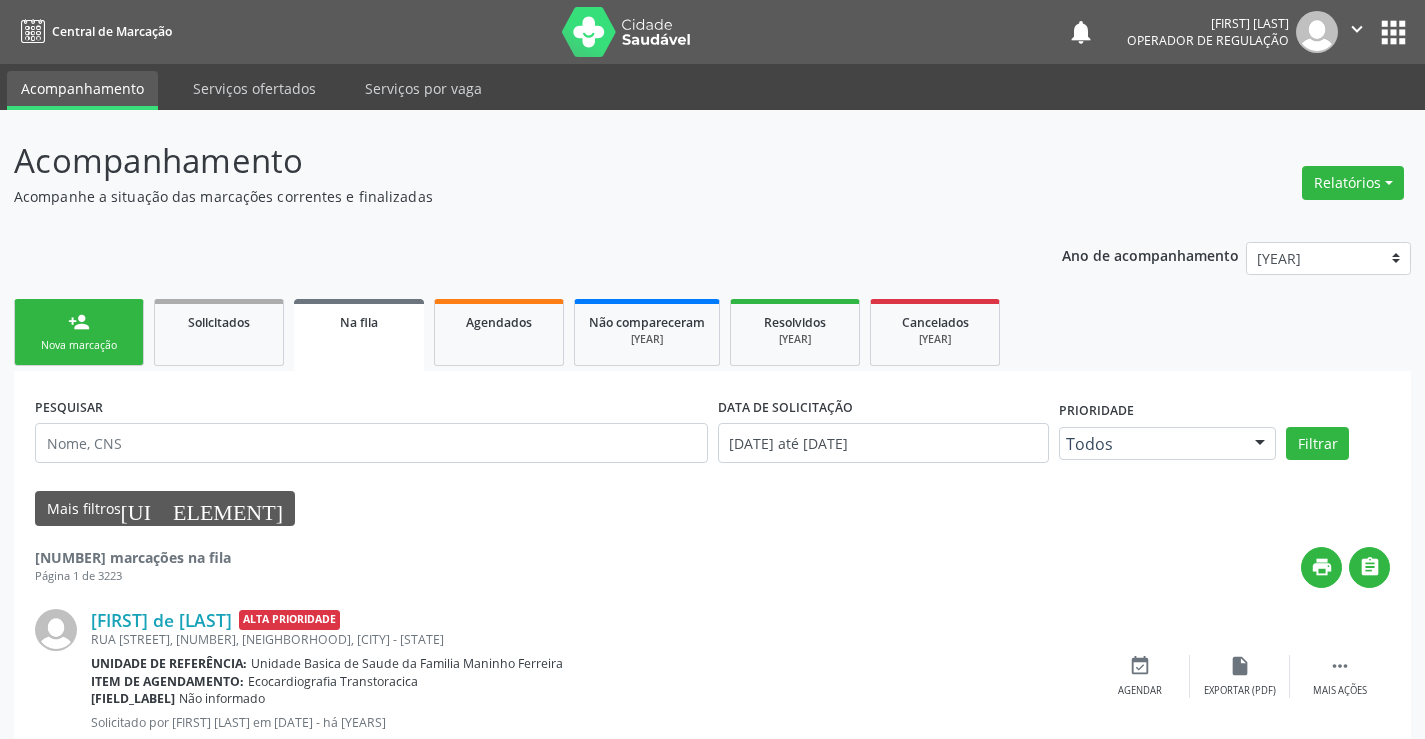 click on "person_add
Nova marcação" at bounding box center (79, 332) 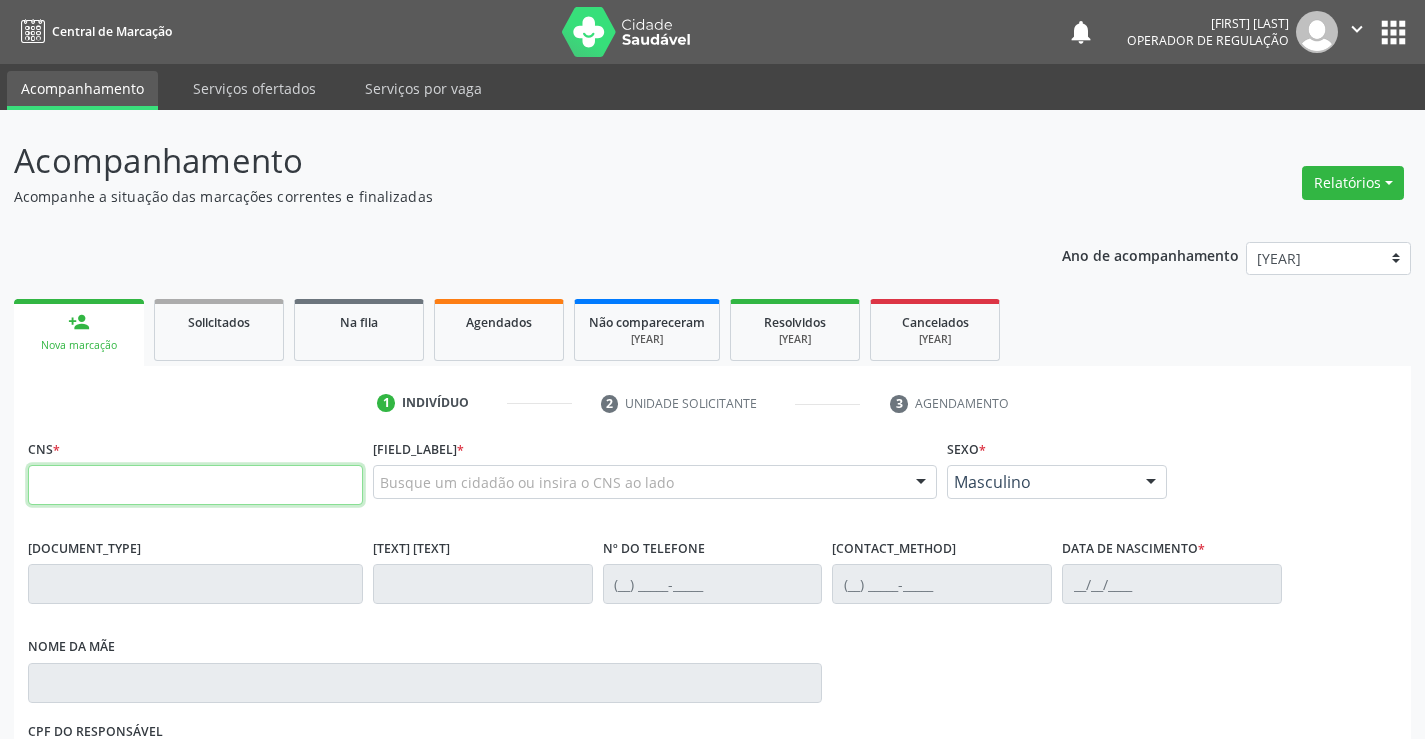 click at bounding box center [195, 485] 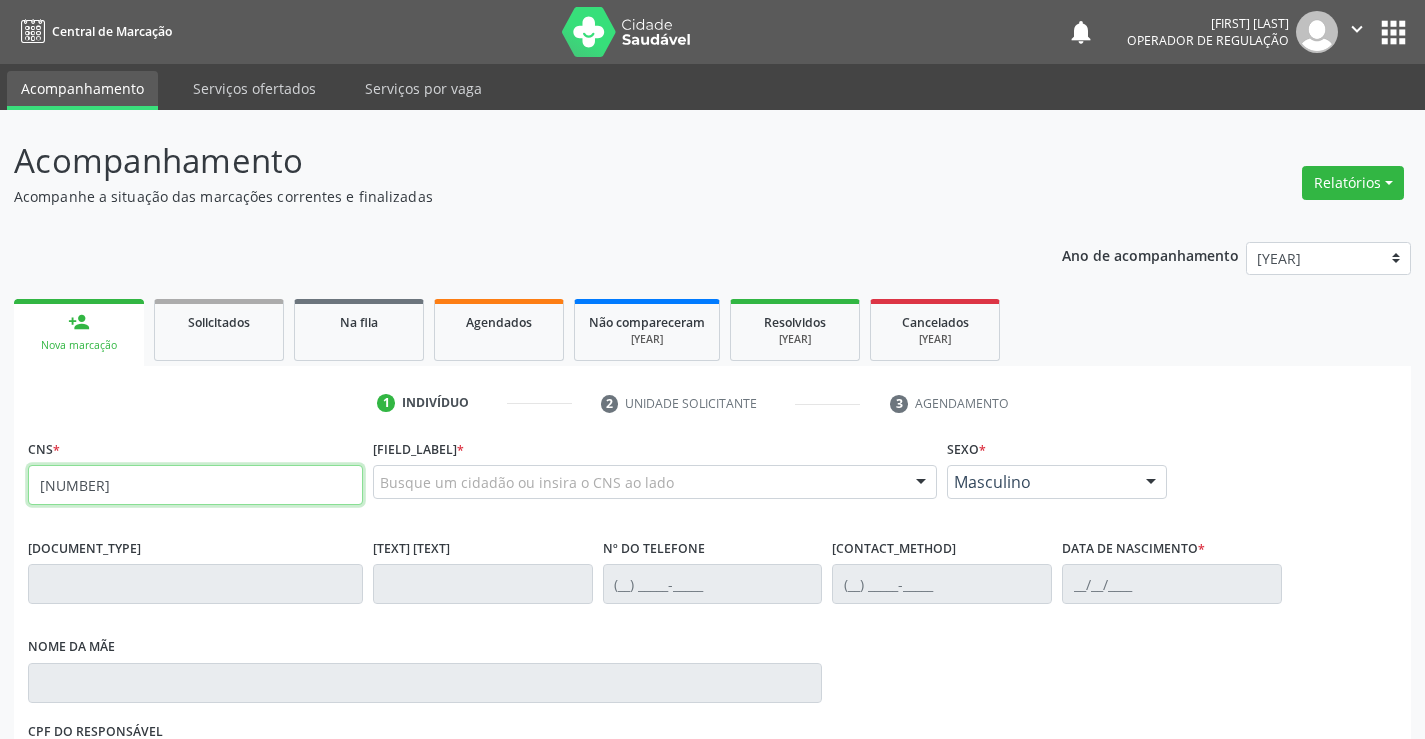 type on "[NUMBER]" 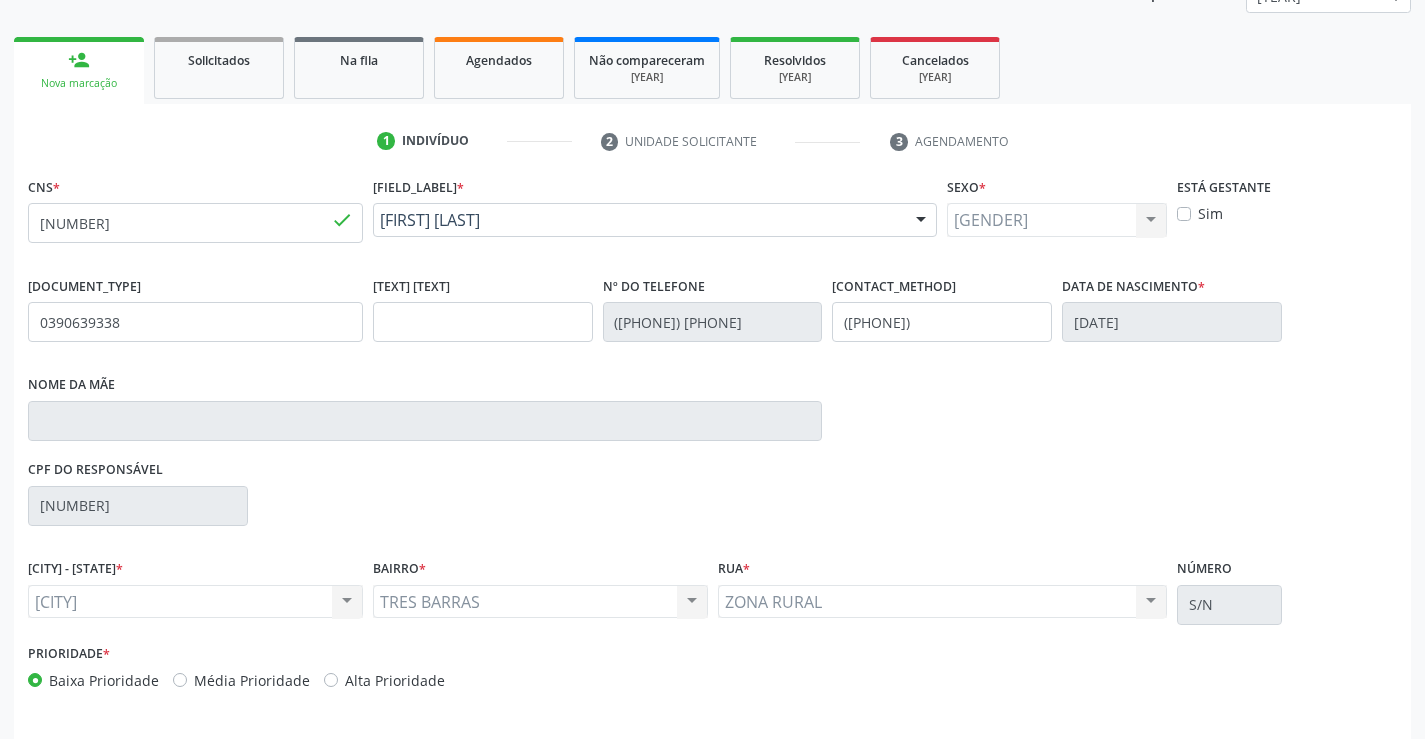 scroll, scrollTop: 331, scrollLeft: 0, axis: vertical 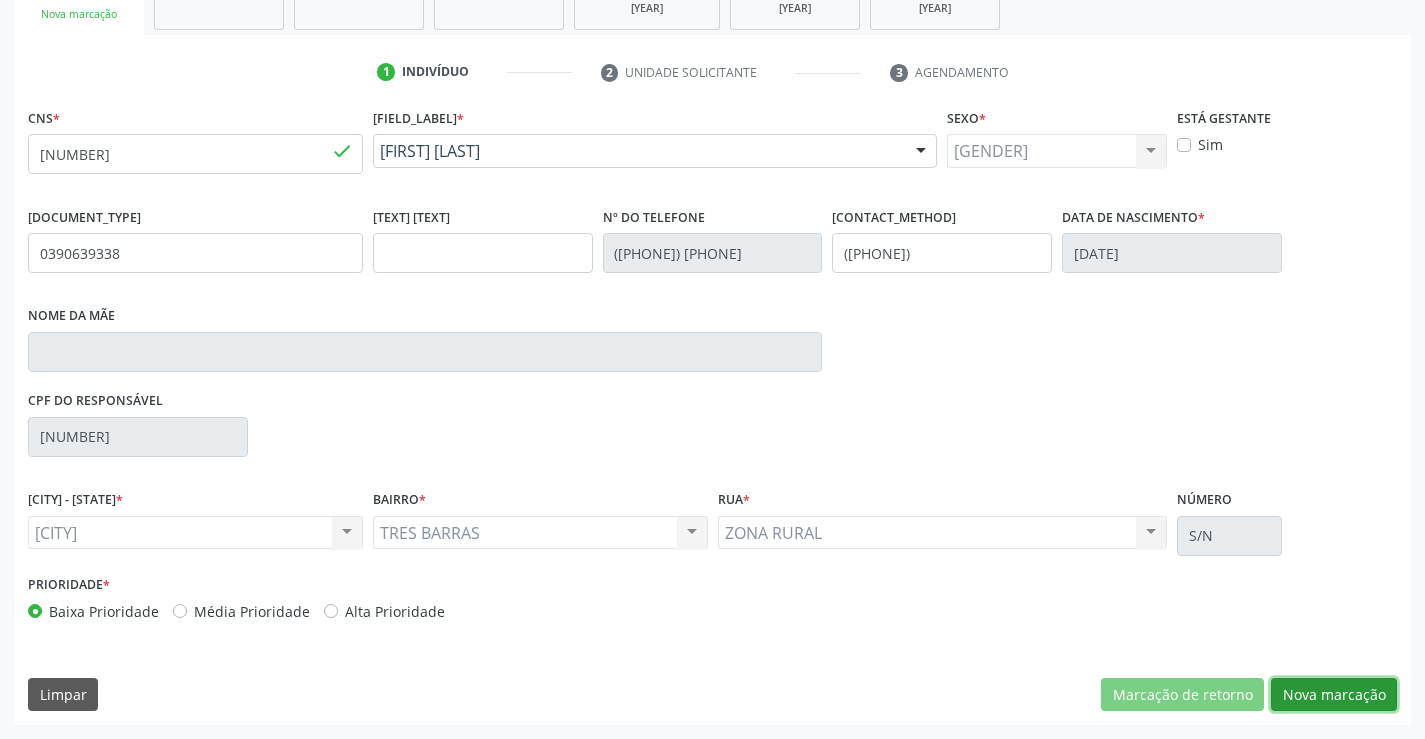 click on "Nova marcação" at bounding box center (1182, 695) 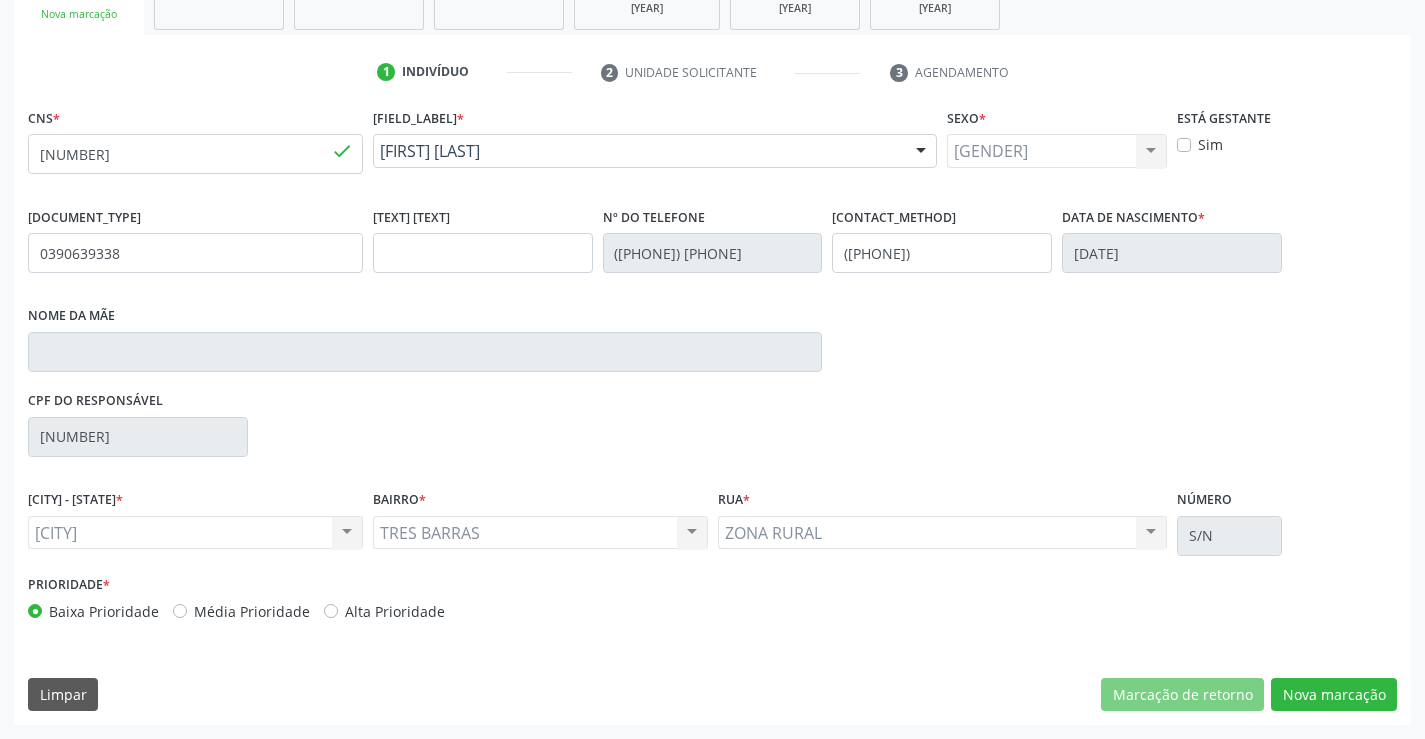 scroll, scrollTop: 167, scrollLeft: 0, axis: vertical 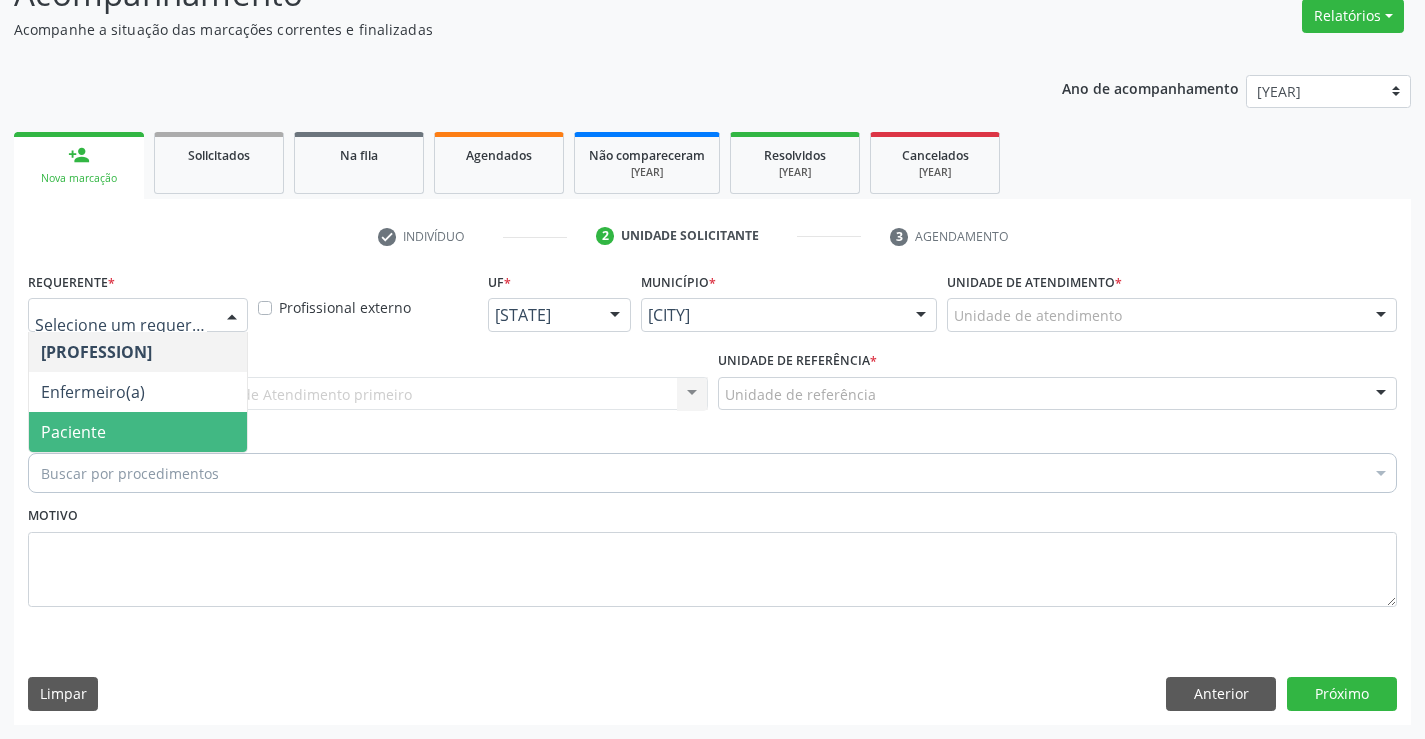 click on "Paciente" at bounding box center (73, 432) 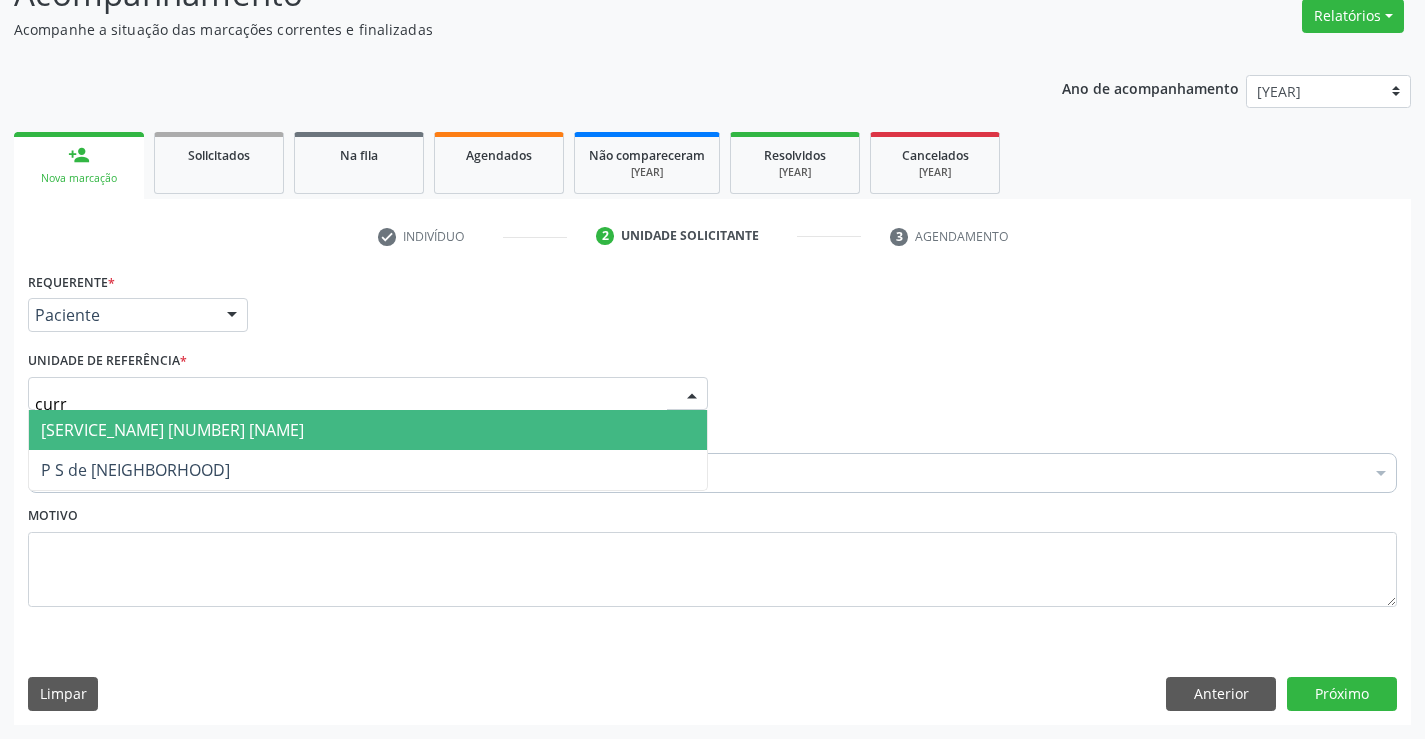 click on "[SERVICE_NAME] [NUMBER] [NAME]" at bounding box center [368, 430] 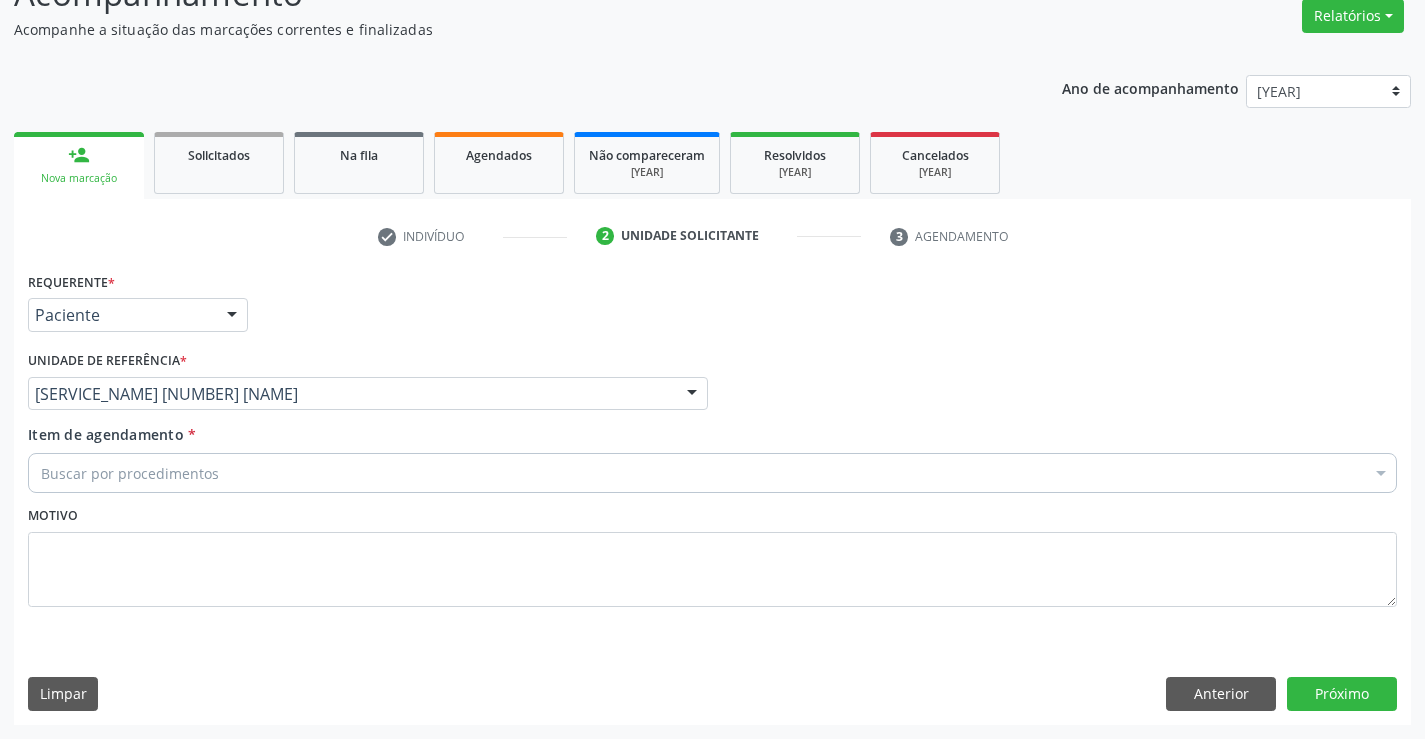 click on "Buscar por procedimentos" at bounding box center [712, 473] 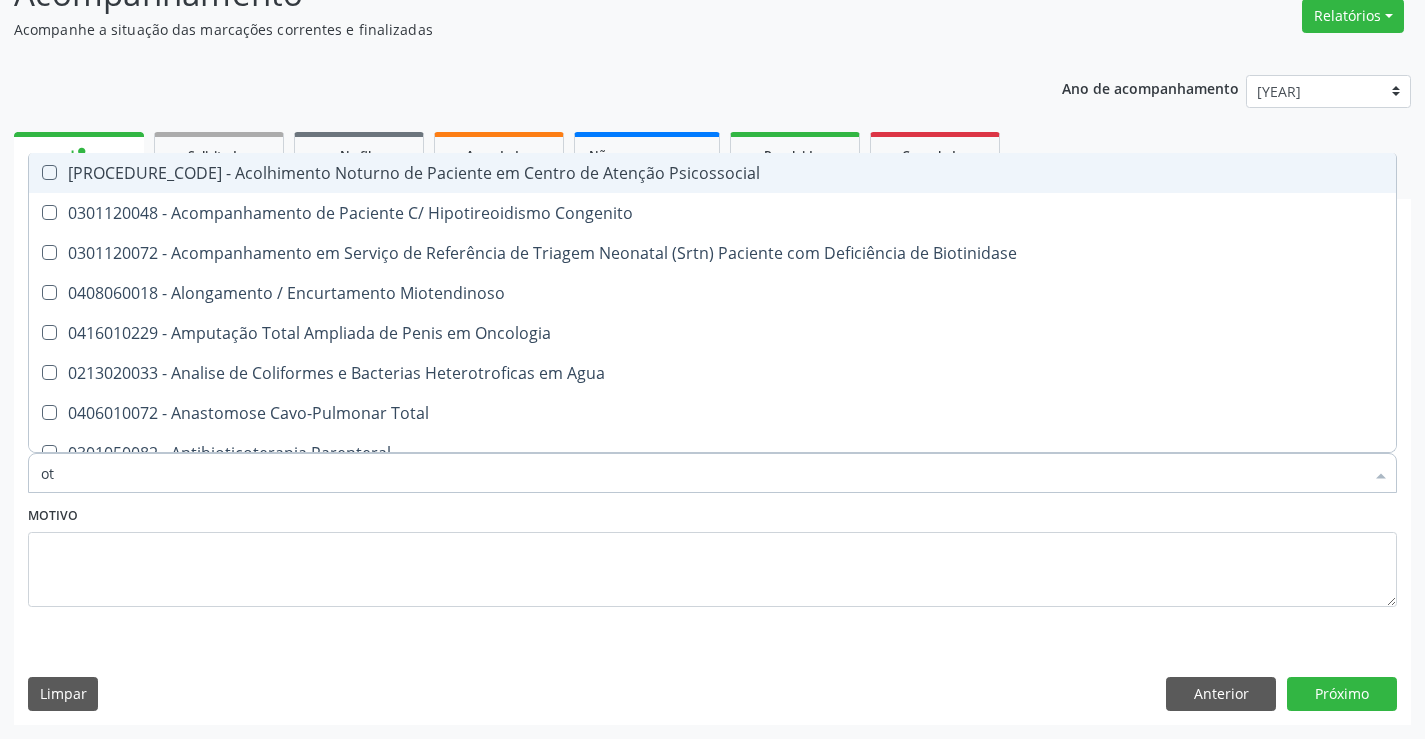 type on "oto" 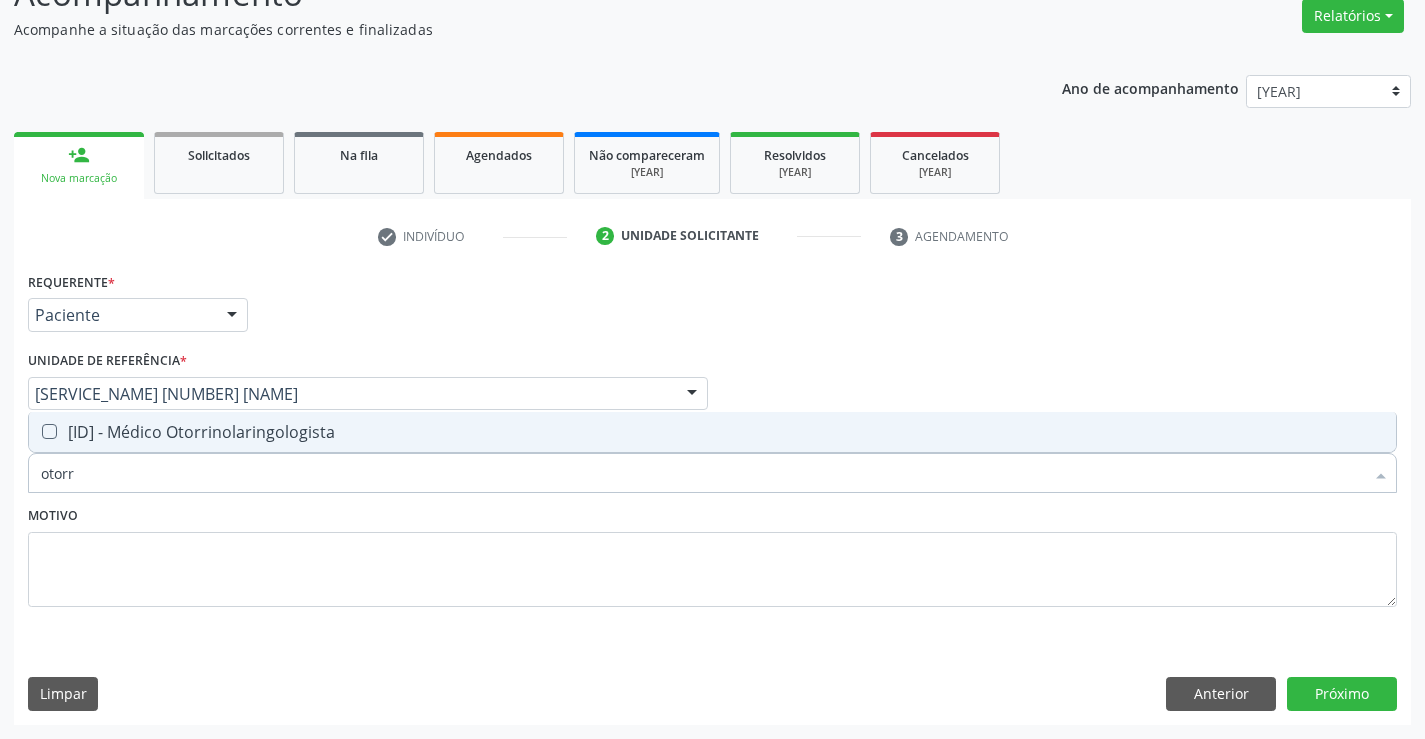 click on "[ID] - Médico Otorrinolaringologista" at bounding box center [712, 432] 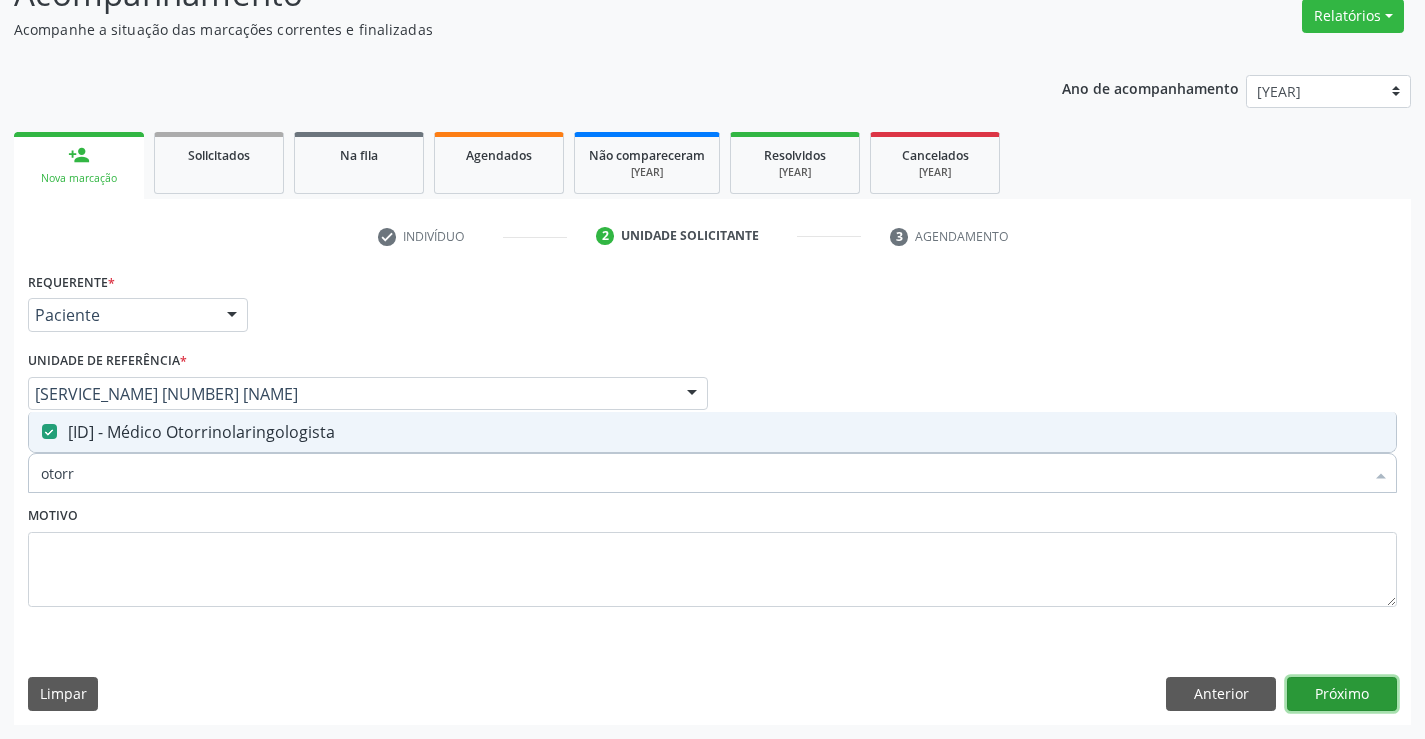 click on "Próximo" at bounding box center [1342, 694] 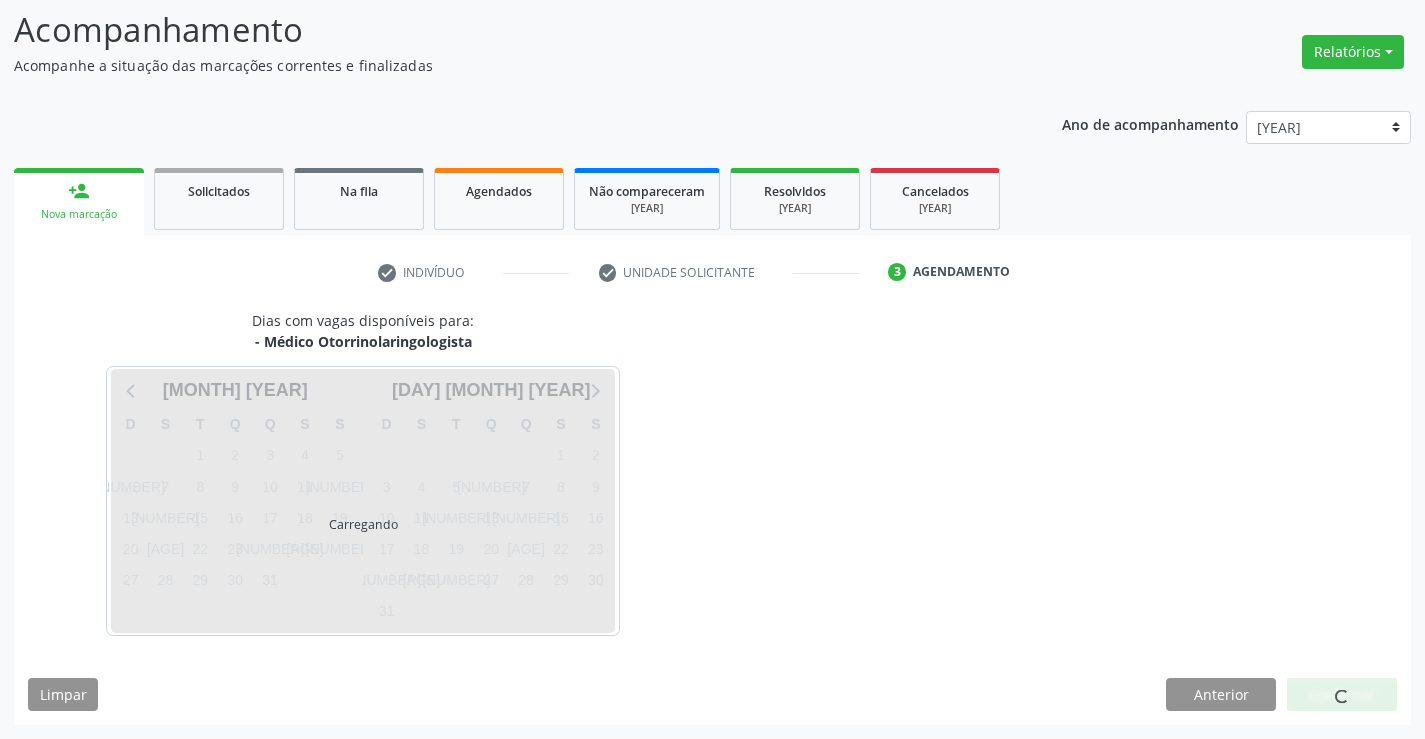 scroll, scrollTop: 131, scrollLeft: 0, axis: vertical 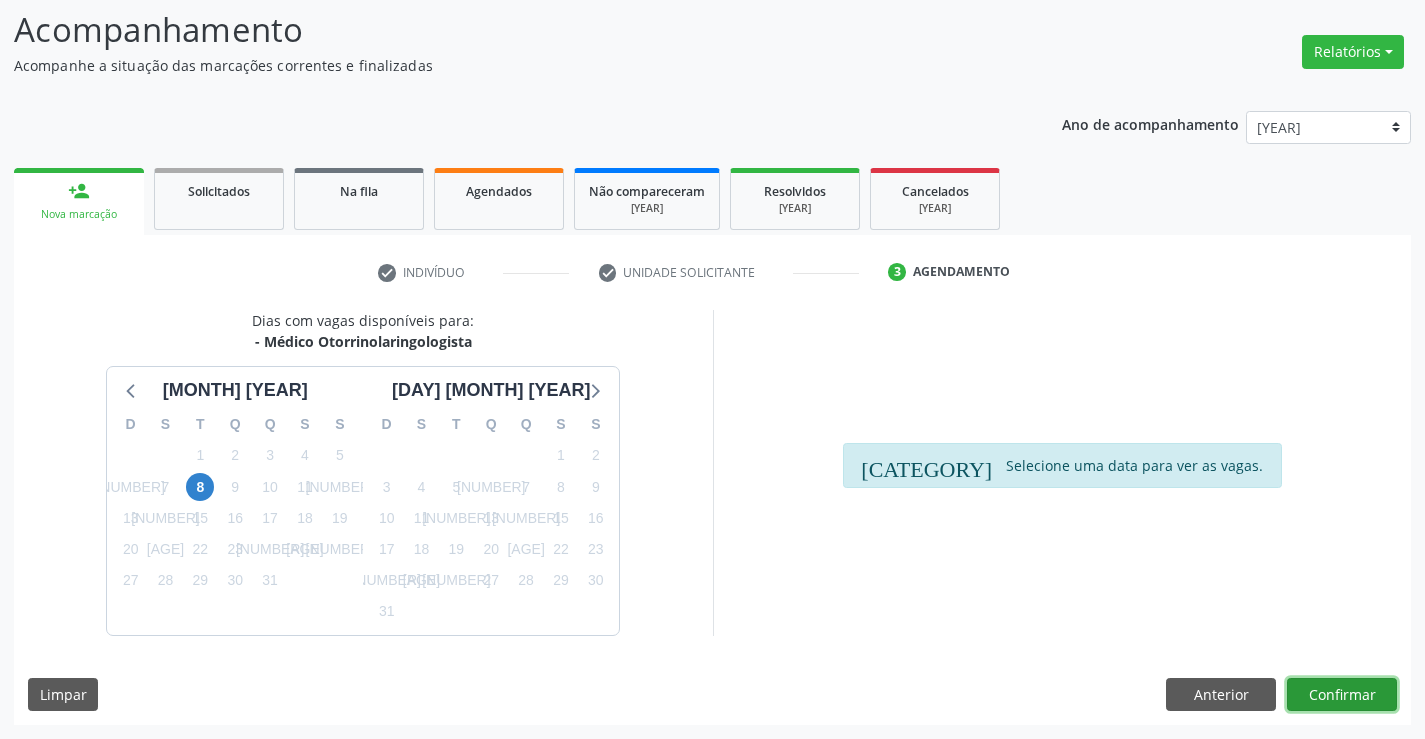 click on "Confirmar" at bounding box center (1342, 695) 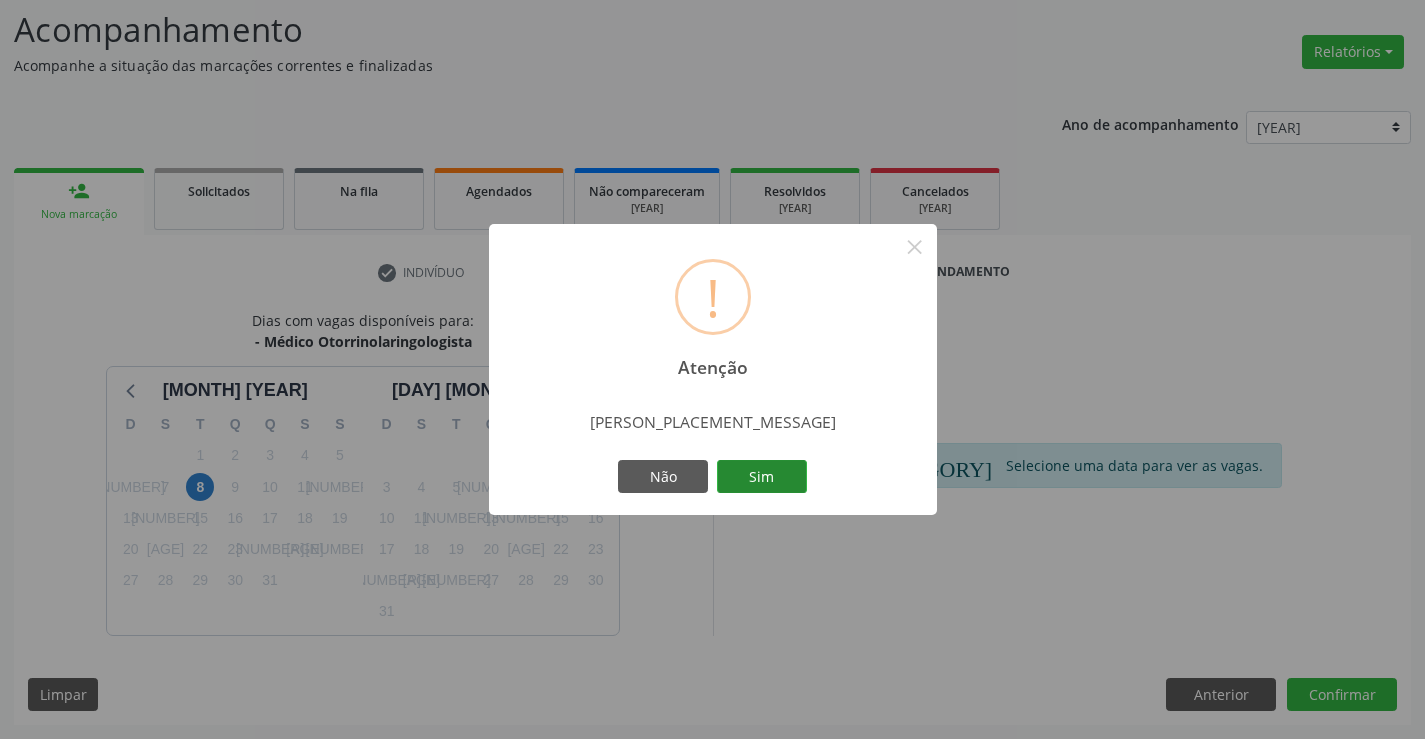 click on "Sim" at bounding box center [762, 477] 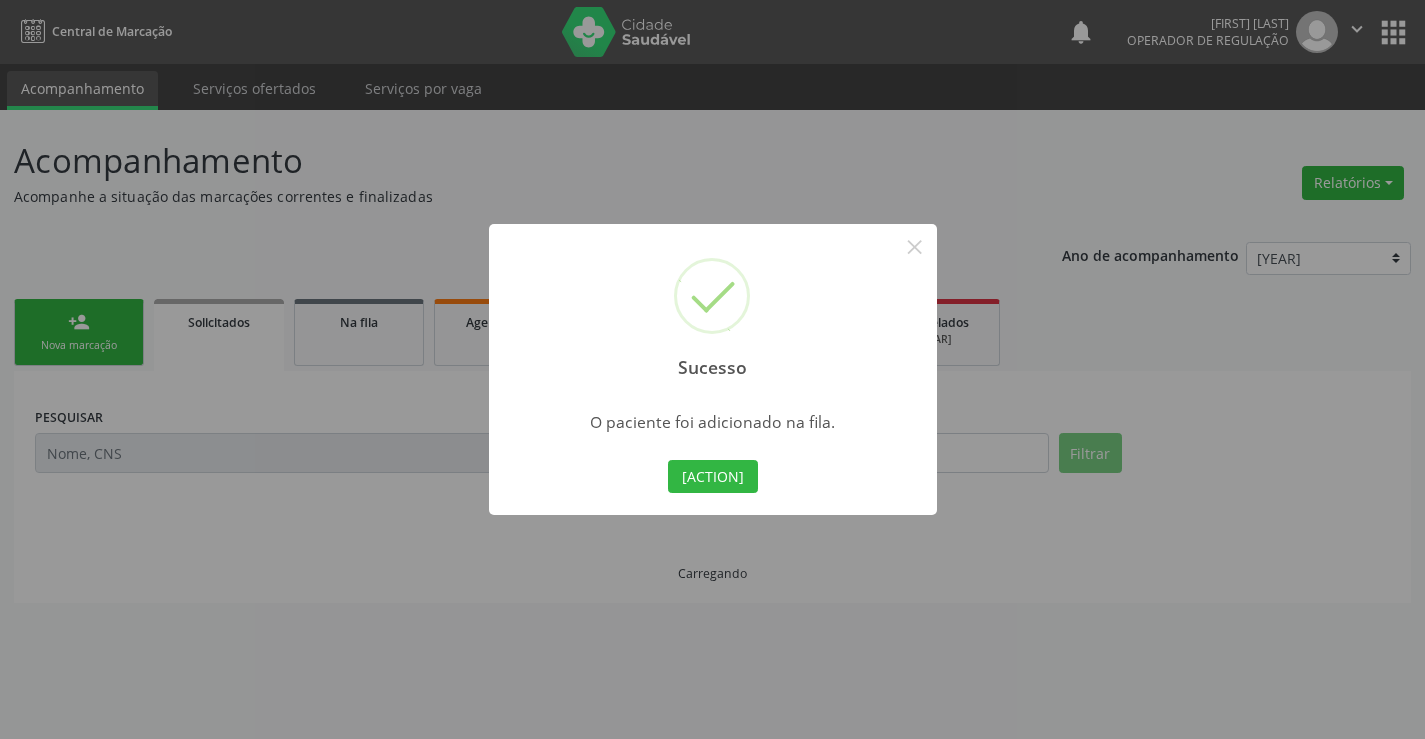 scroll, scrollTop: 0, scrollLeft: 0, axis: both 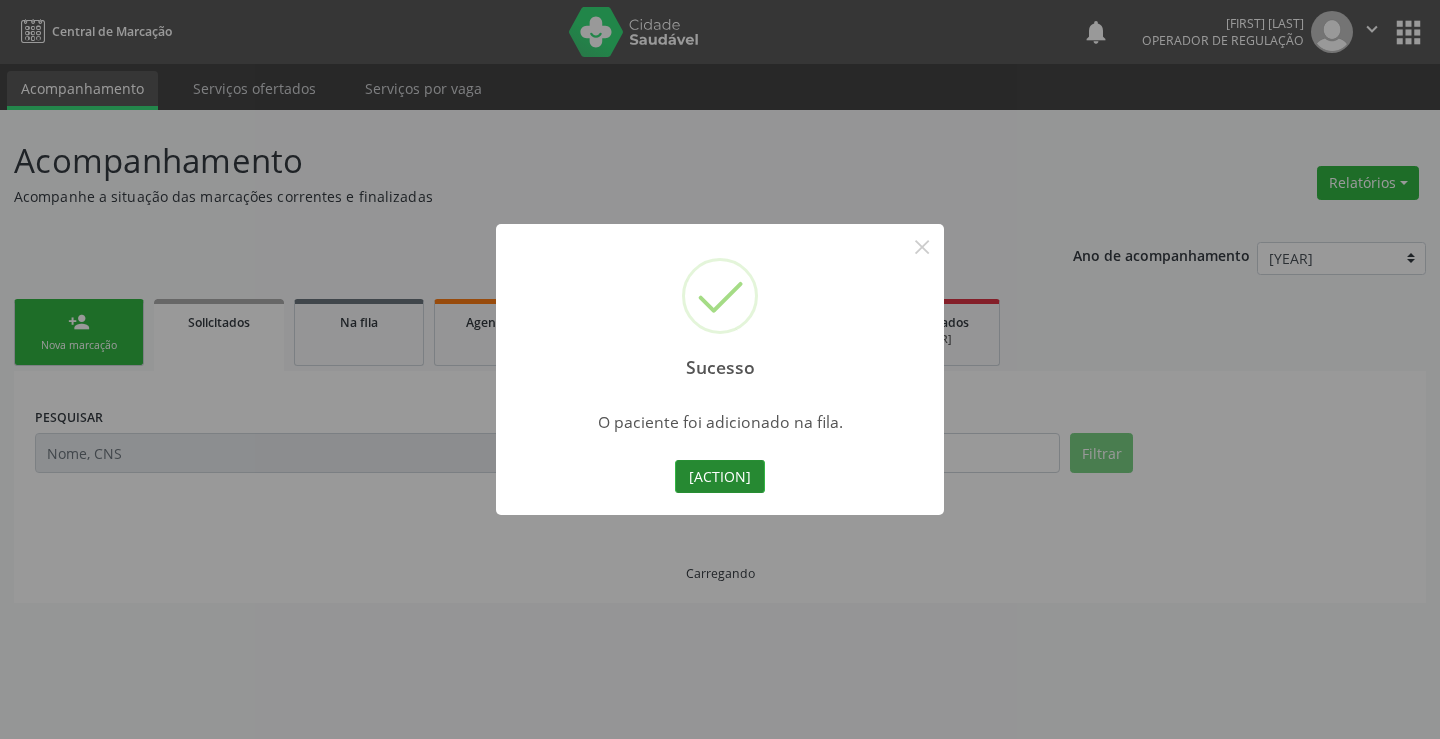 click on "[ACTION]" at bounding box center [720, 477] 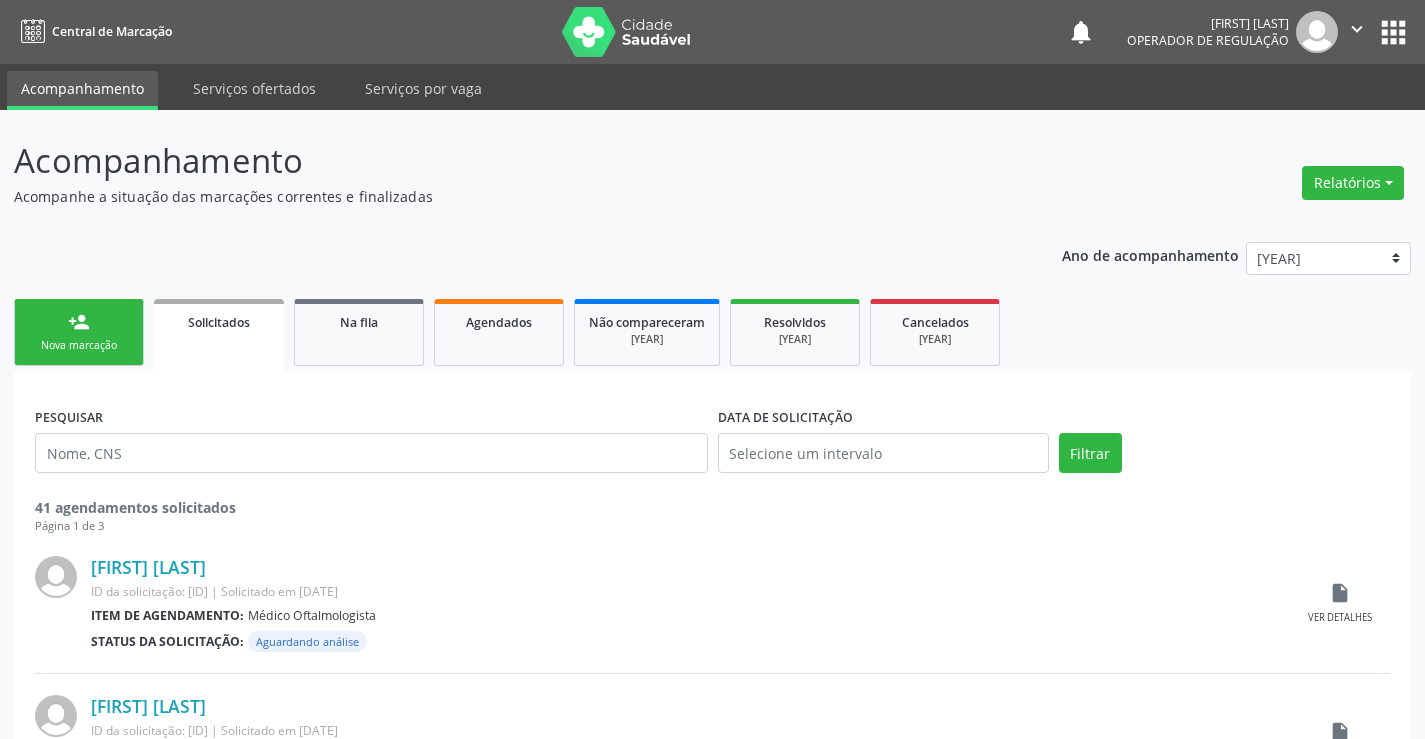 click on "person_add" at bounding box center (79, 322) 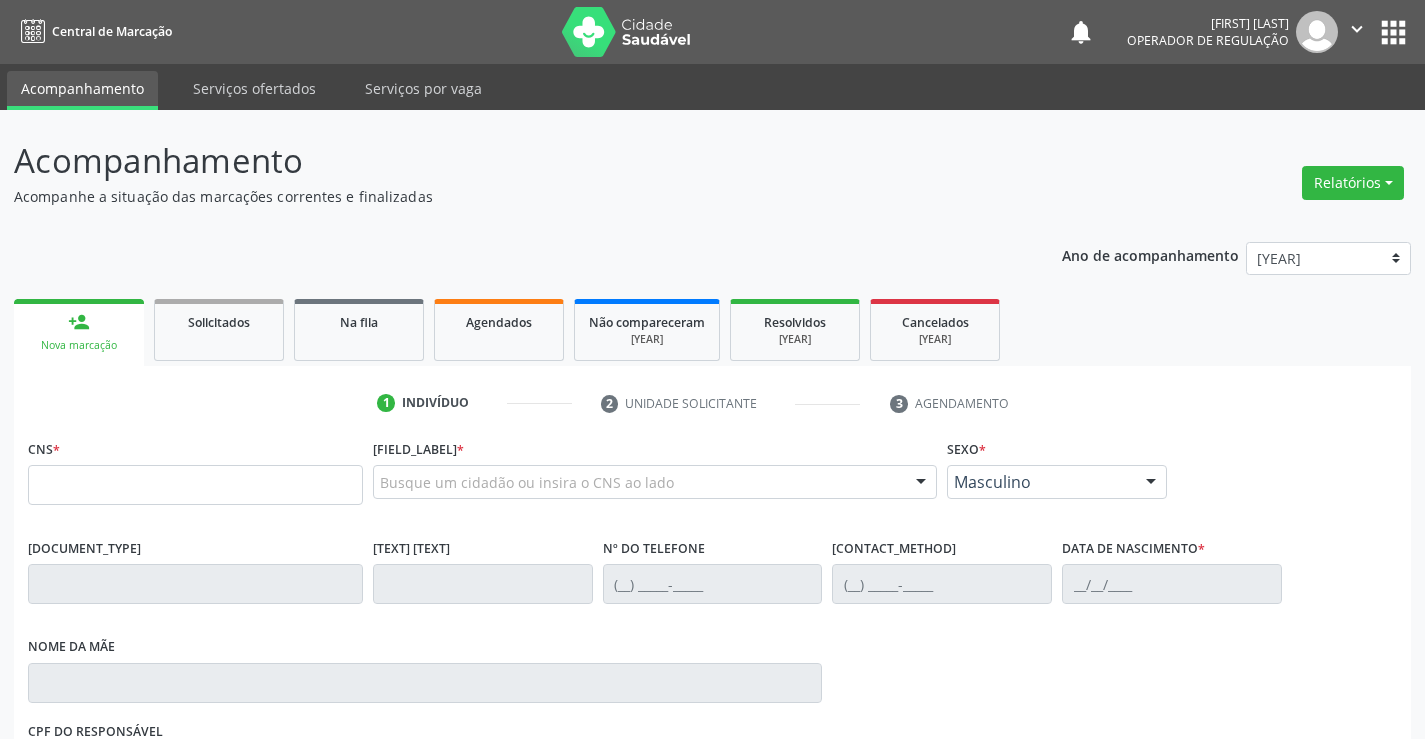 click on "Busque um cidadão ou insira o CNS ao lado" at bounding box center (655, 482) 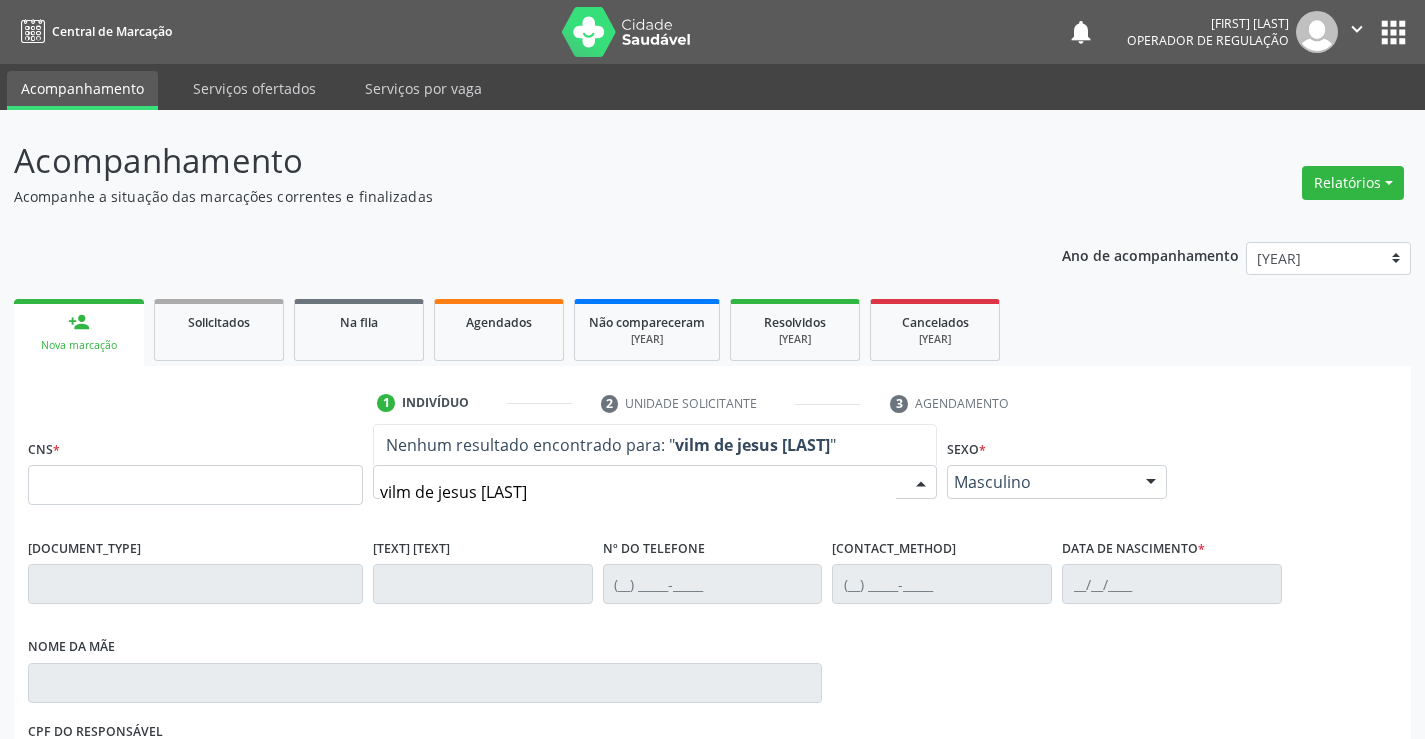 type on "vilm de jesus [LAST]" 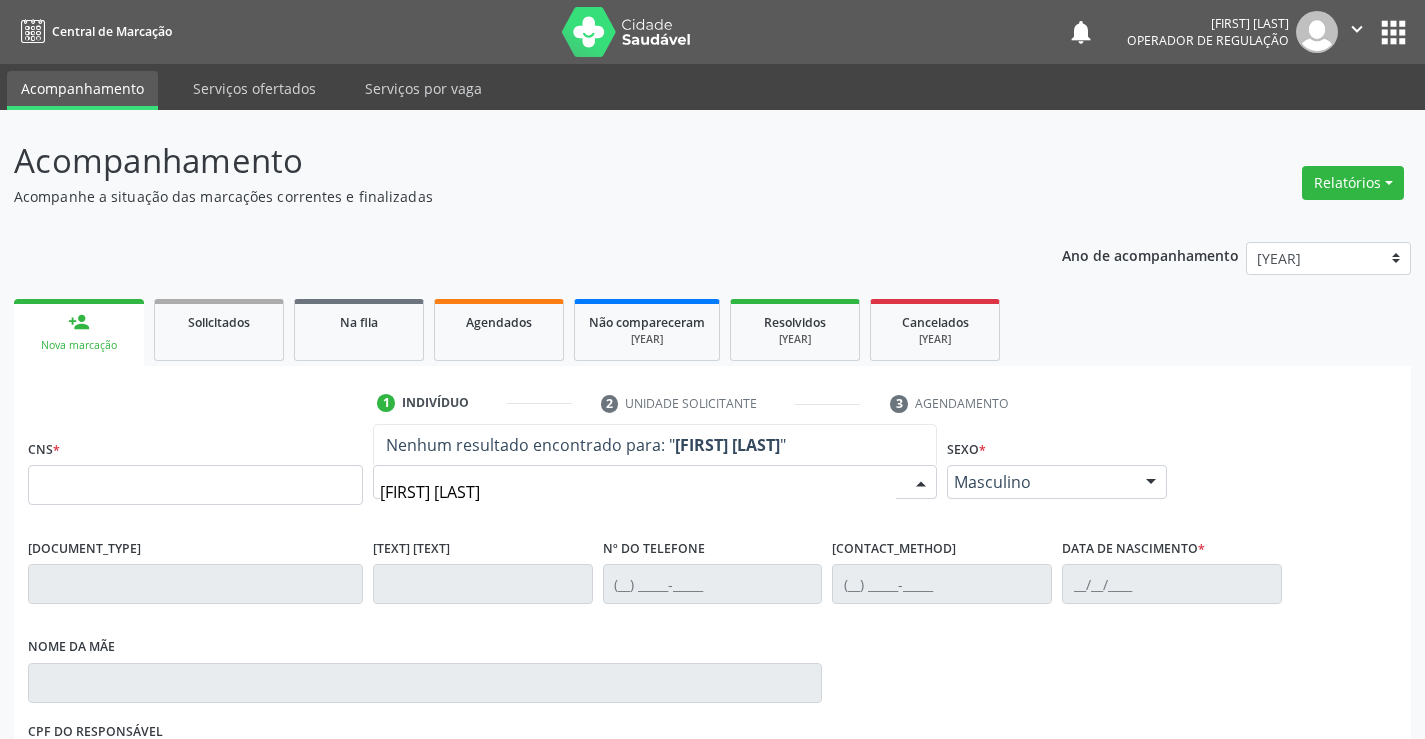 drag, startPoint x: 411, startPoint y: 500, endPoint x: 370, endPoint y: 500, distance: 41 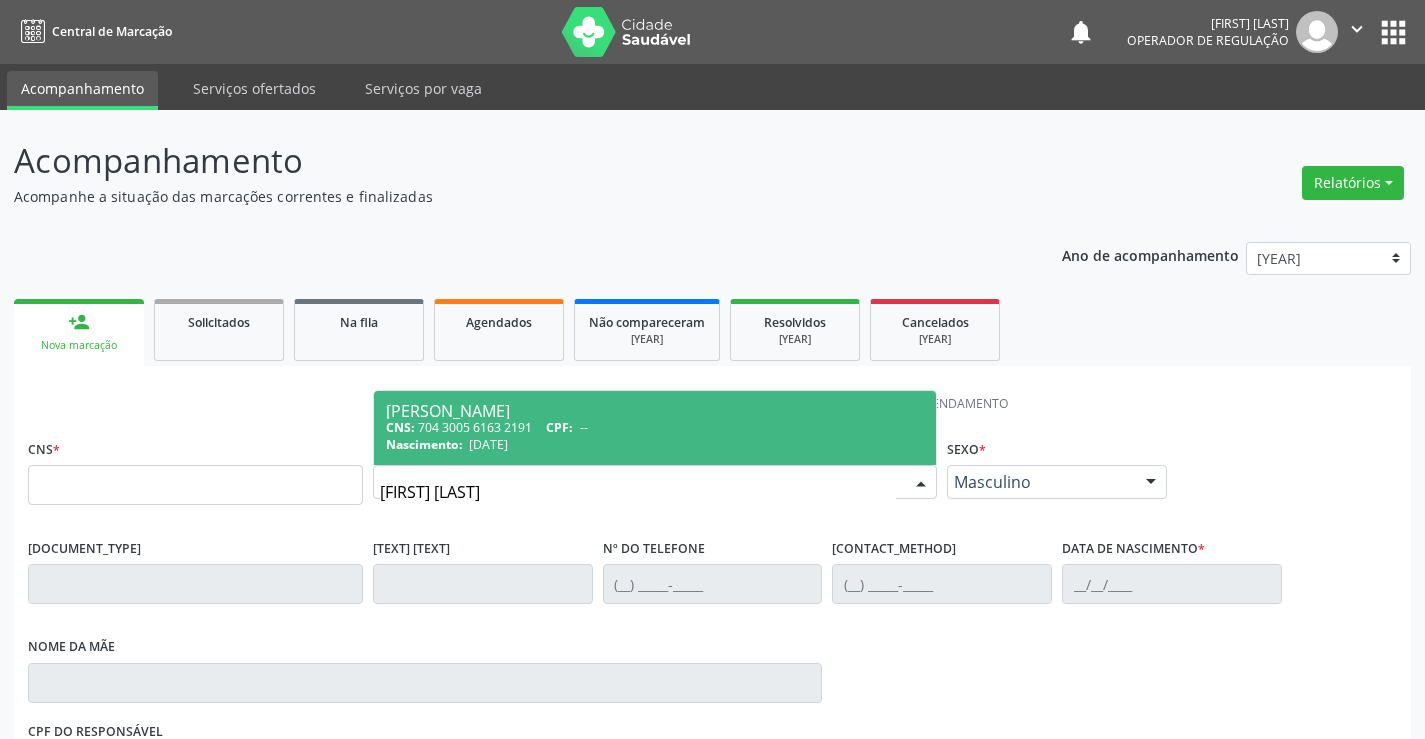 click on "[DATE]" at bounding box center [559, 427] 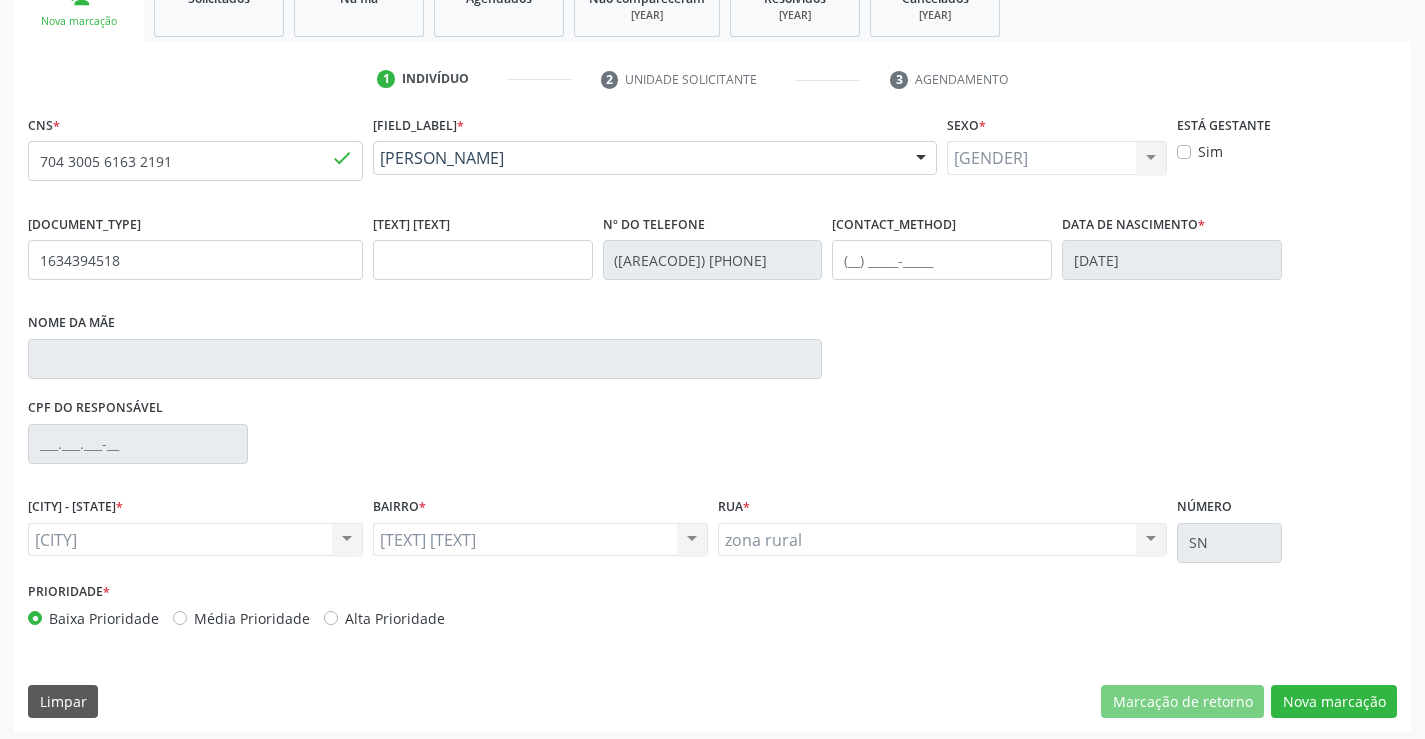 scroll, scrollTop: 331, scrollLeft: 0, axis: vertical 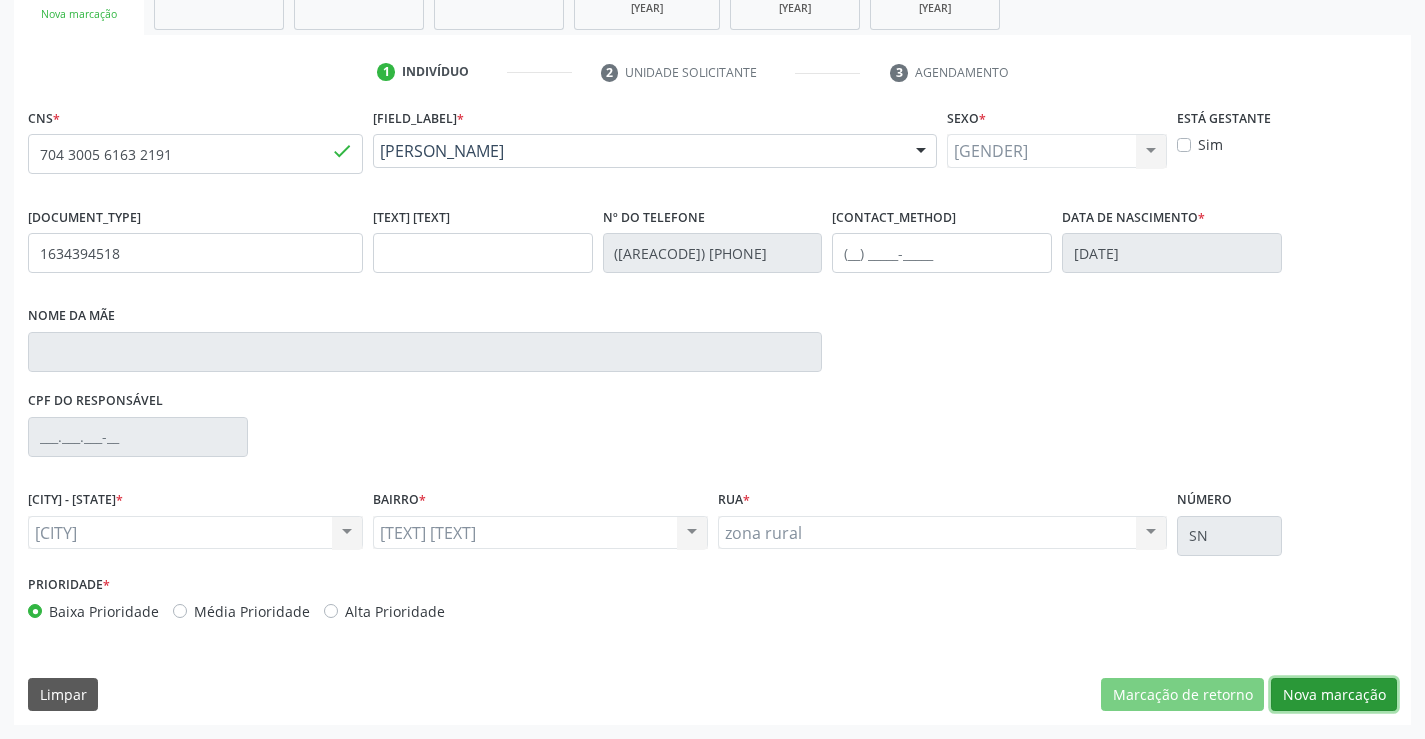 click on "Nova marcação" at bounding box center (1182, 695) 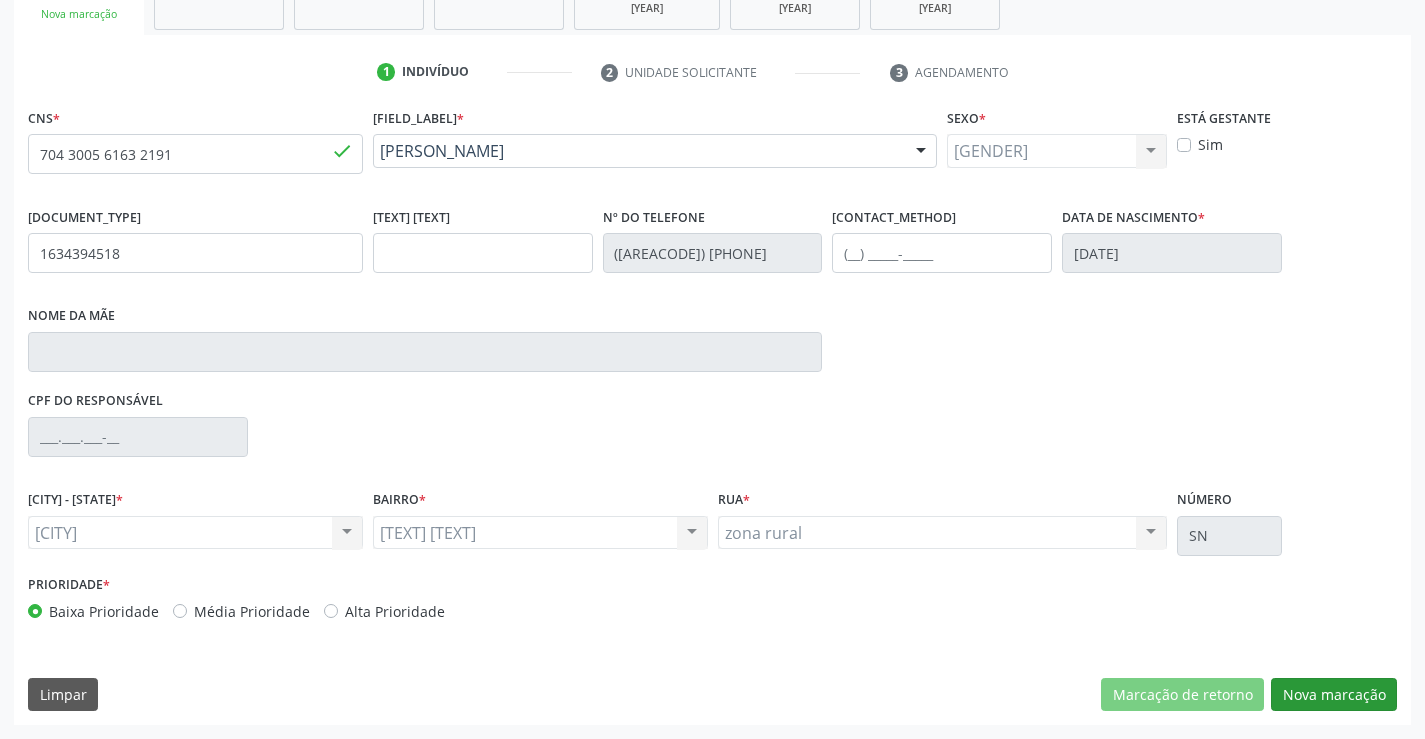scroll, scrollTop: 167, scrollLeft: 0, axis: vertical 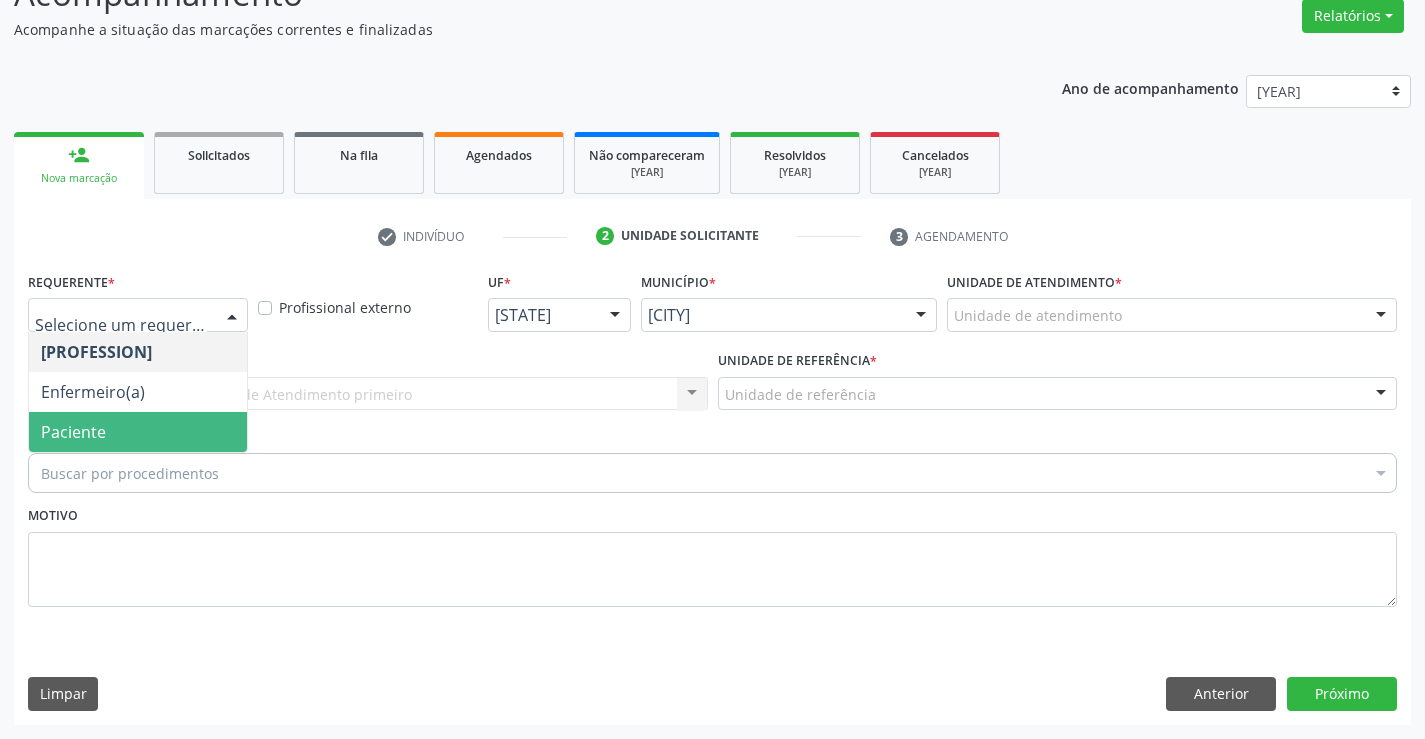 click on "Paciente" at bounding box center [73, 432] 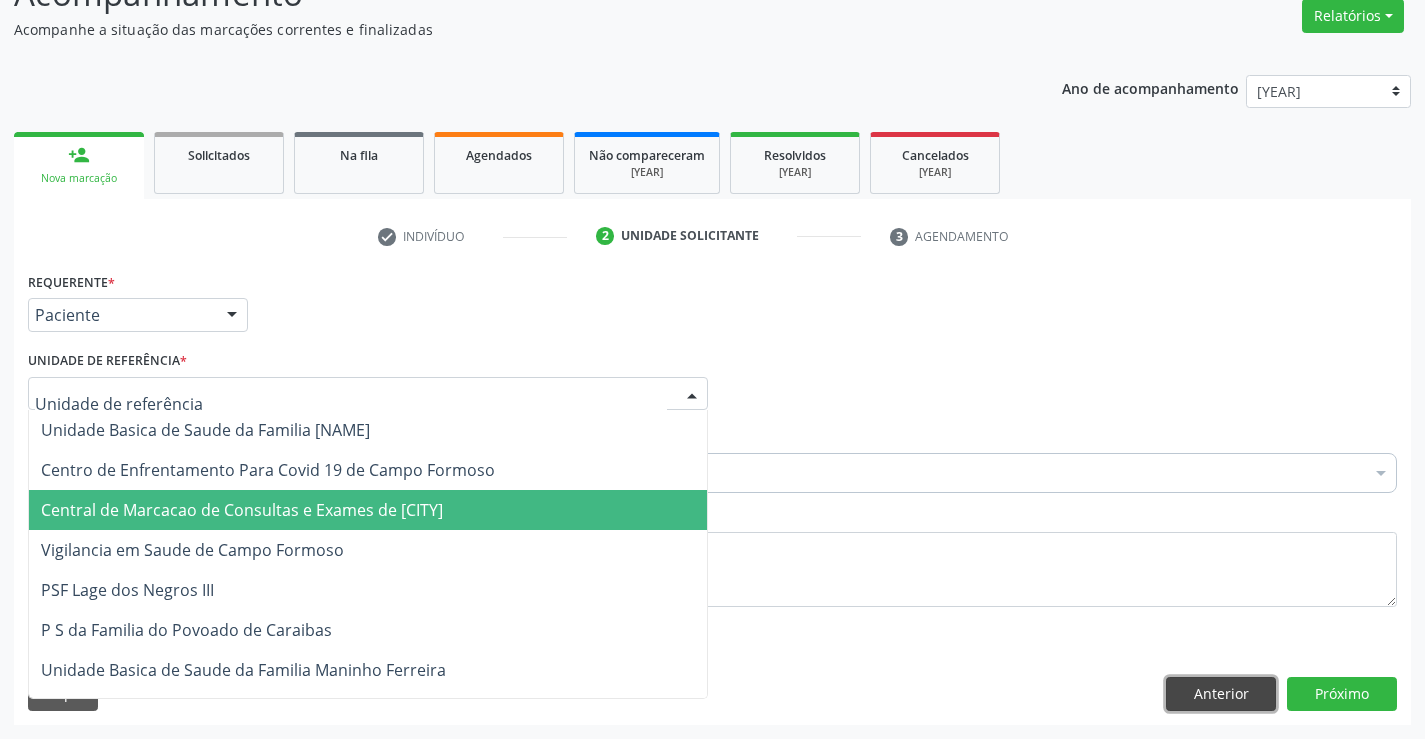 click on "Anterior" at bounding box center (1221, 694) 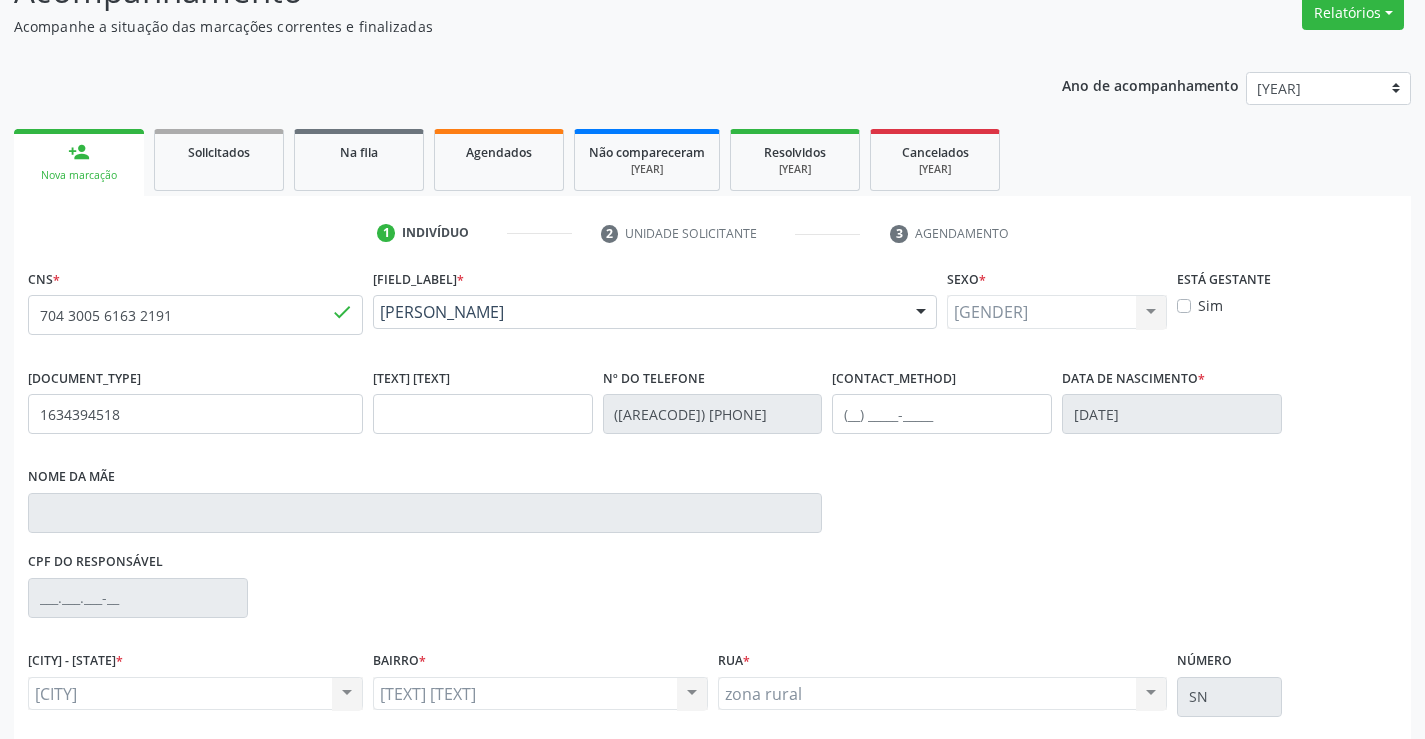 scroll, scrollTop: 331, scrollLeft: 0, axis: vertical 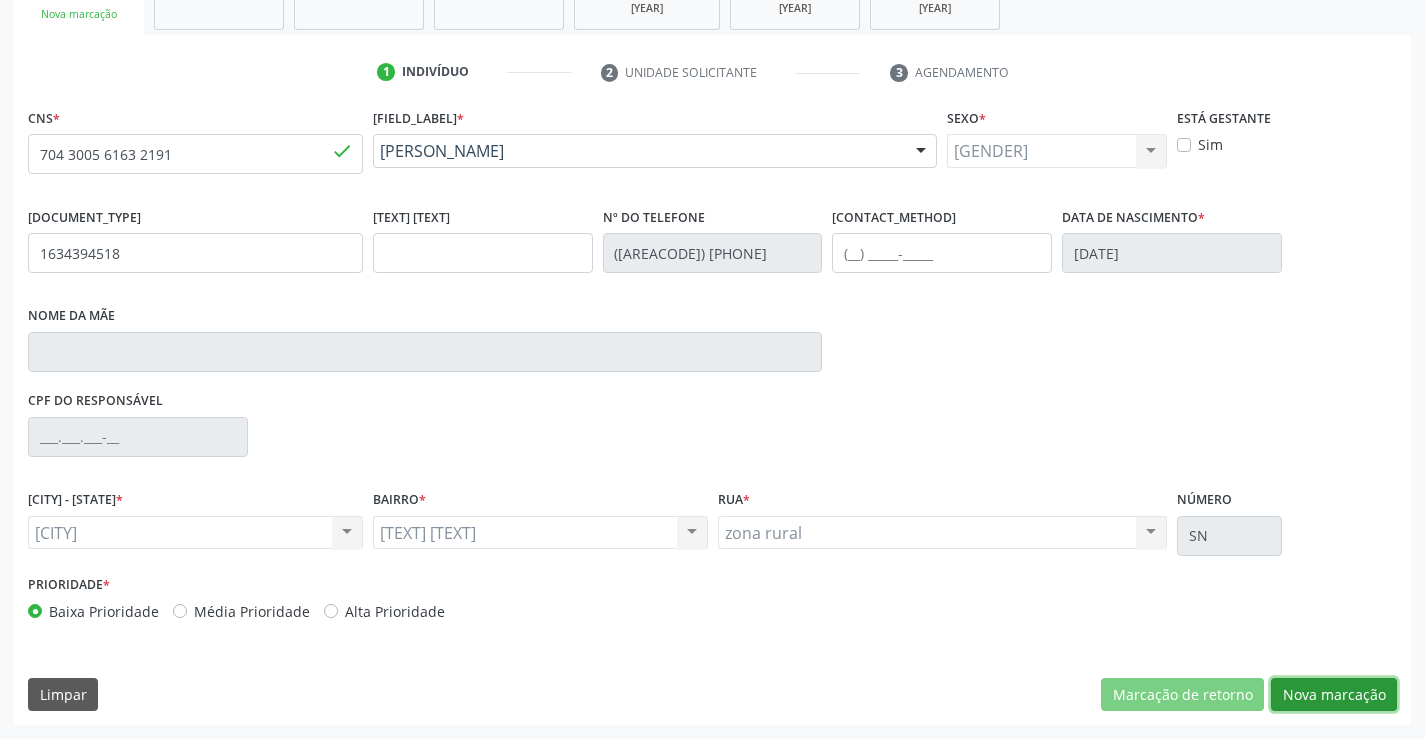 click on "Nova marcação" at bounding box center (1182, 695) 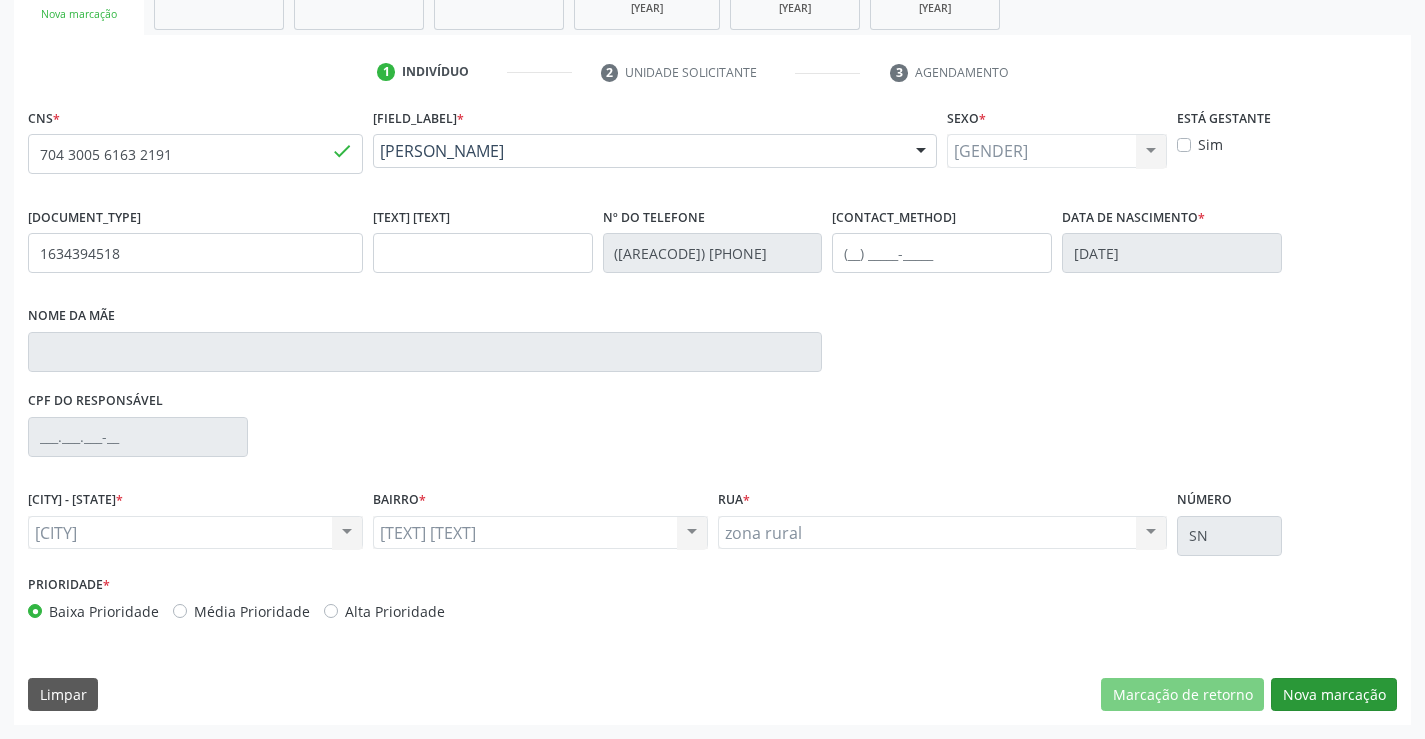 scroll, scrollTop: 167, scrollLeft: 0, axis: vertical 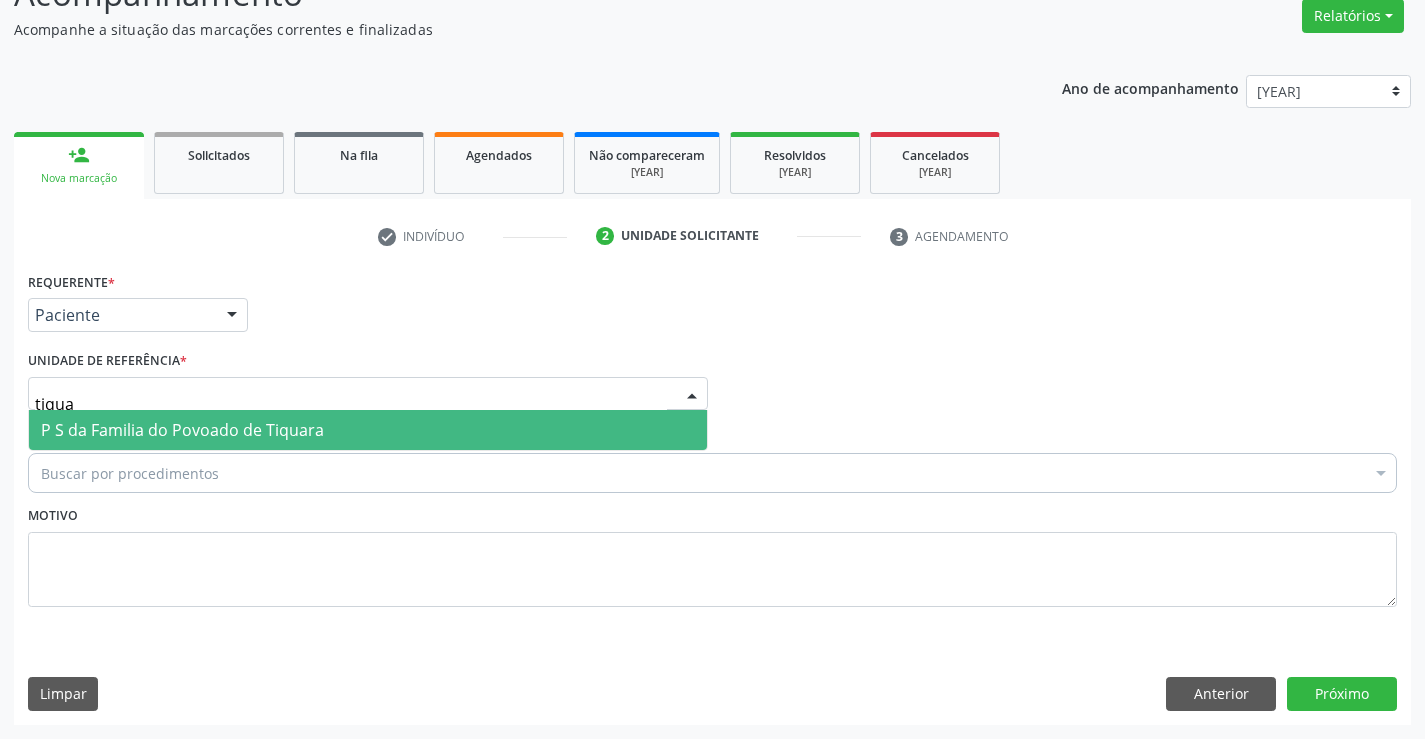 click on "P S da Familia do Povoado de Tiquara" at bounding box center (182, 430) 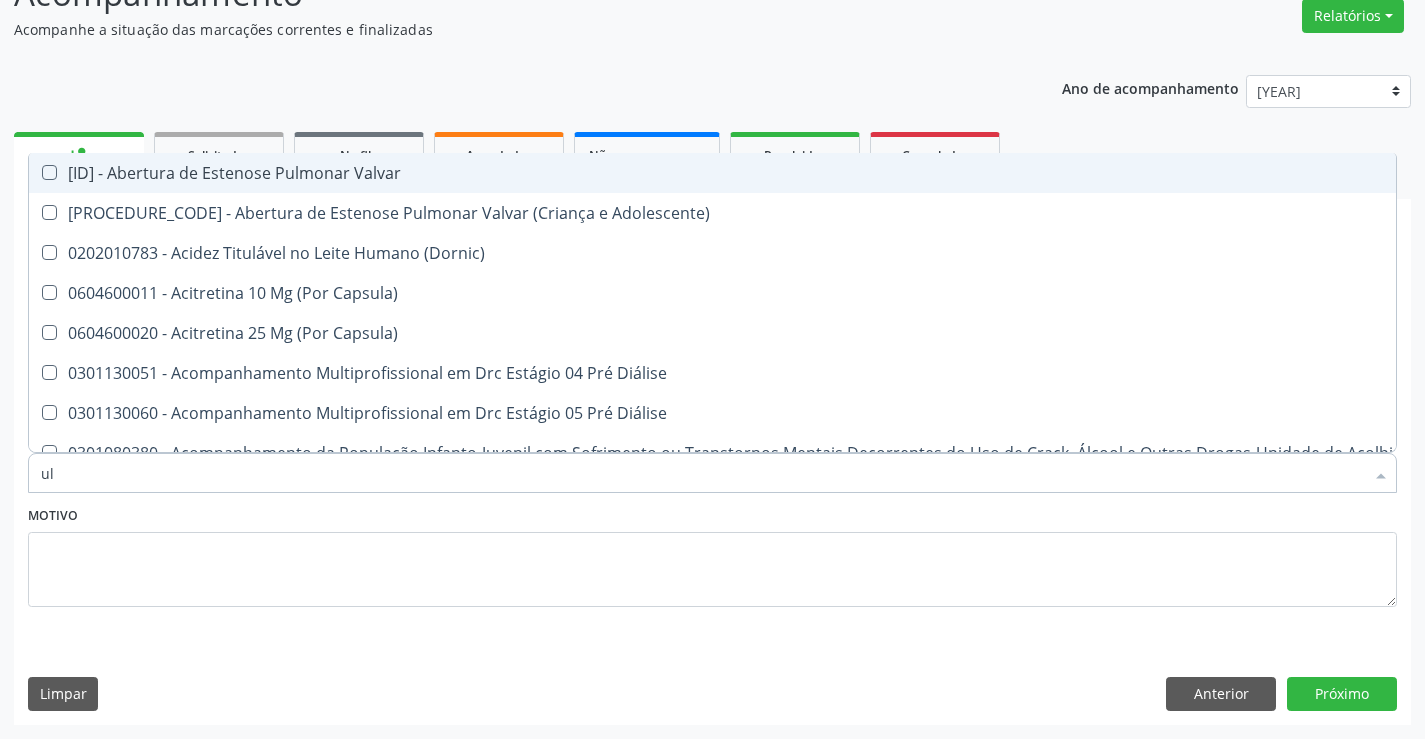 type on "ult" 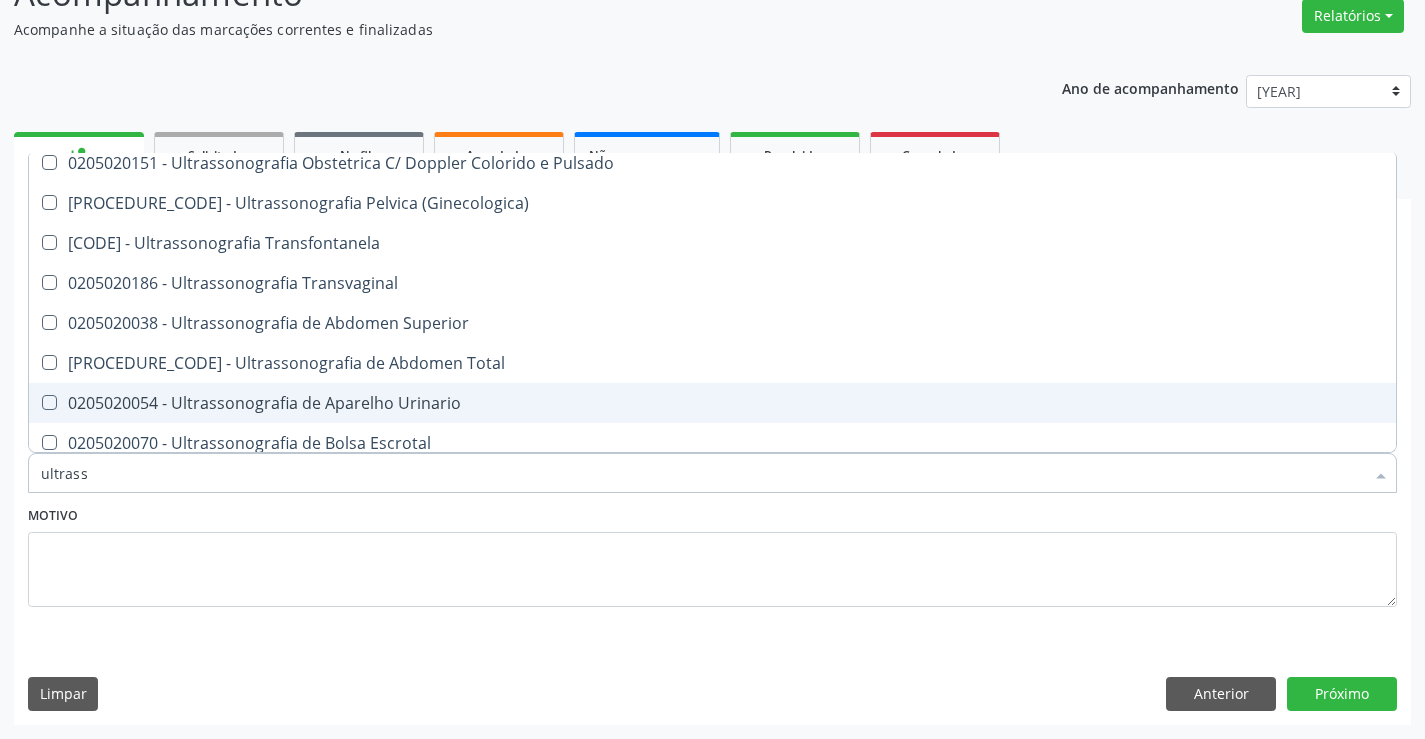 scroll, scrollTop: 321, scrollLeft: 0, axis: vertical 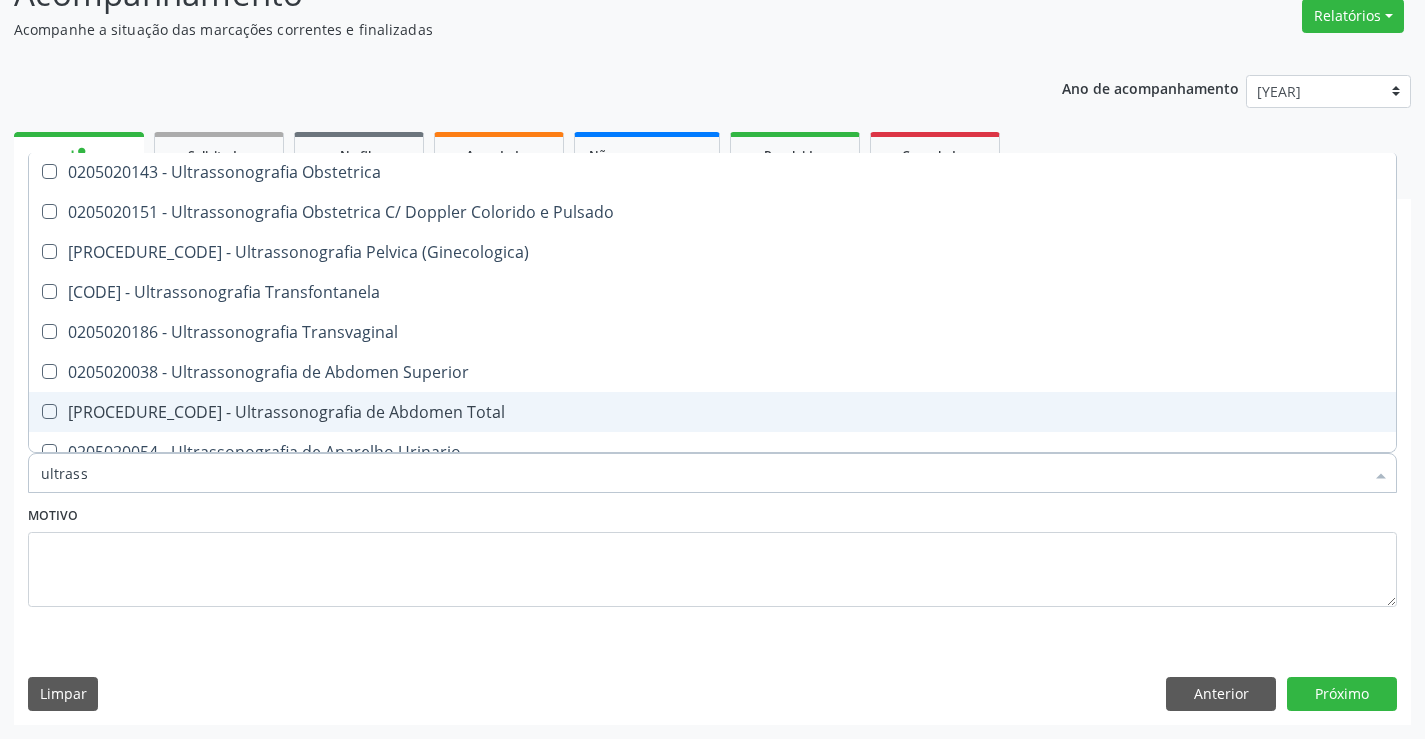 click on "[PROCEDURE_CODE] - Ultrassonografia de Abdomen Total" at bounding box center (712, 412) 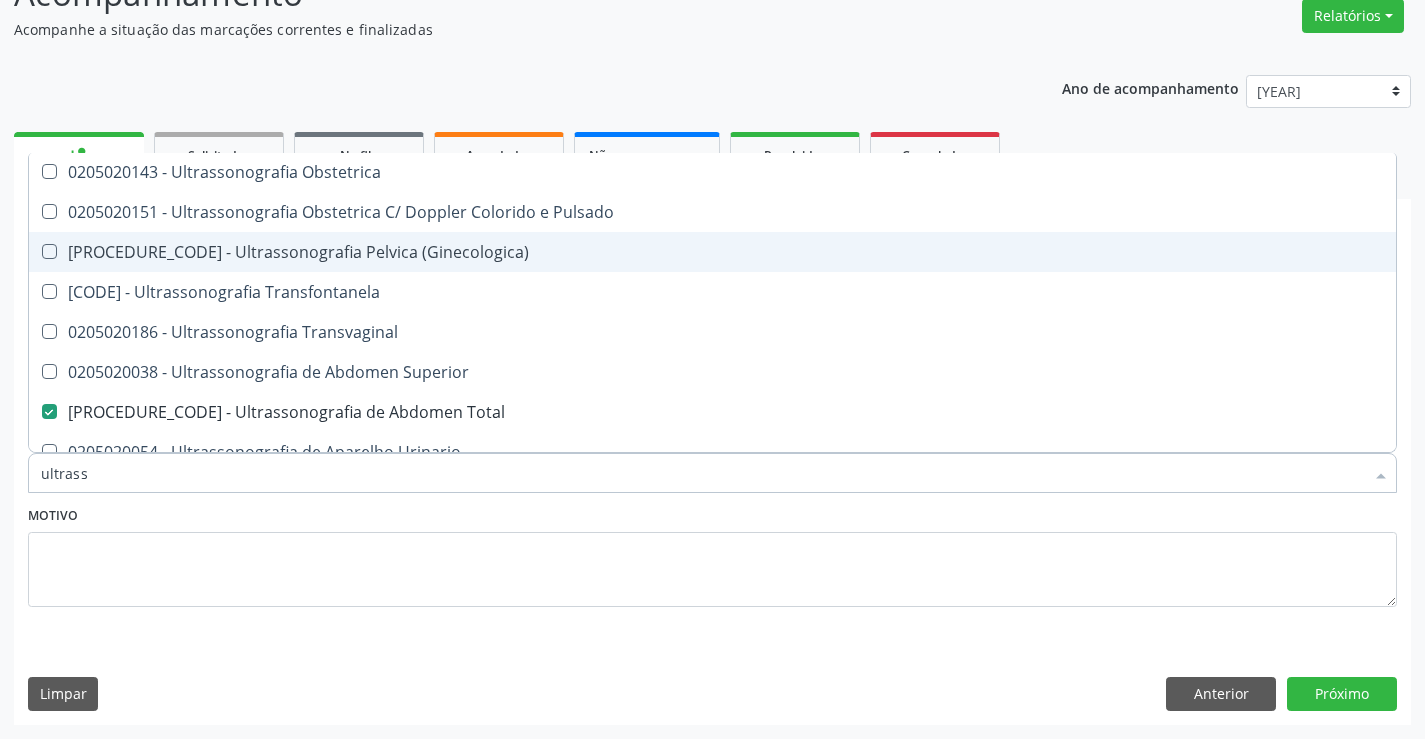 scroll, scrollTop: 221, scrollLeft: 0, axis: vertical 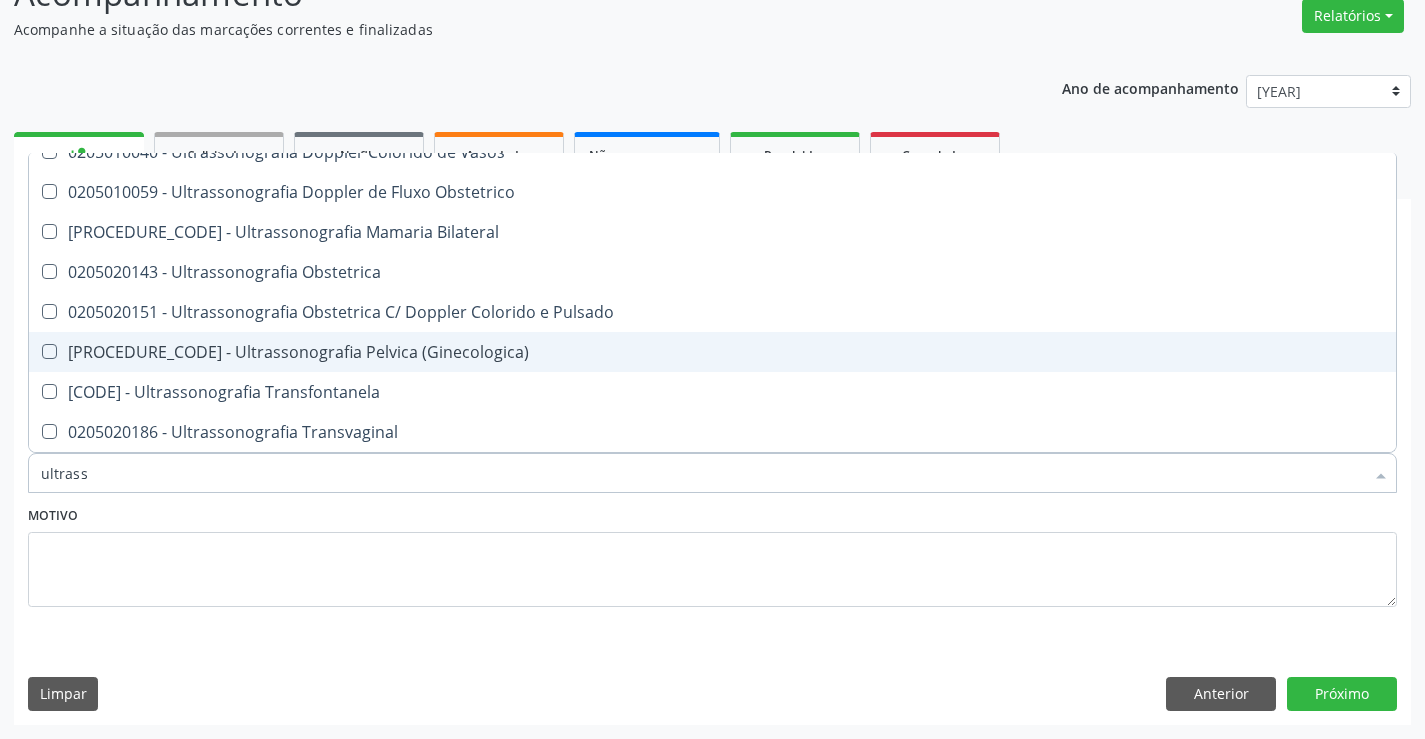 click on "[PROCEDURE_CODE] - Ultrassonografia Pelvica (Ginecologica)" at bounding box center [712, 352] 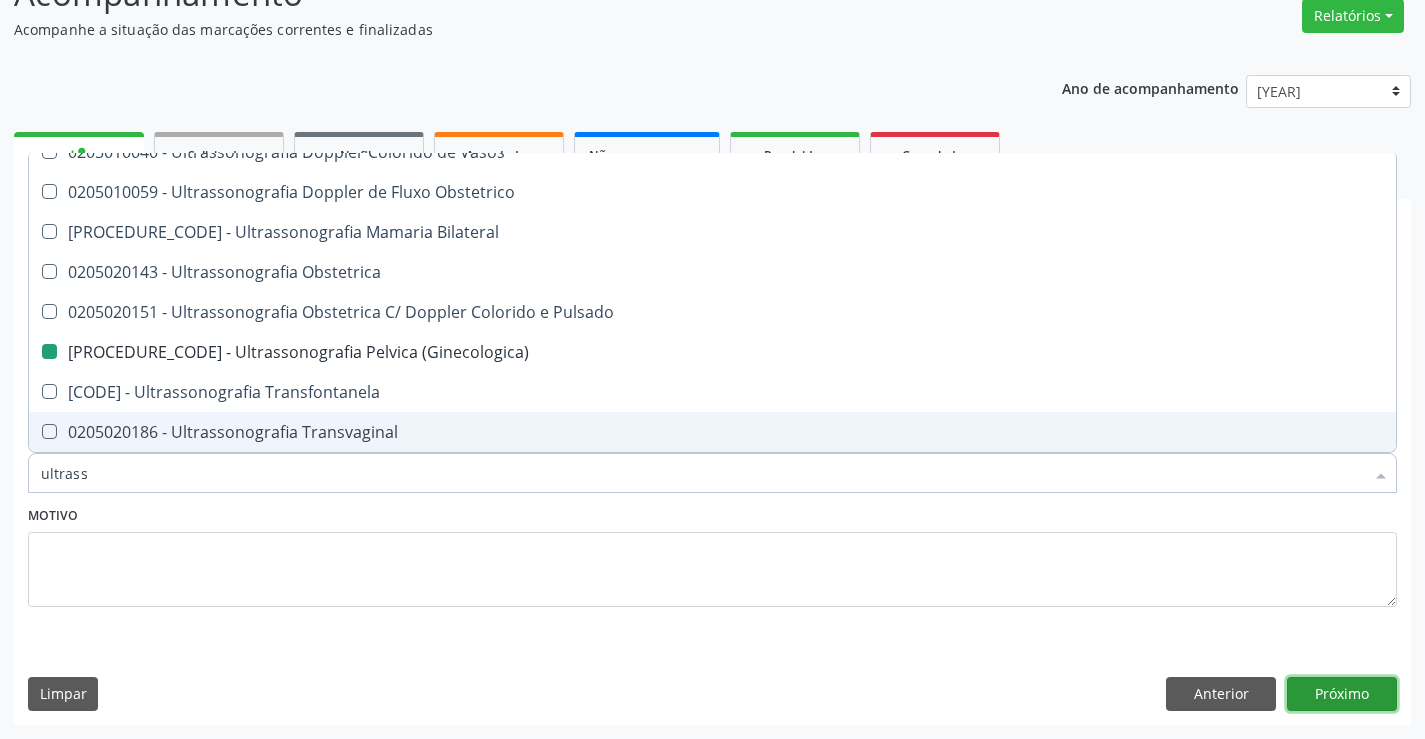 click on "Próximo" at bounding box center [1342, 694] 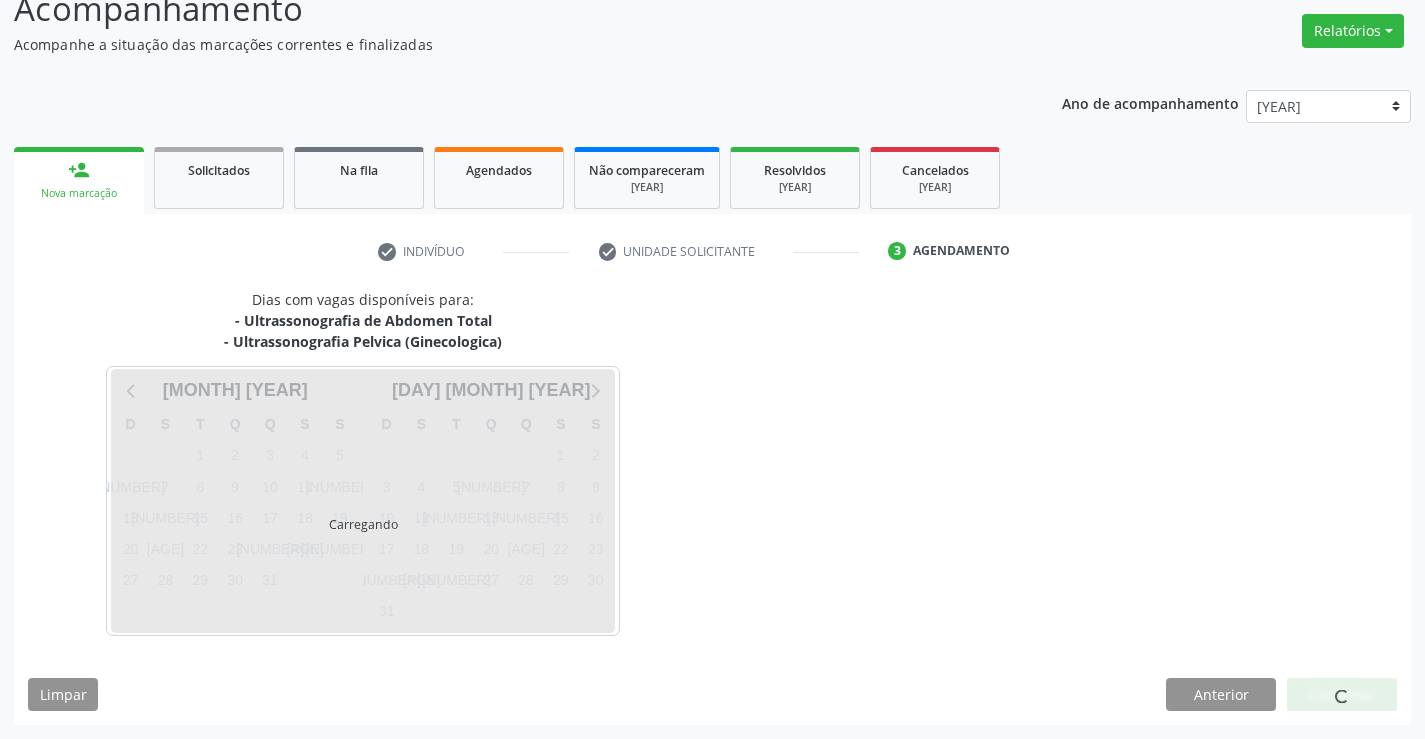scroll, scrollTop: 152, scrollLeft: 0, axis: vertical 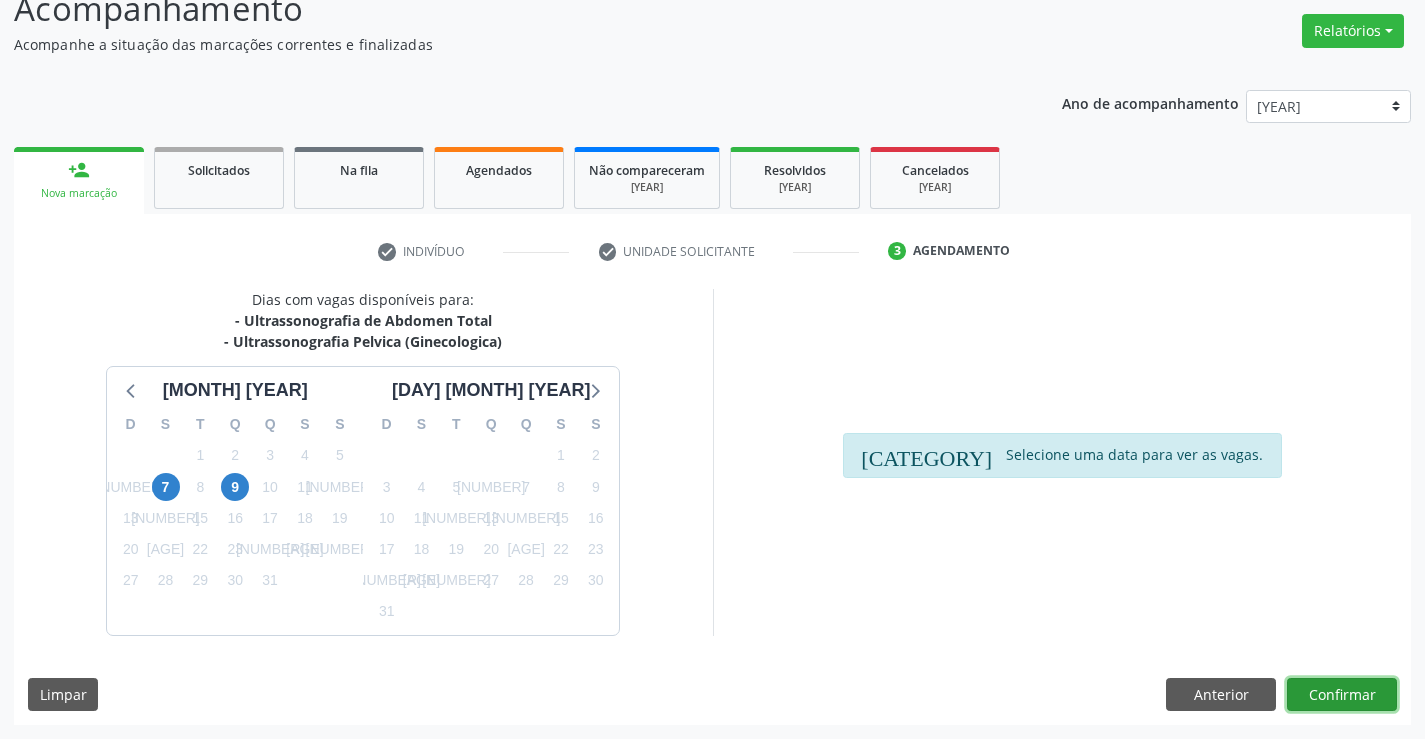 click on "Confirmar" at bounding box center [1342, 695] 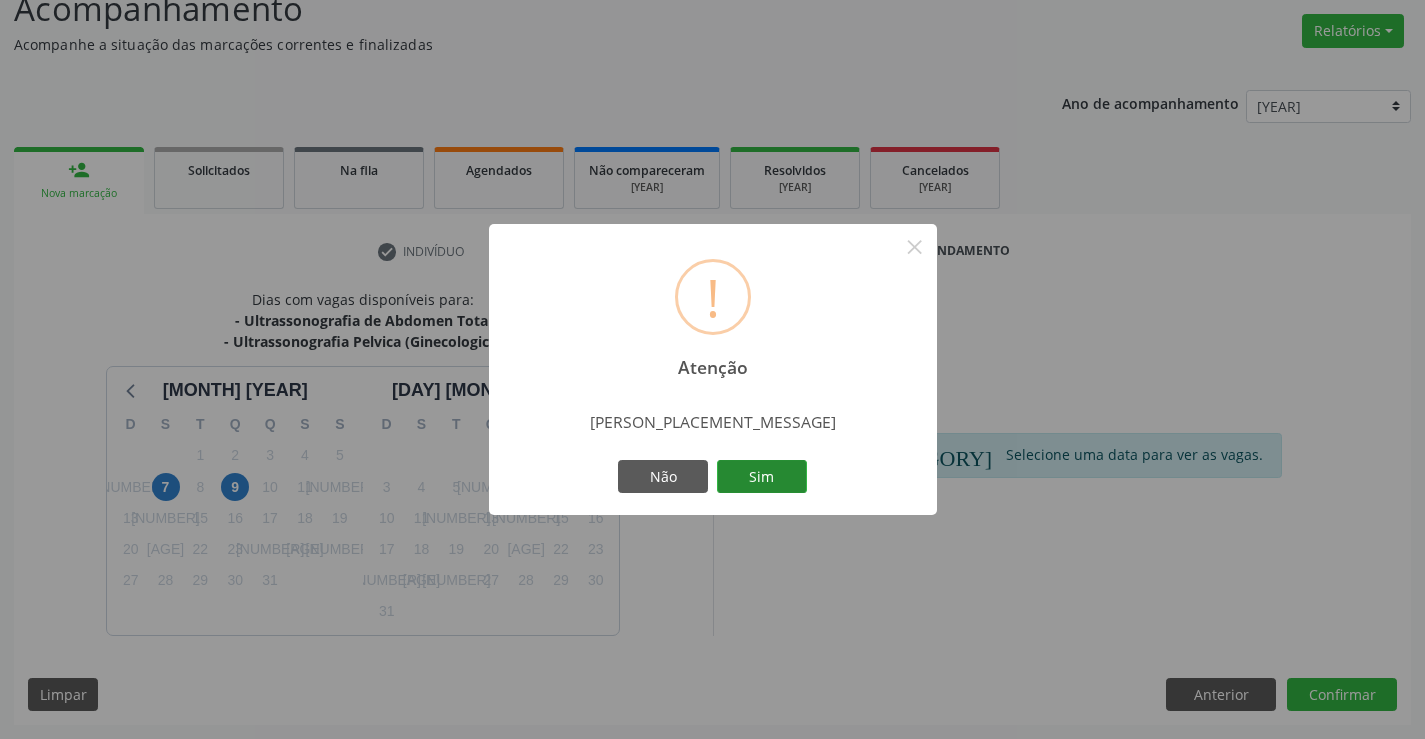 click on "Sim" at bounding box center [762, 477] 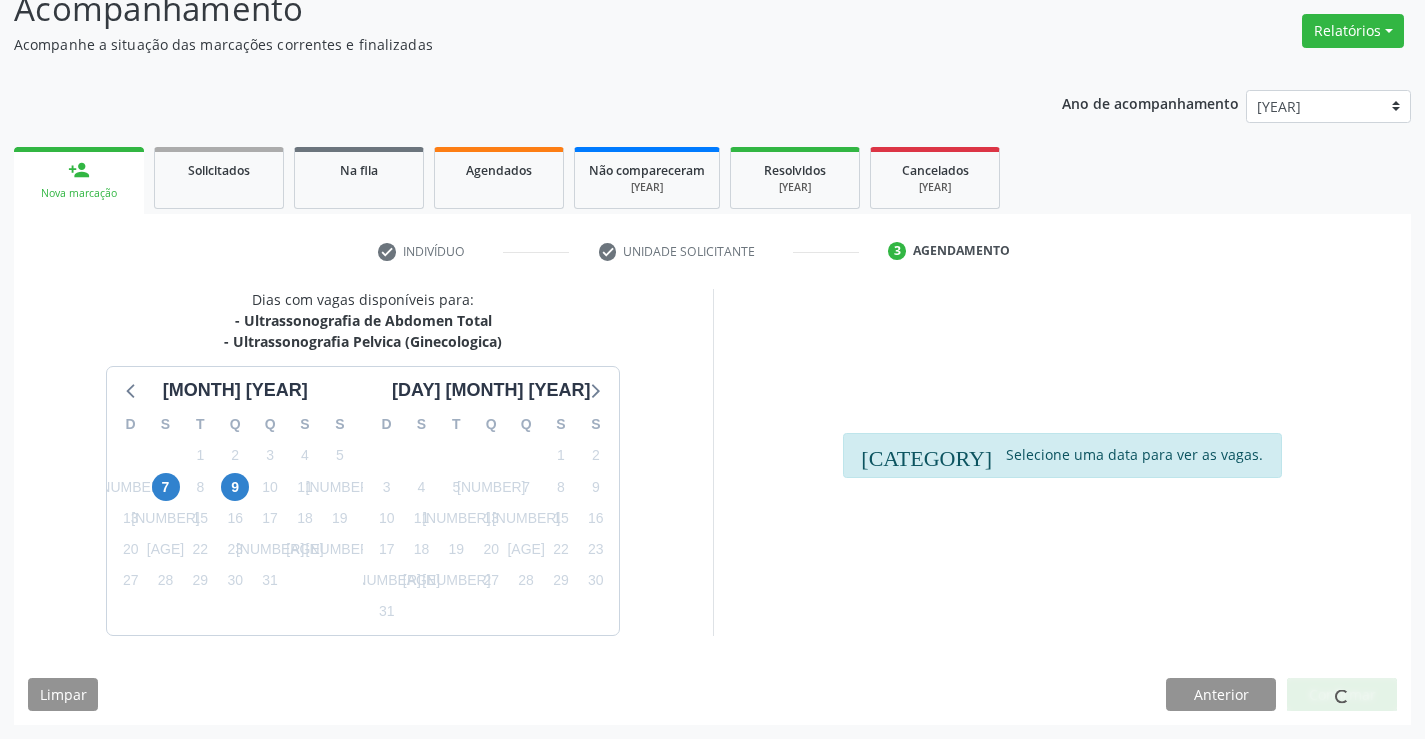 scroll, scrollTop: 0, scrollLeft: 0, axis: both 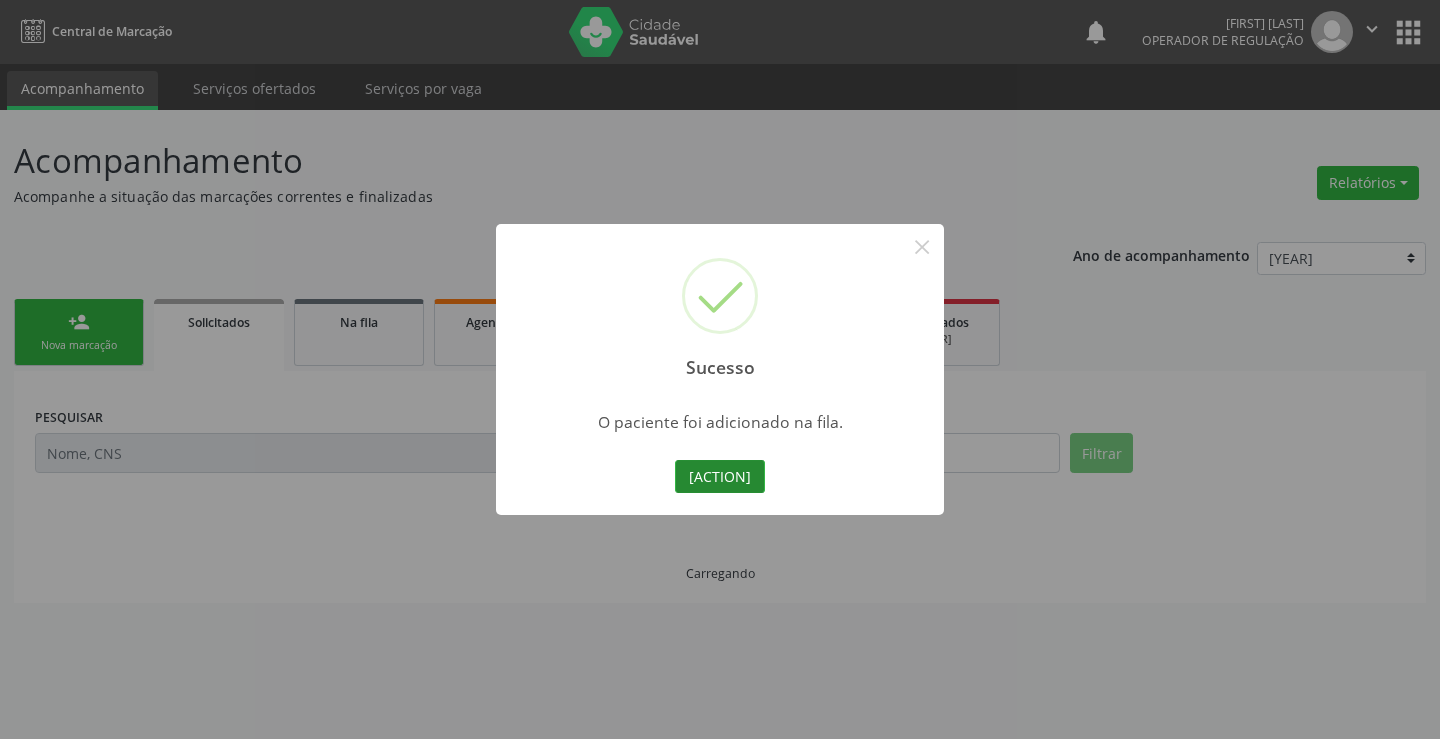 click on "[ACTION]" at bounding box center (720, 477) 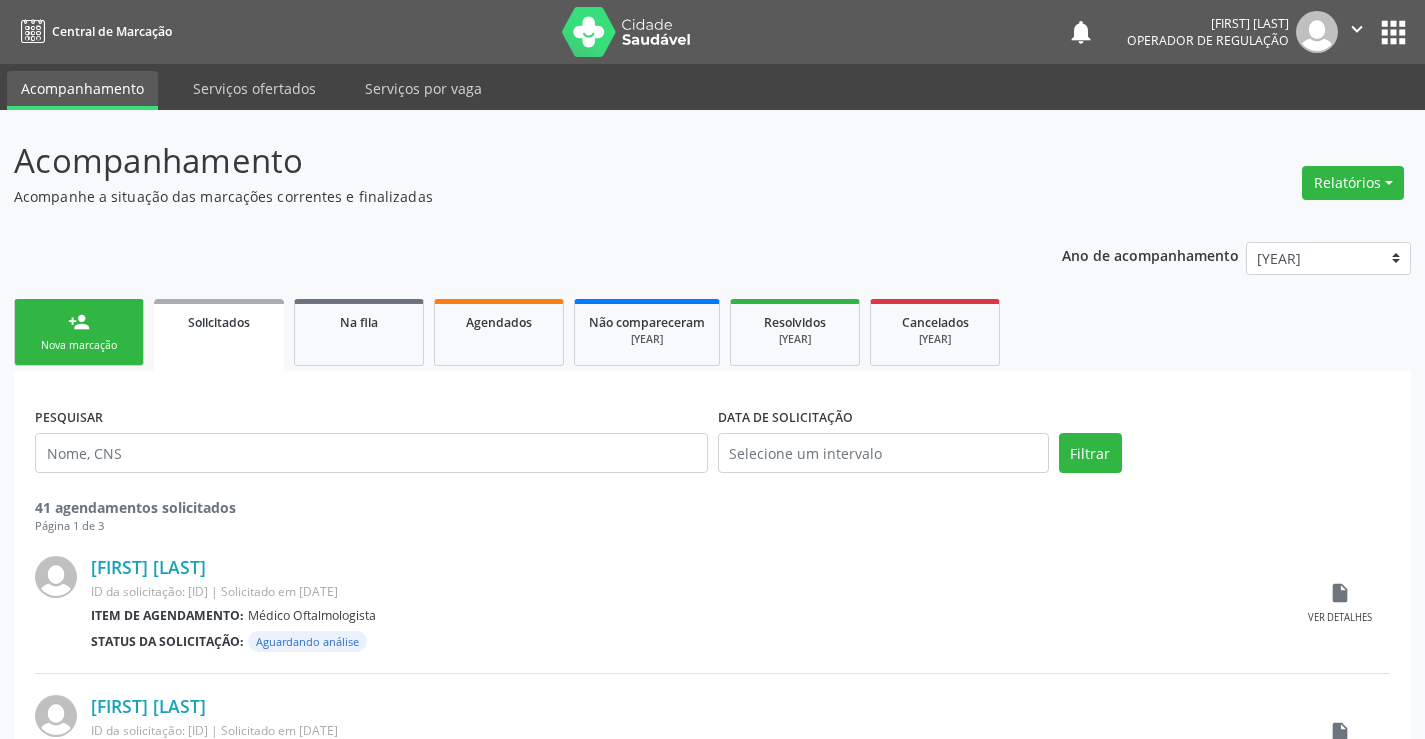 click on "person_add
Nova marcação" at bounding box center (79, 332) 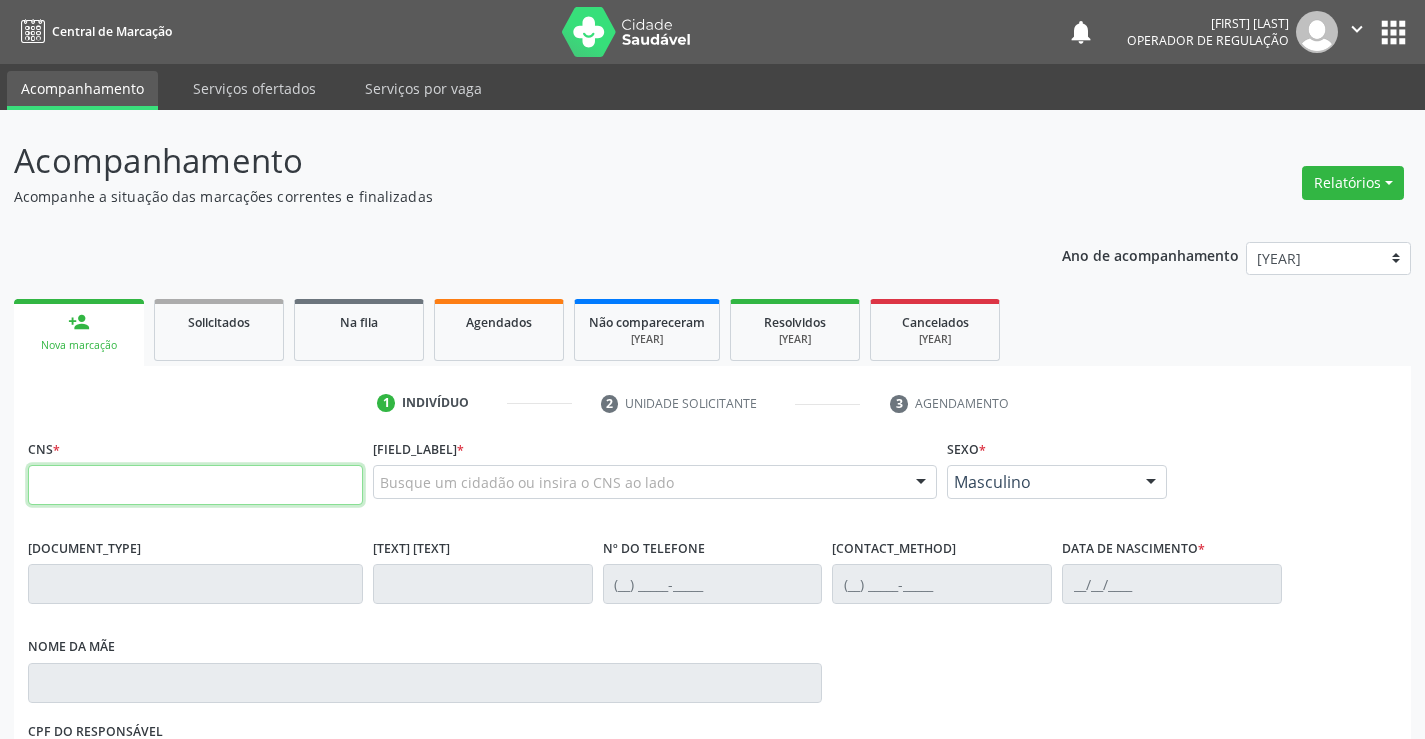 click at bounding box center (195, 485) 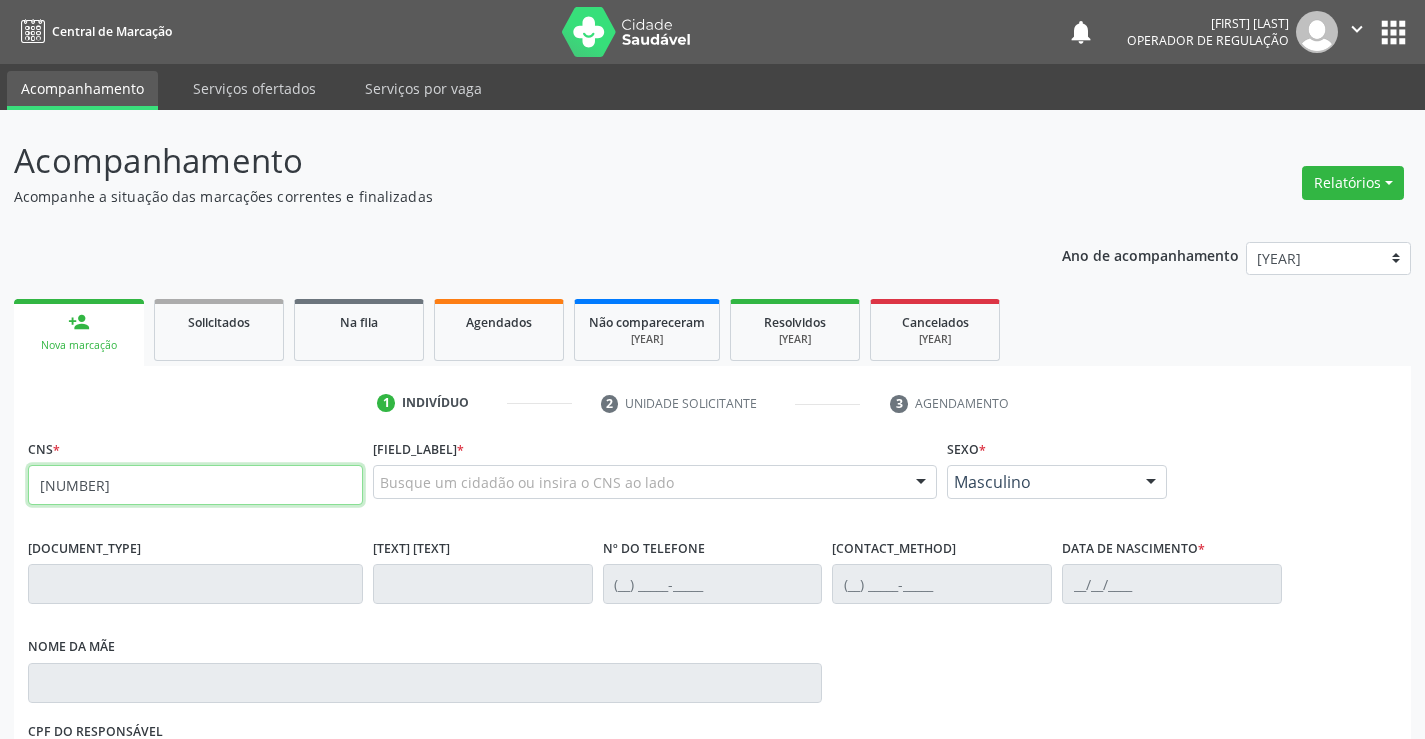 type on "[NUMBER]" 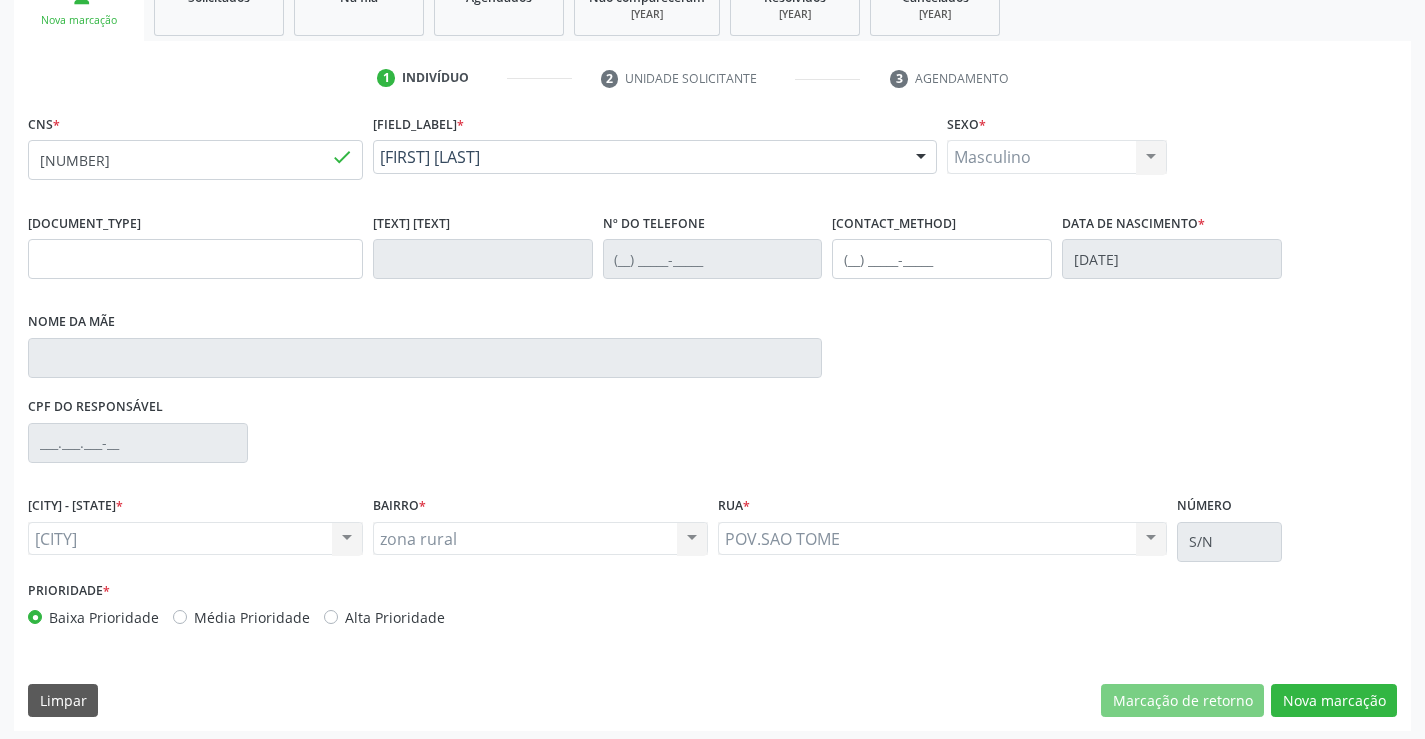 scroll, scrollTop: 331, scrollLeft: 0, axis: vertical 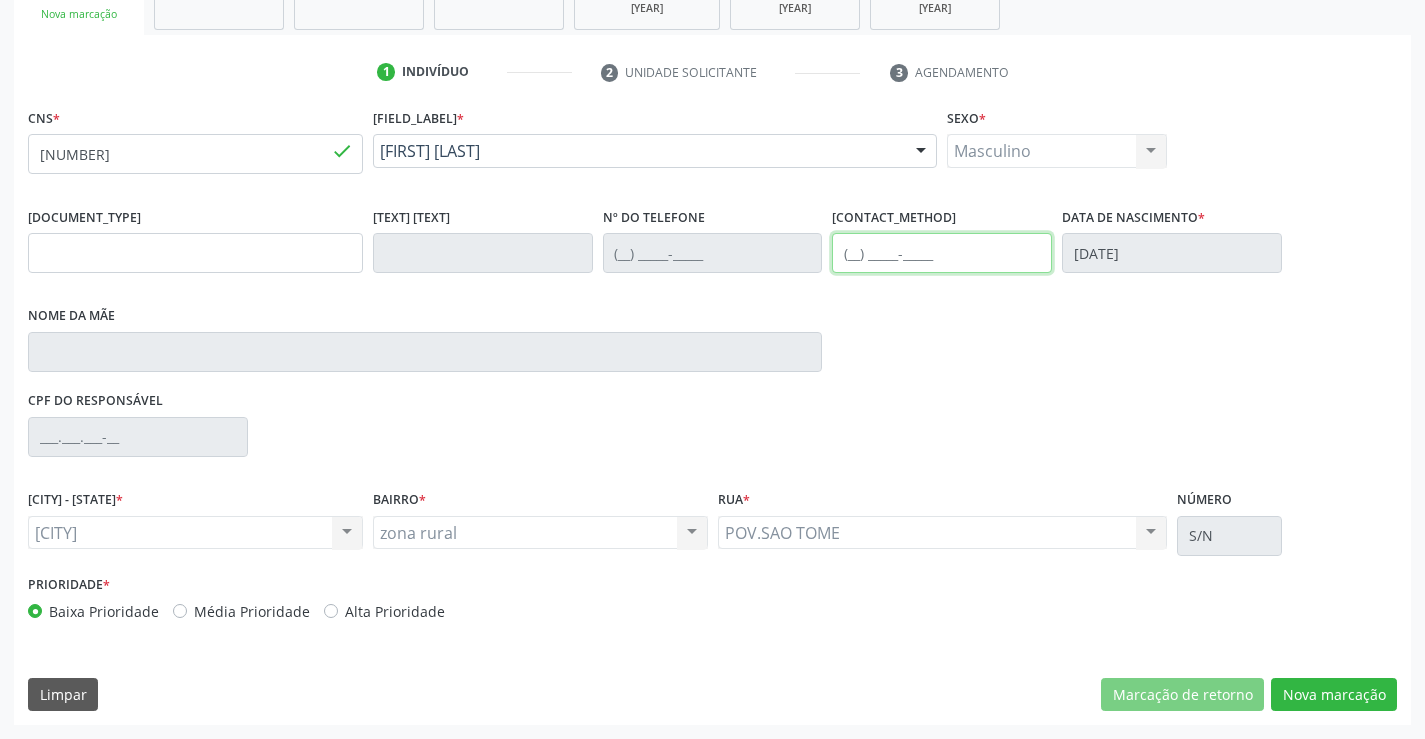 click at bounding box center [942, 253] 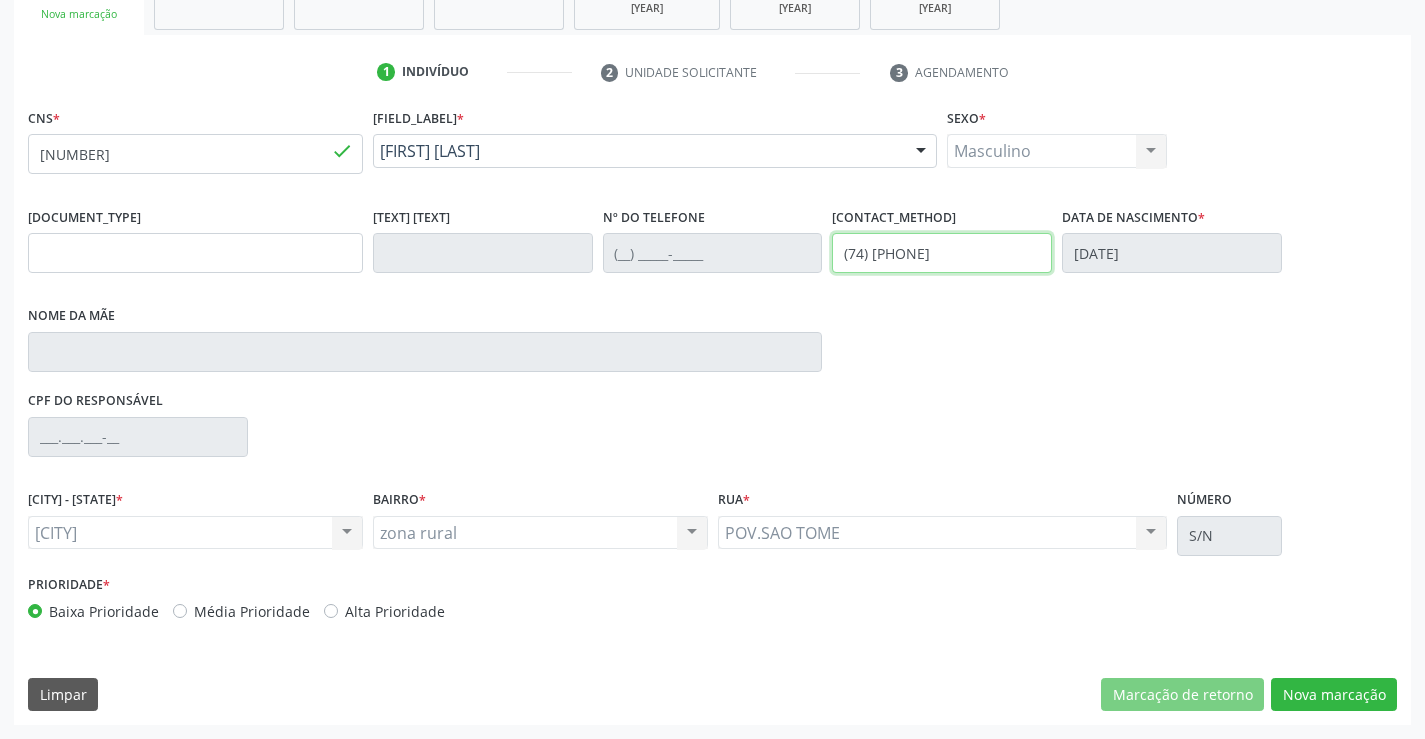 type on "(74) [PHONE]" 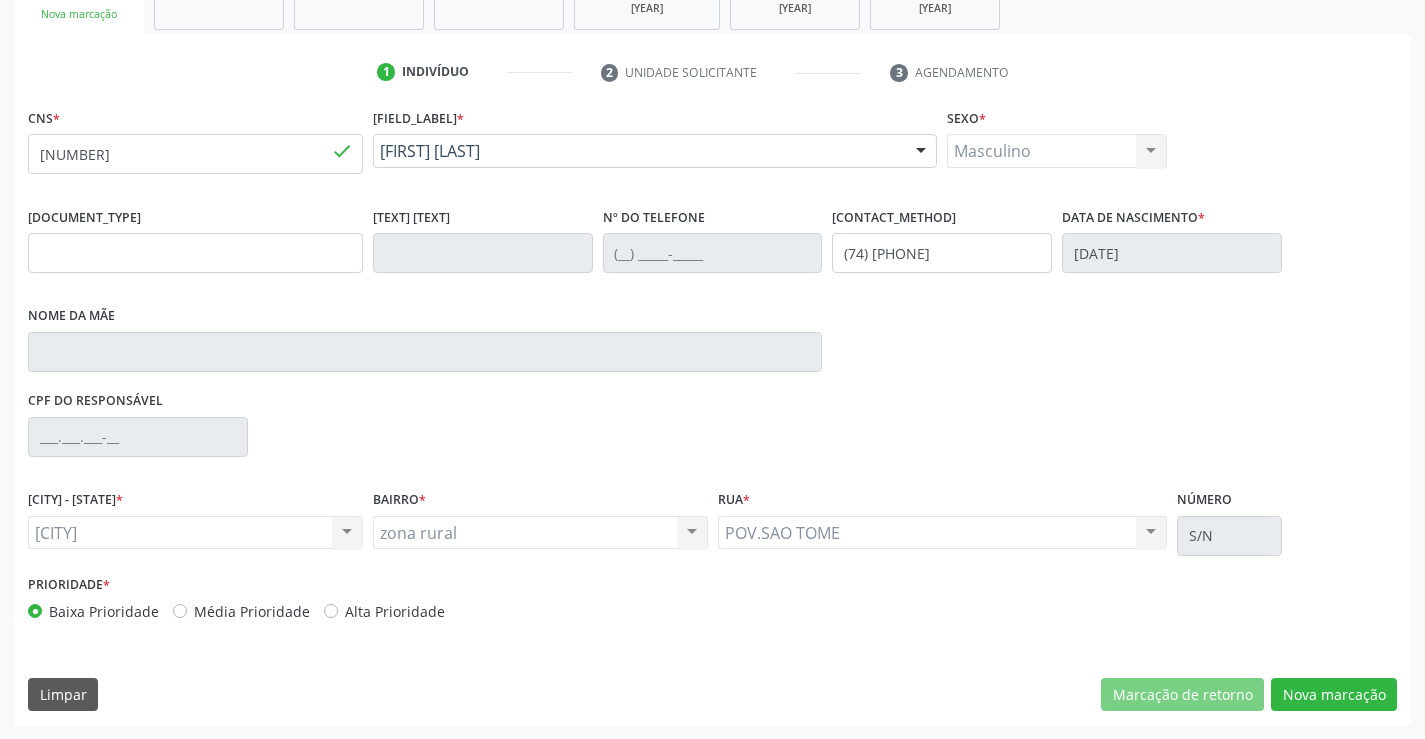 click on "POV.SAO TOME POV.SAO TOME
Nenhum resultado encontrado para: "   "
Não há nenhuma opção para ser exibida." at bounding box center (943, 533) 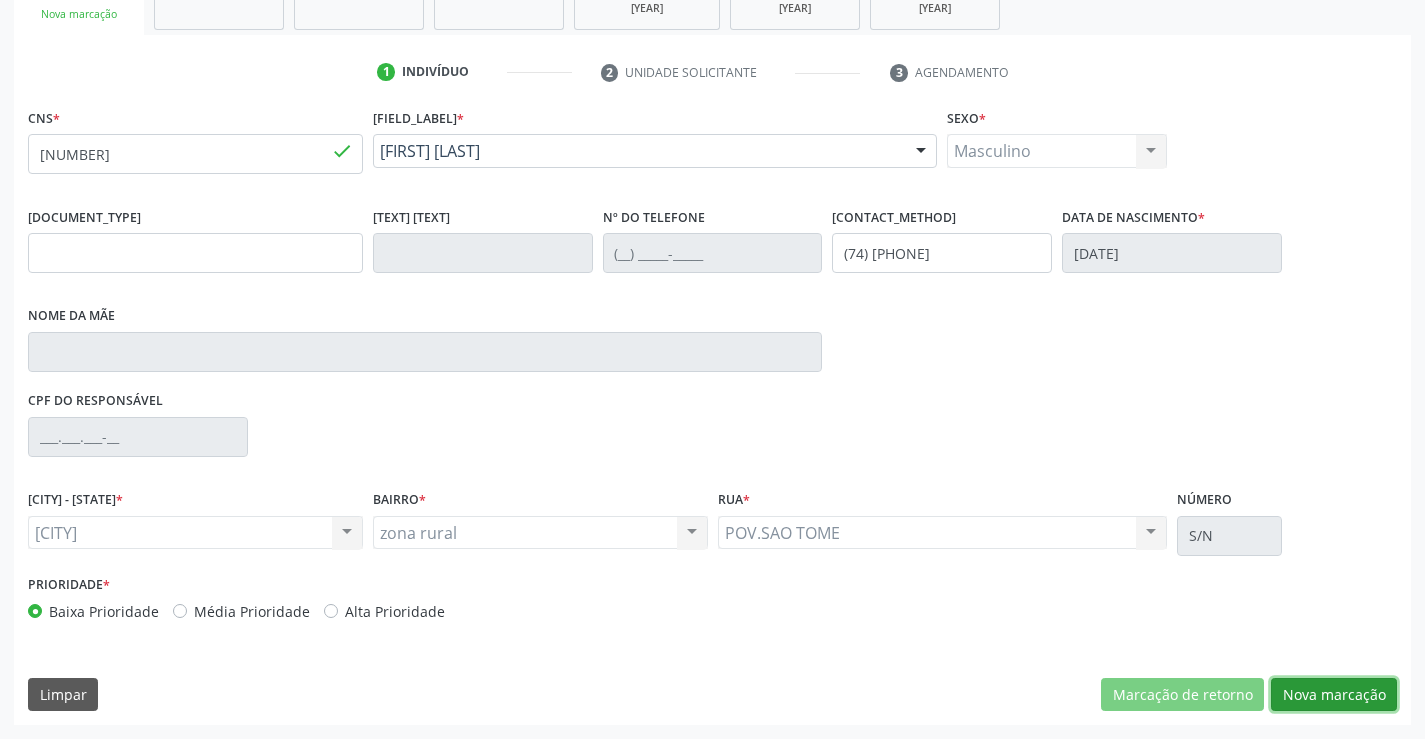click on "Nova marcação" at bounding box center (1182, 695) 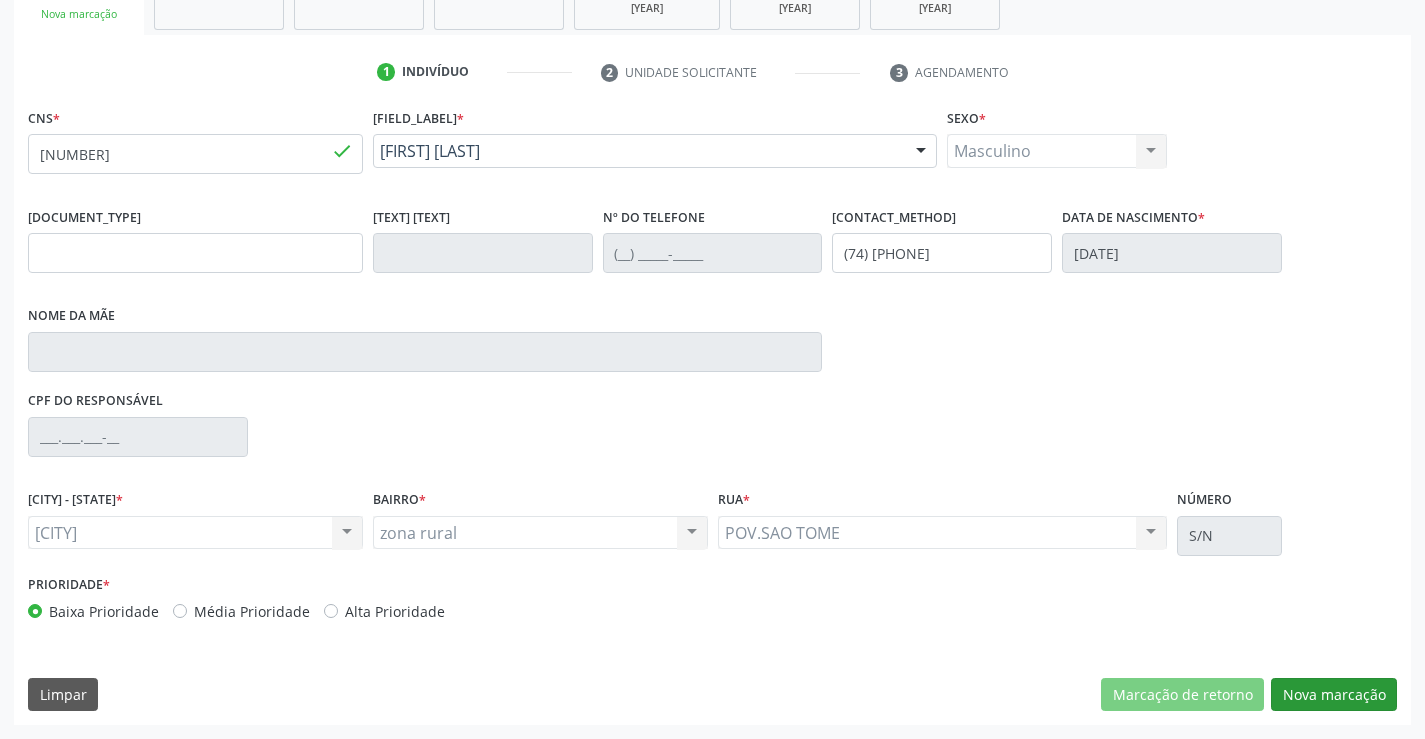 scroll, scrollTop: 167, scrollLeft: 0, axis: vertical 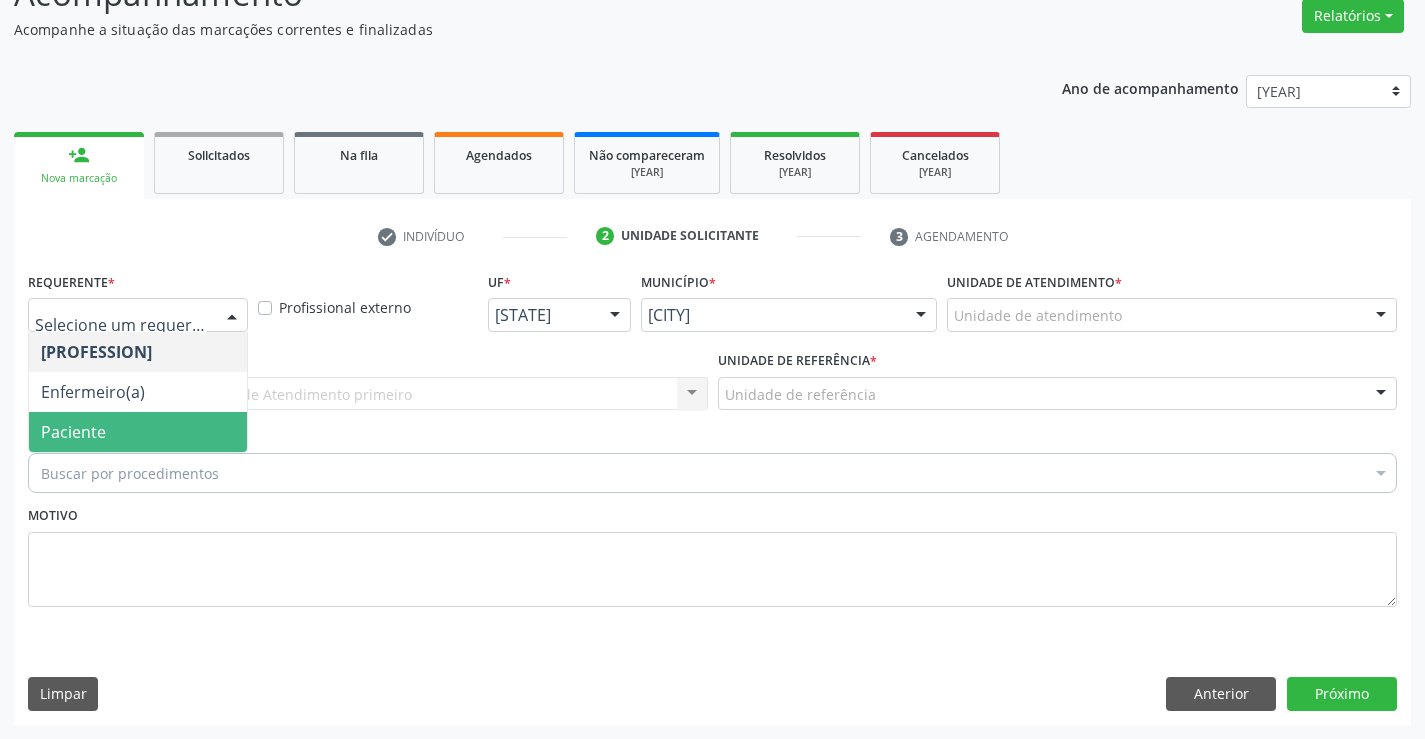 click on "Paciente" at bounding box center (73, 432) 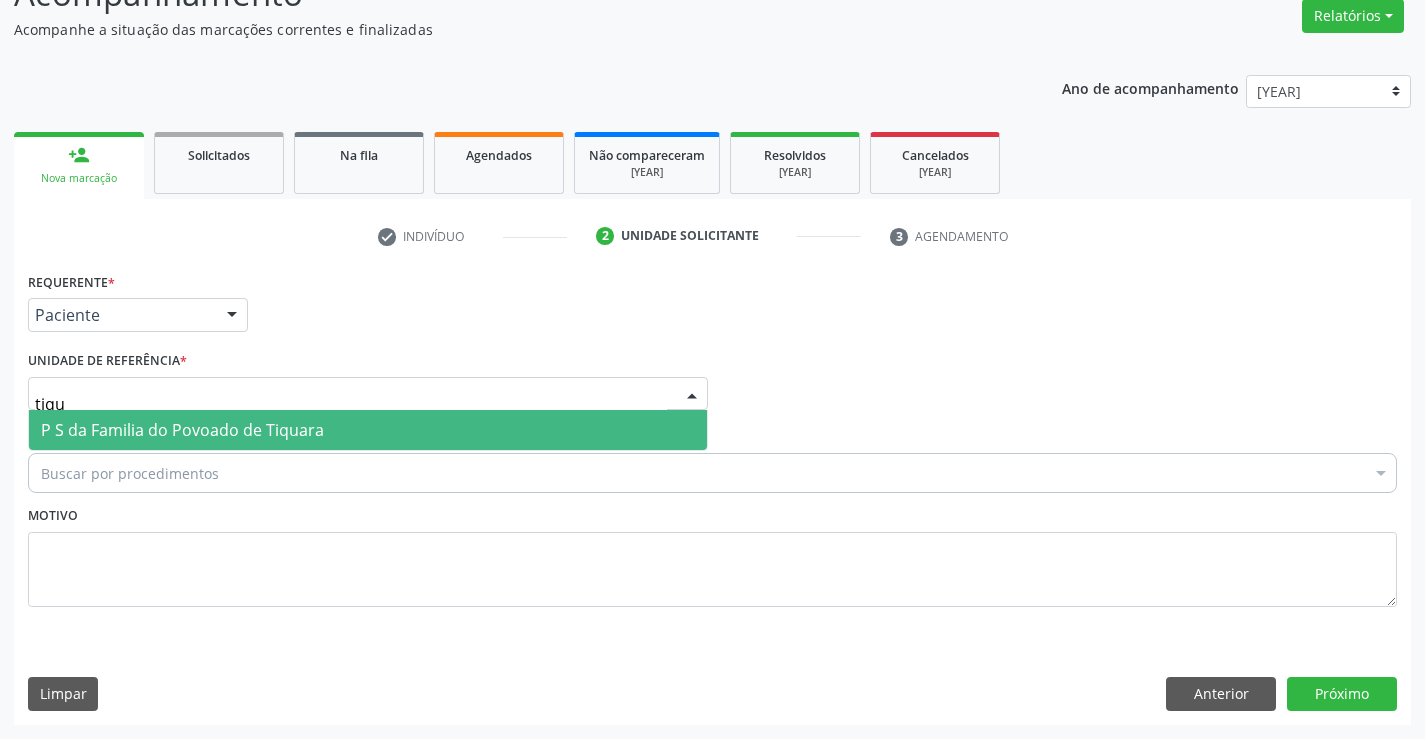 click on "P S da Familia do Povoado de Tiquara" at bounding box center (182, 430) 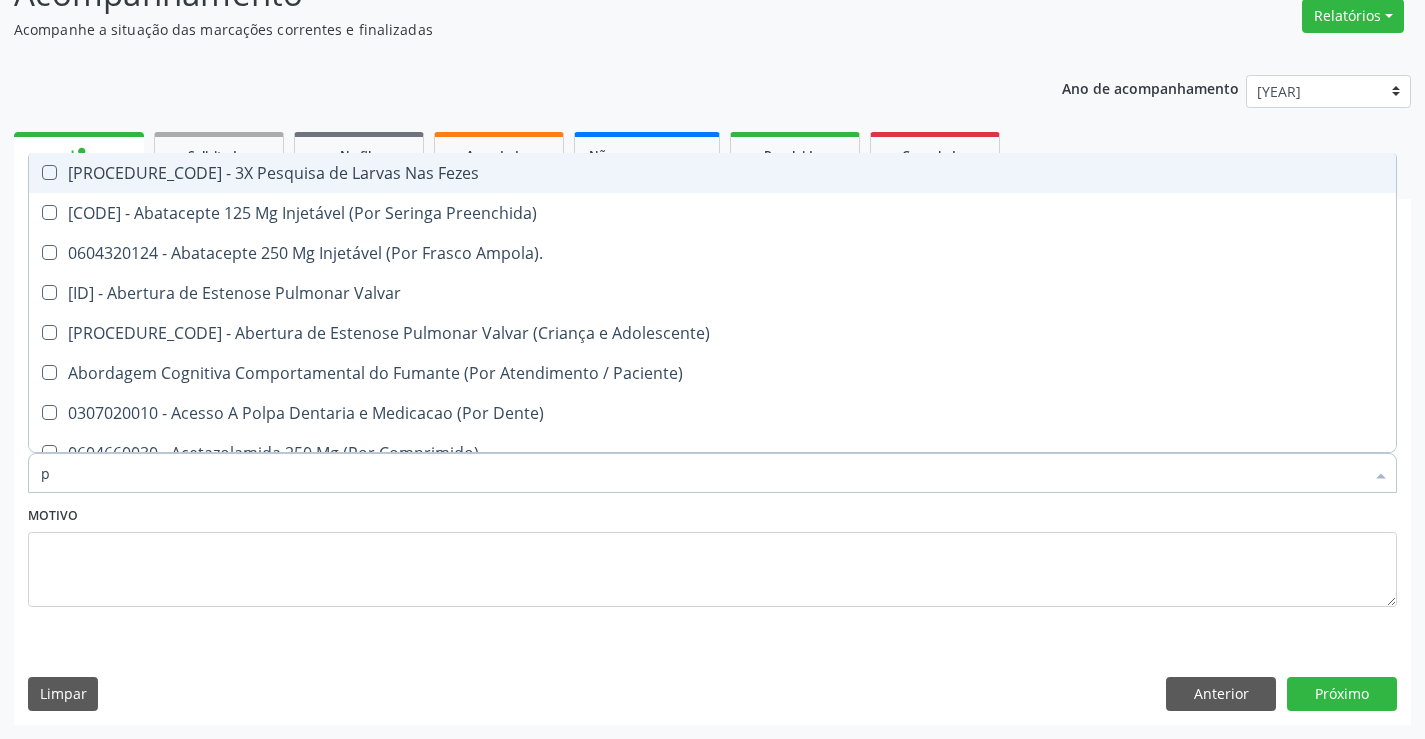 type on "pe" 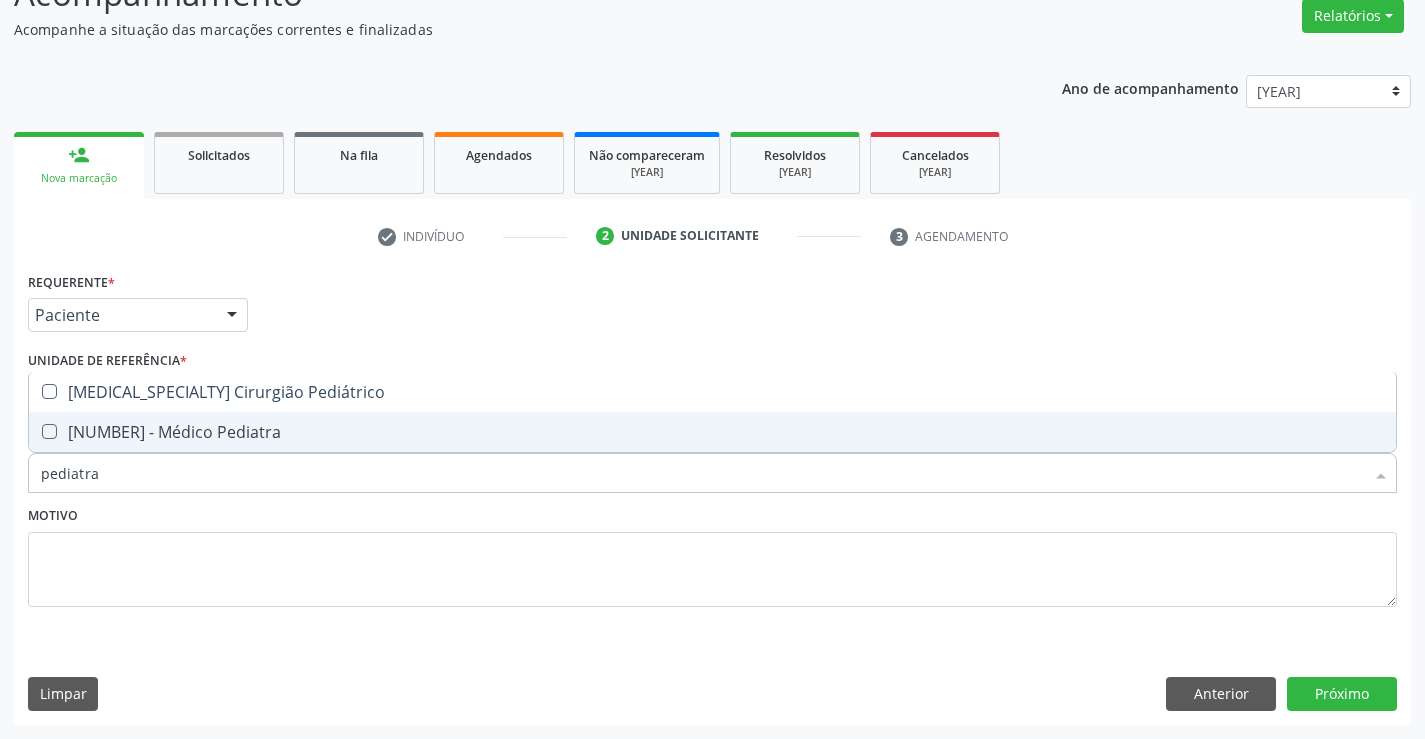 click on "[NUMBER] - Médico Pediatra" at bounding box center [712, 432] 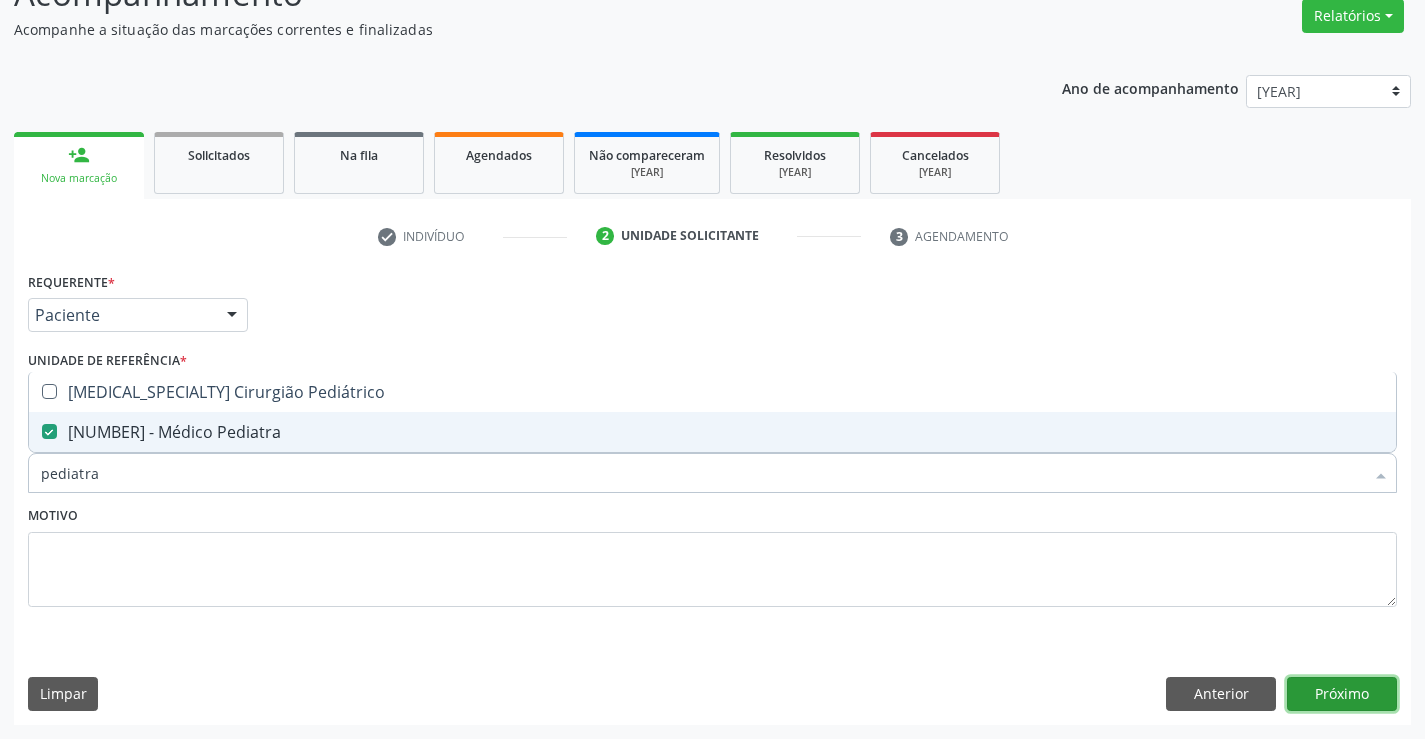 click on "Próximo" at bounding box center (1342, 694) 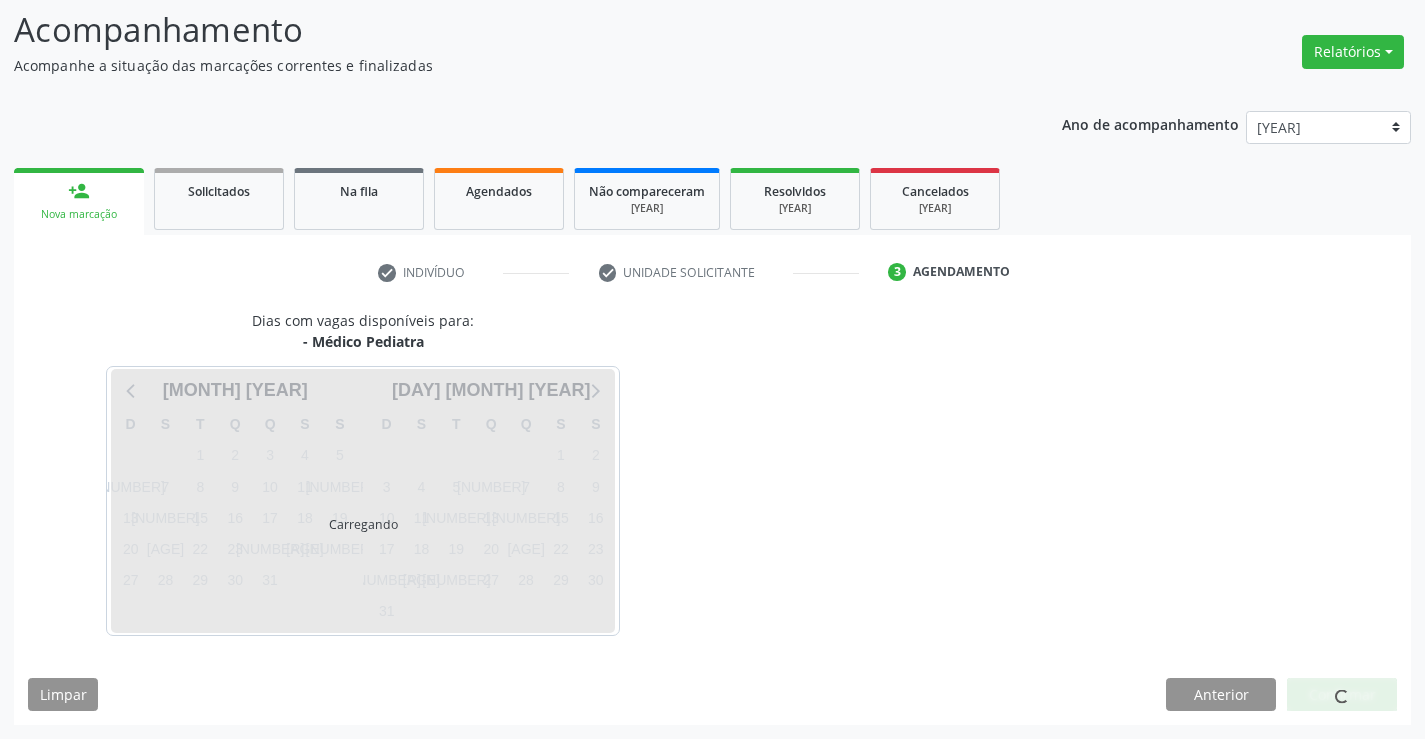 scroll, scrollTop: 131, scrollLeft: 0, axis: vertical 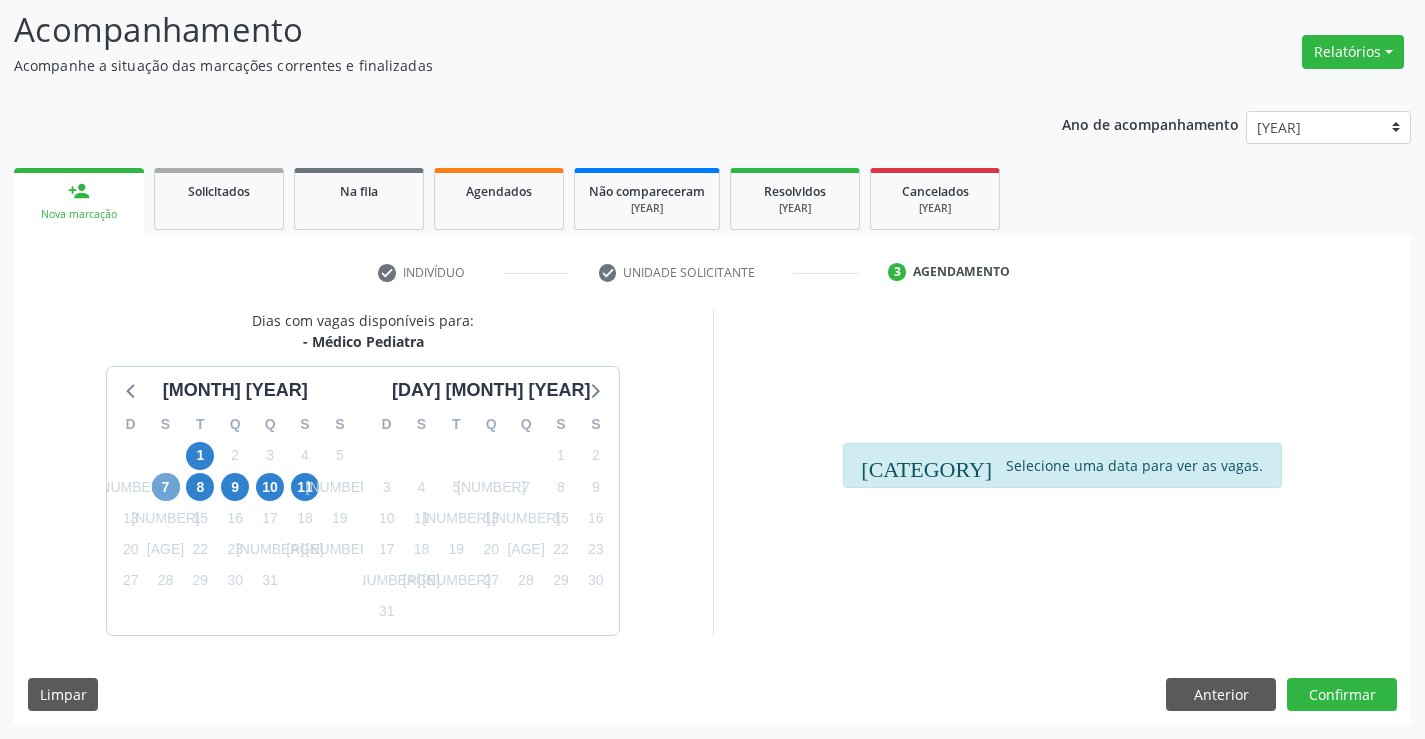 click on "7" at bounding box center [166, 487] 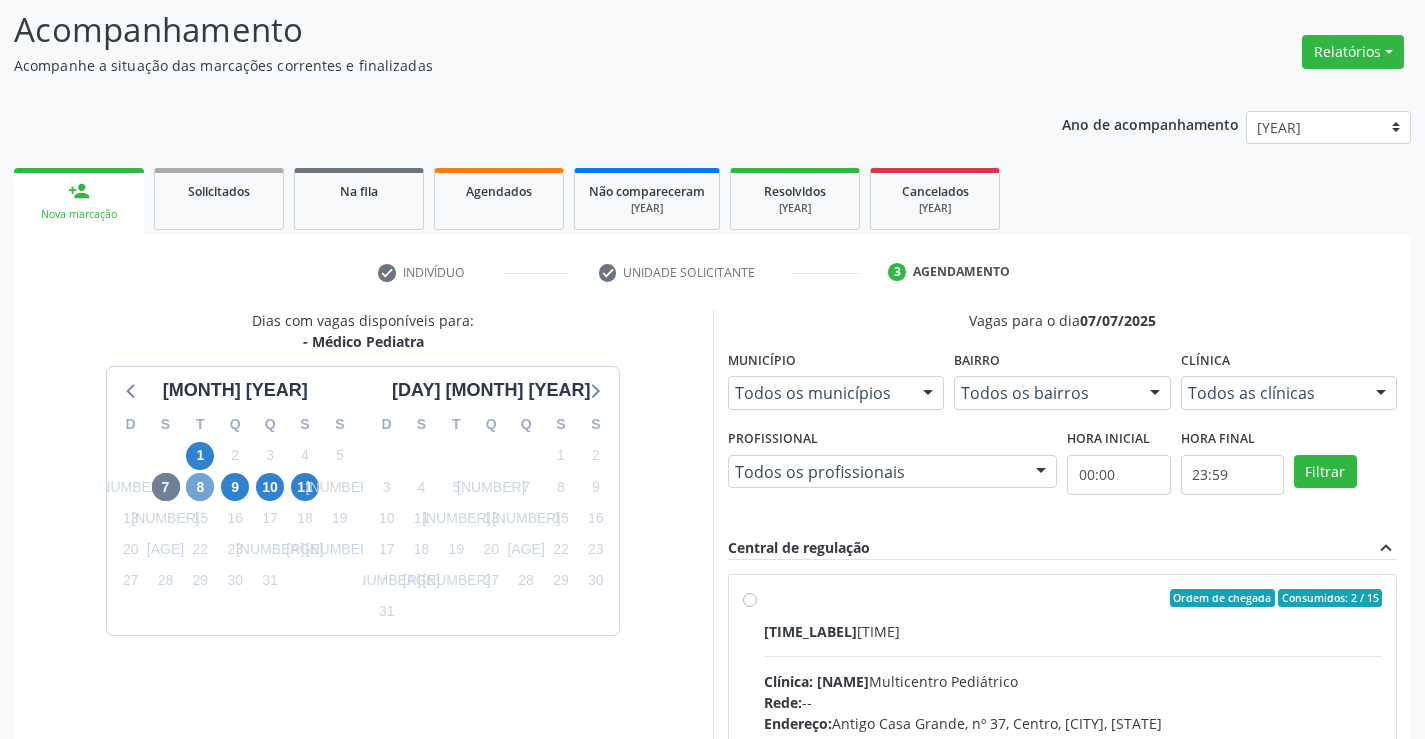 click on "8" at bounding box center [200, 487] 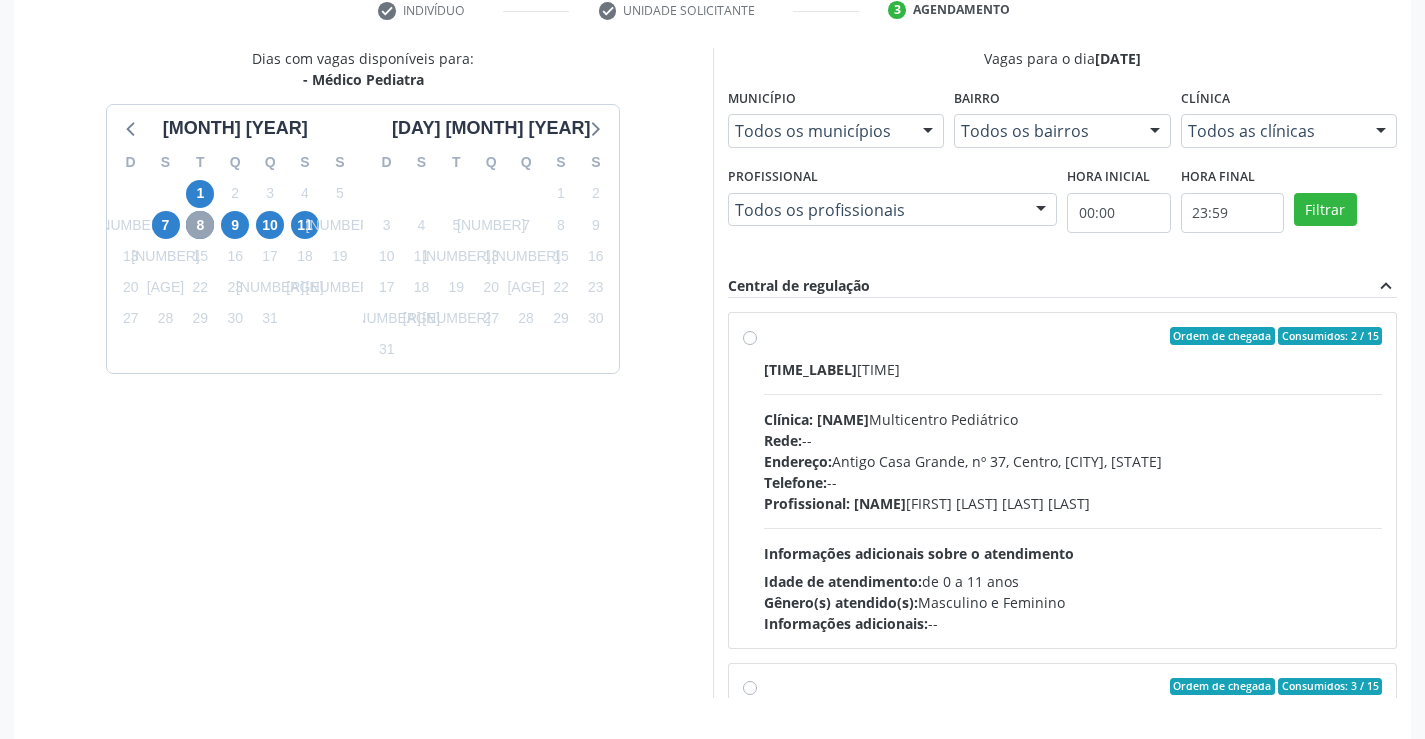 scroll, scrollTop: 456, scrollLeft: 0, axis: vertical 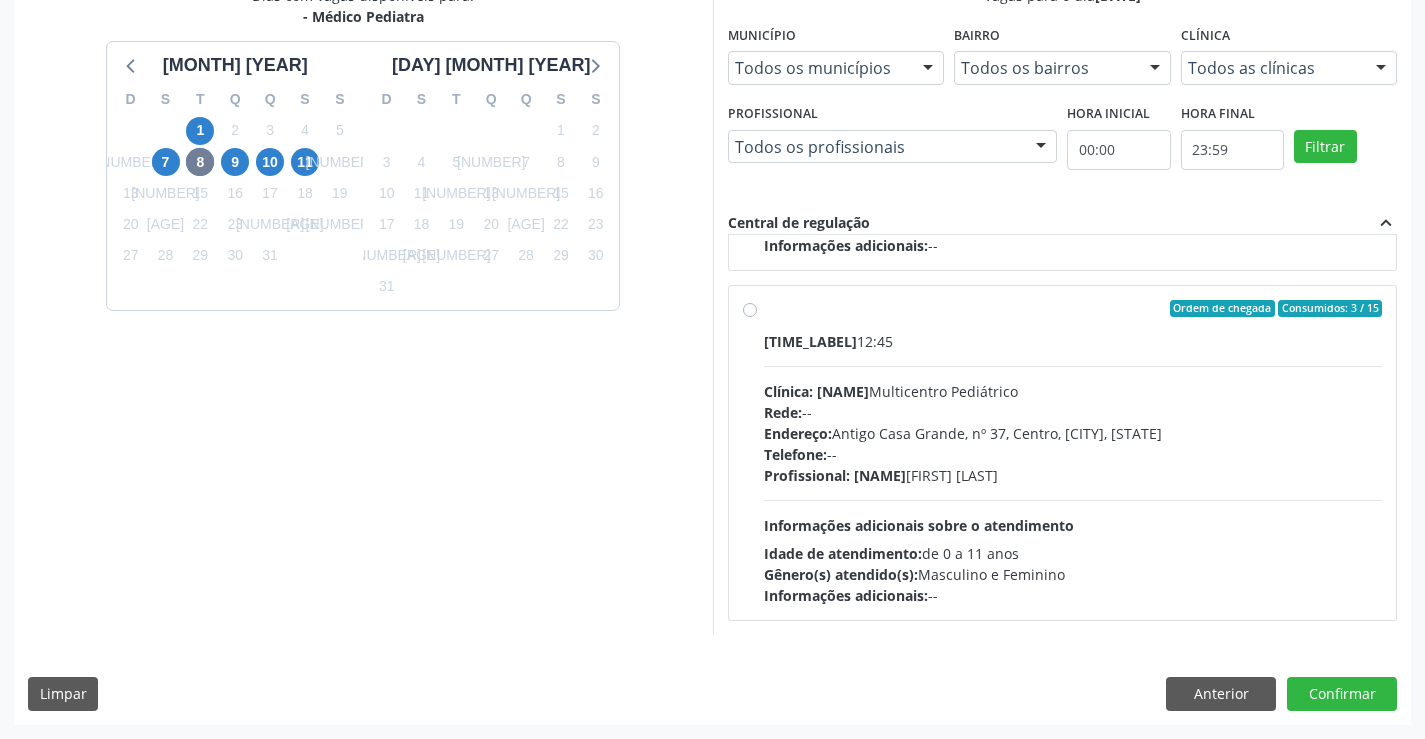 click on "Ordem de chegada
Consumidos: 3 / 15
Horário:   12:45
Clínica:  Multicentro Pediátrico
Rede:
--
Endereço:   Antigo Casa Grande, nº 37, Centro, Campo Formoso - BA
Telefone:   --
Profissional:
[FIRST] [LAST] [LAST]
Informações adicionais sobre o atendimento
Idade de atendimento:
de 0 a 11 anos
Gênero(s) atendido(s):
Masculino e Feminino
Informações adicionais:
--" at bounding box center (1073, 453) 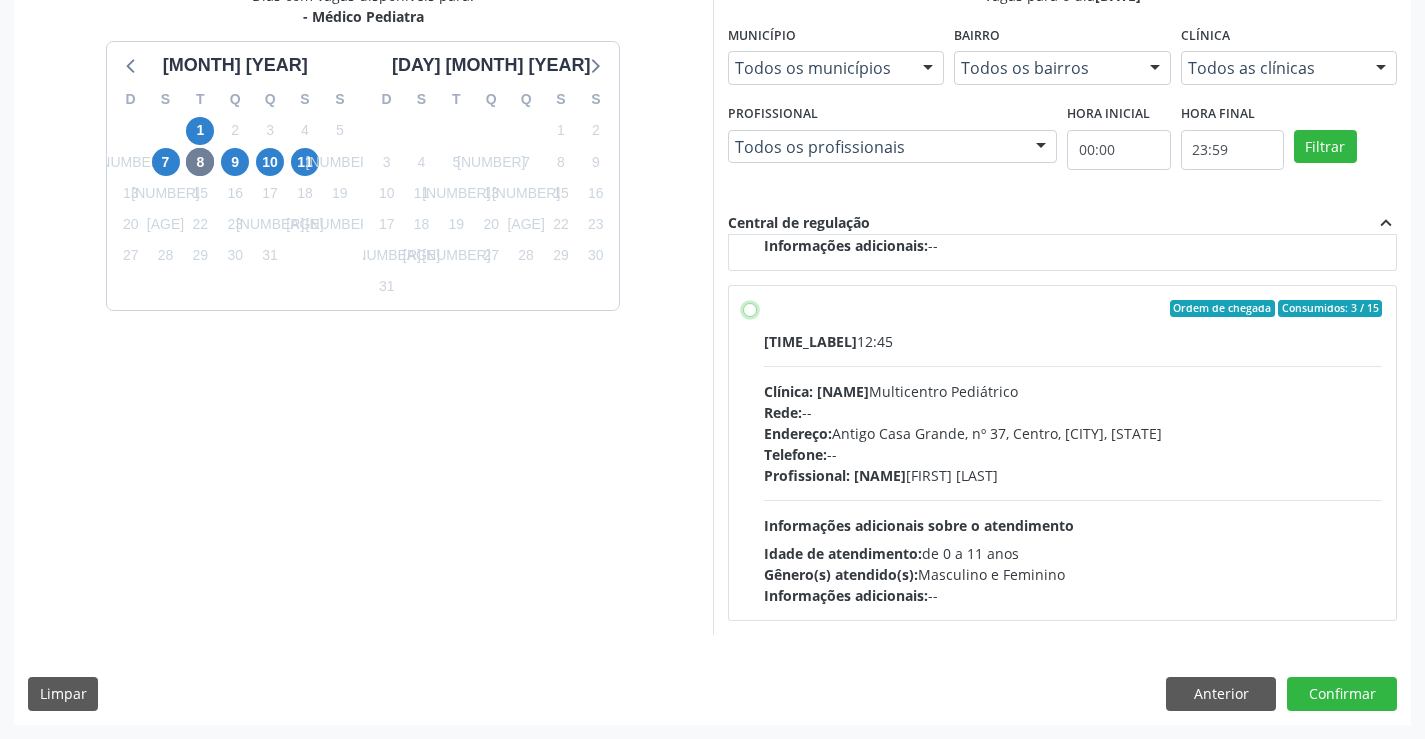 click on "Ordem de chegada
Consumidos: 3 / 15
Horário:   12:45
Clínica:  Multicentro Pediátrico
Rede:
--
Endereço:   Antigo Casa Grande, nº 37, Centro, Campo Formoso - BA
Telefone:   --
Profissional:
[FIRST] [LAST] [LAST]
Informações adicionais sobre o atendimento
Idade de atendimento:
de 0 a 11 anos
Gênero(s) atendido(s):
Masculino e Feminino
Informações adicionais:
--" at bounding box center [750, 309] 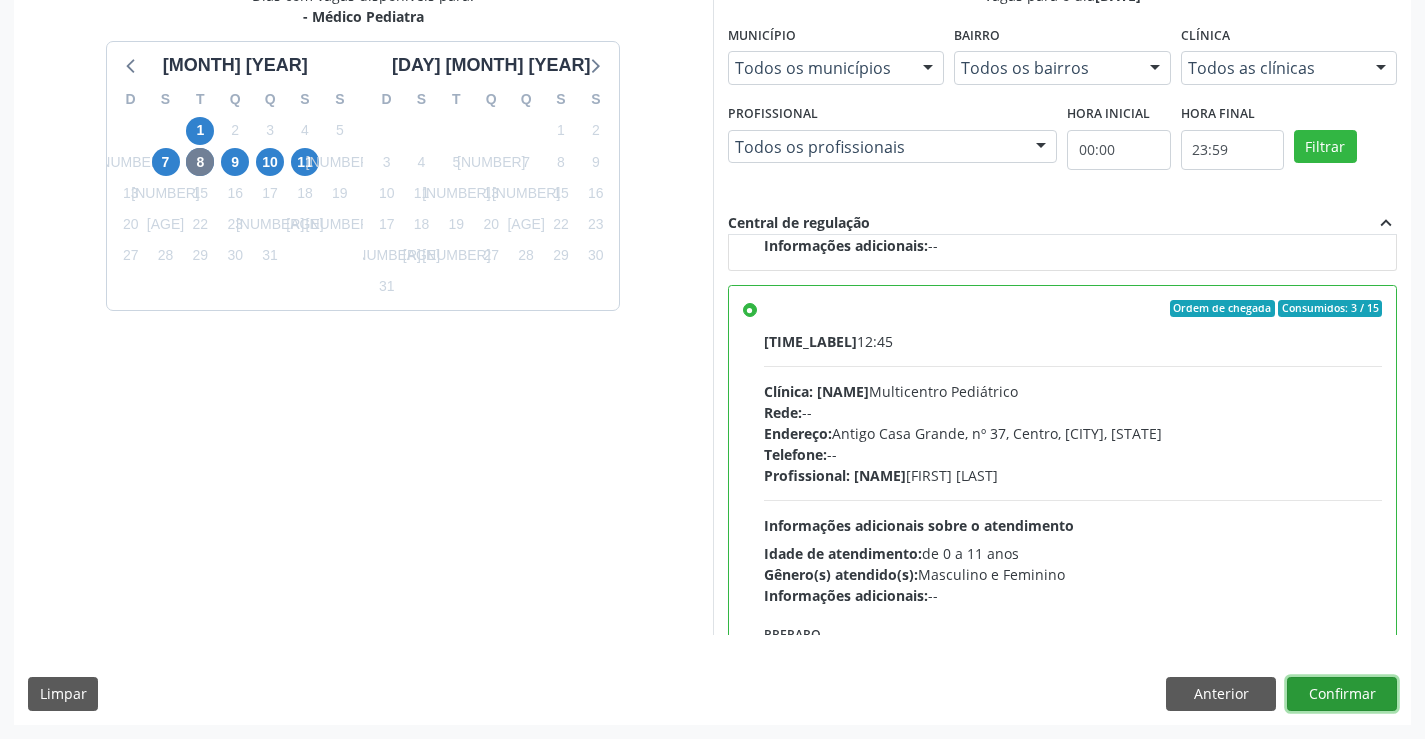 click on "Confirmar" at bounding box center [1342, 694] 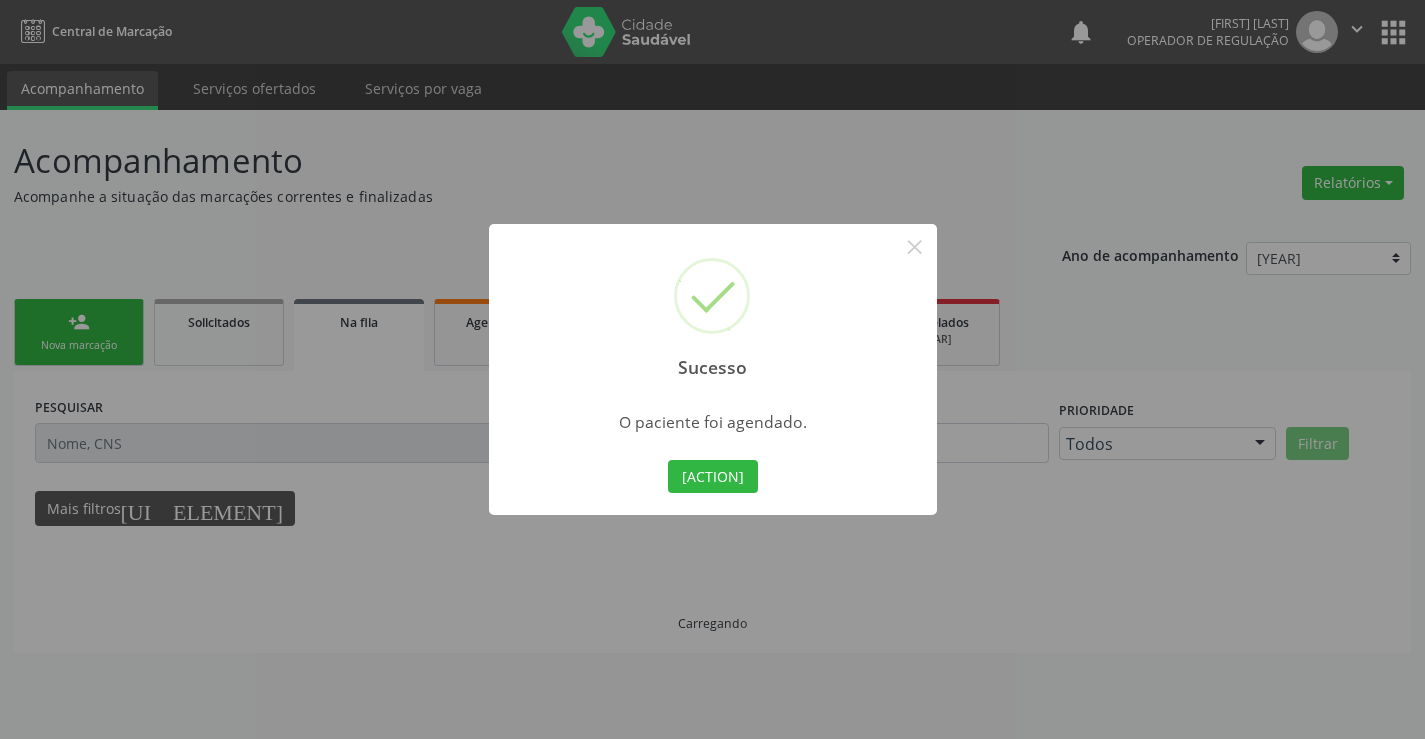 scroll, scrollTop: 0, scrollLeft: 0, axis: both 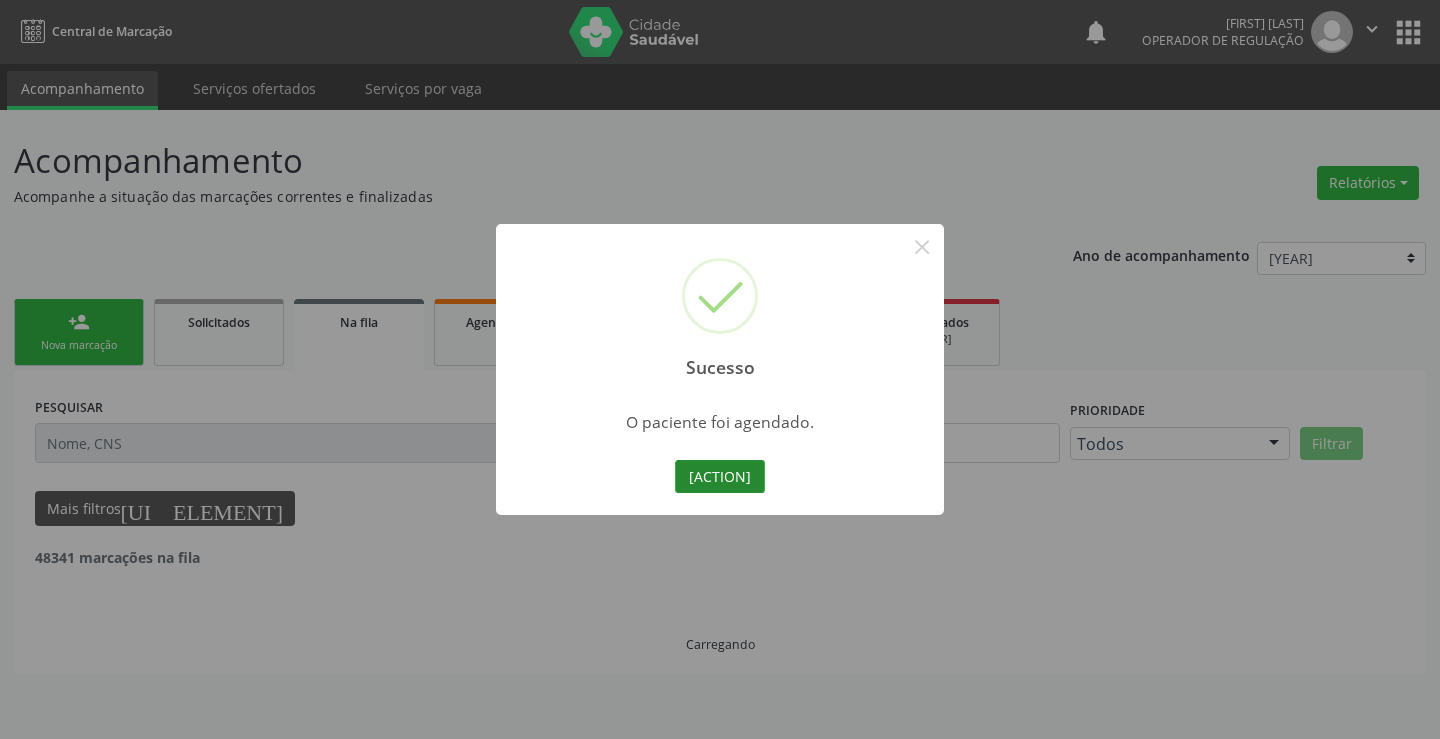 click on "[ACTION]" at bounding box center [720, 477] 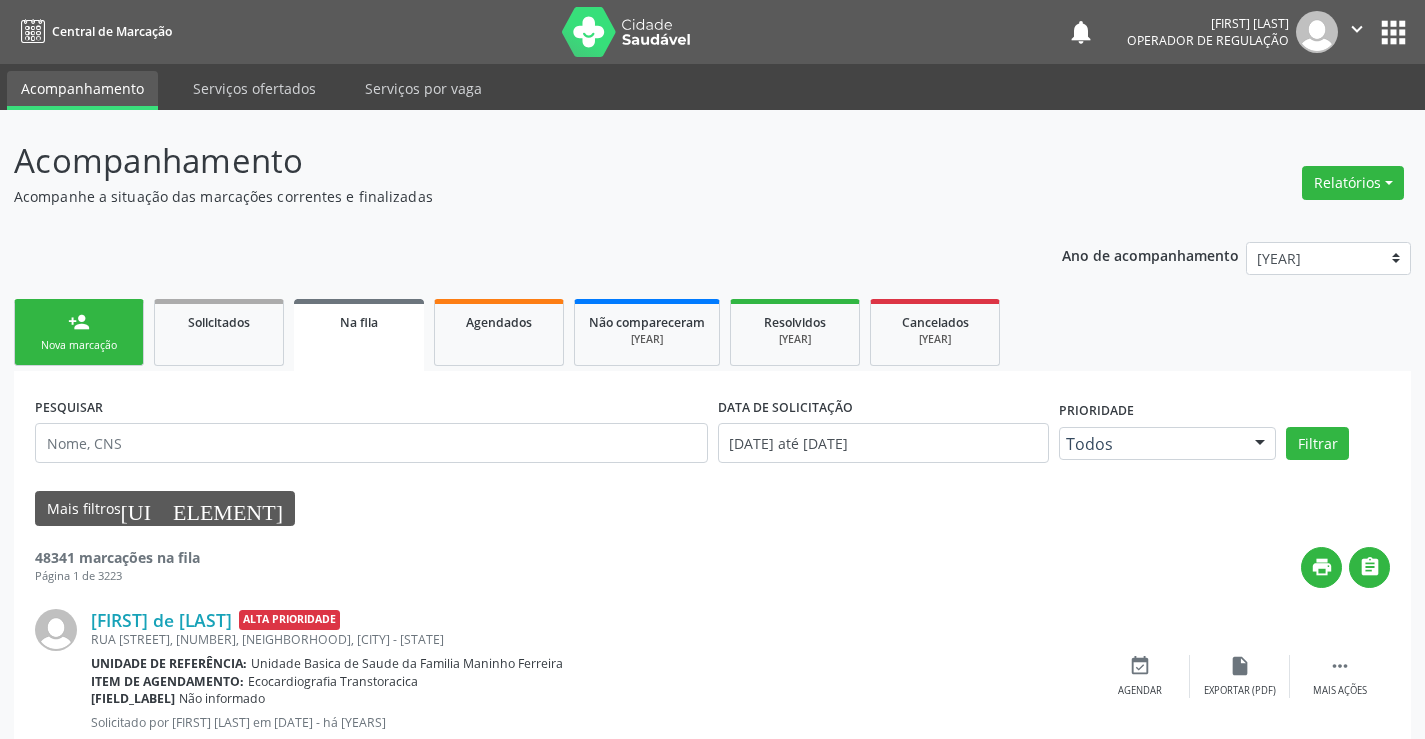 click on "Nova marcação" at bounding box center [79, 345] 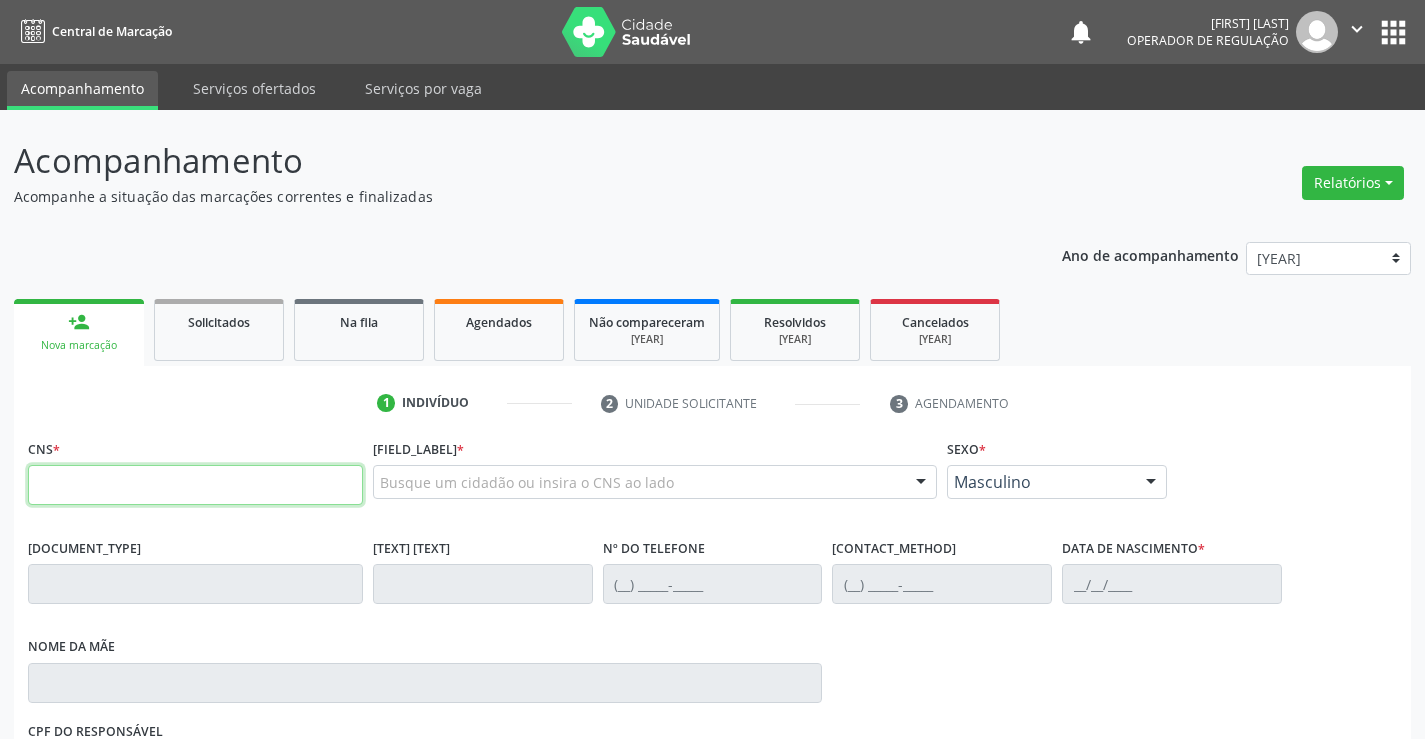 click at bounding box center (195, 485) 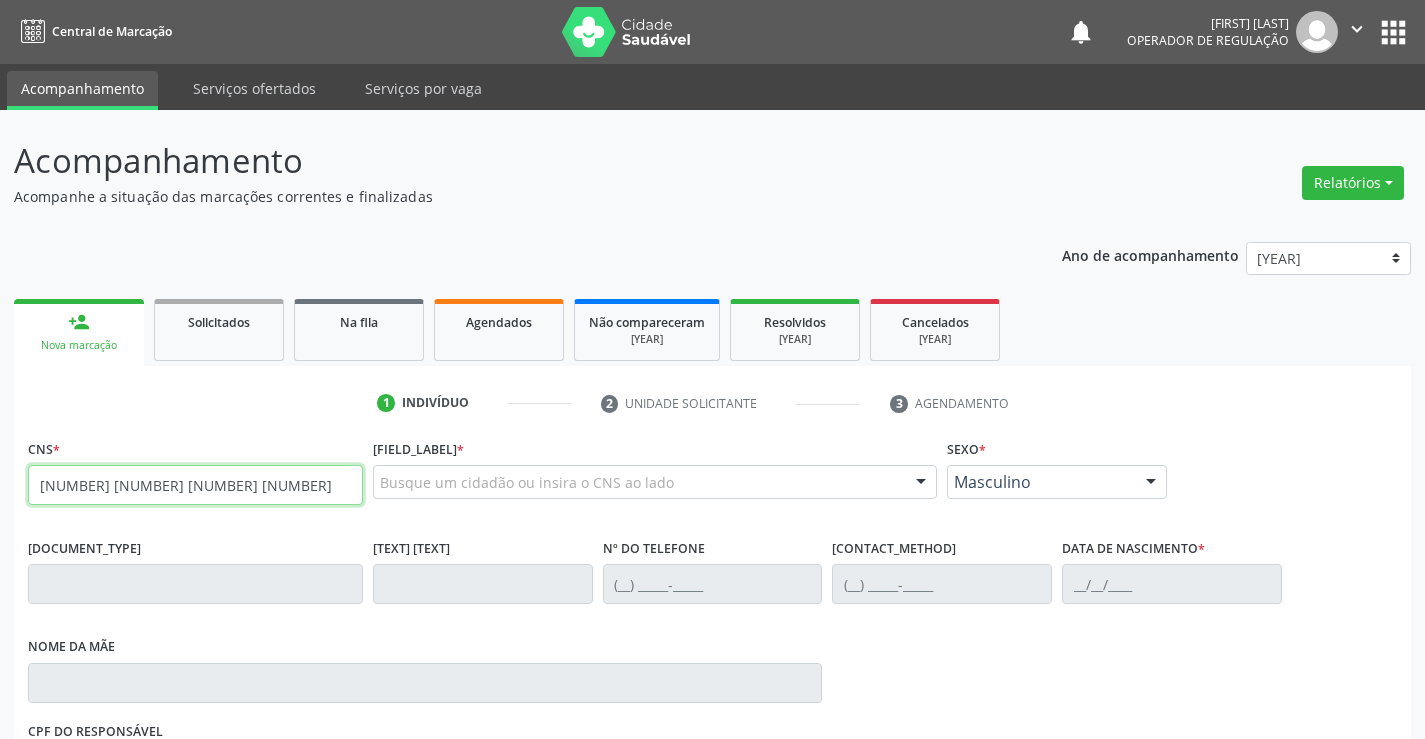 type on "[NUMBER] [NUMBER] [NUMBER] [NUMBER]" 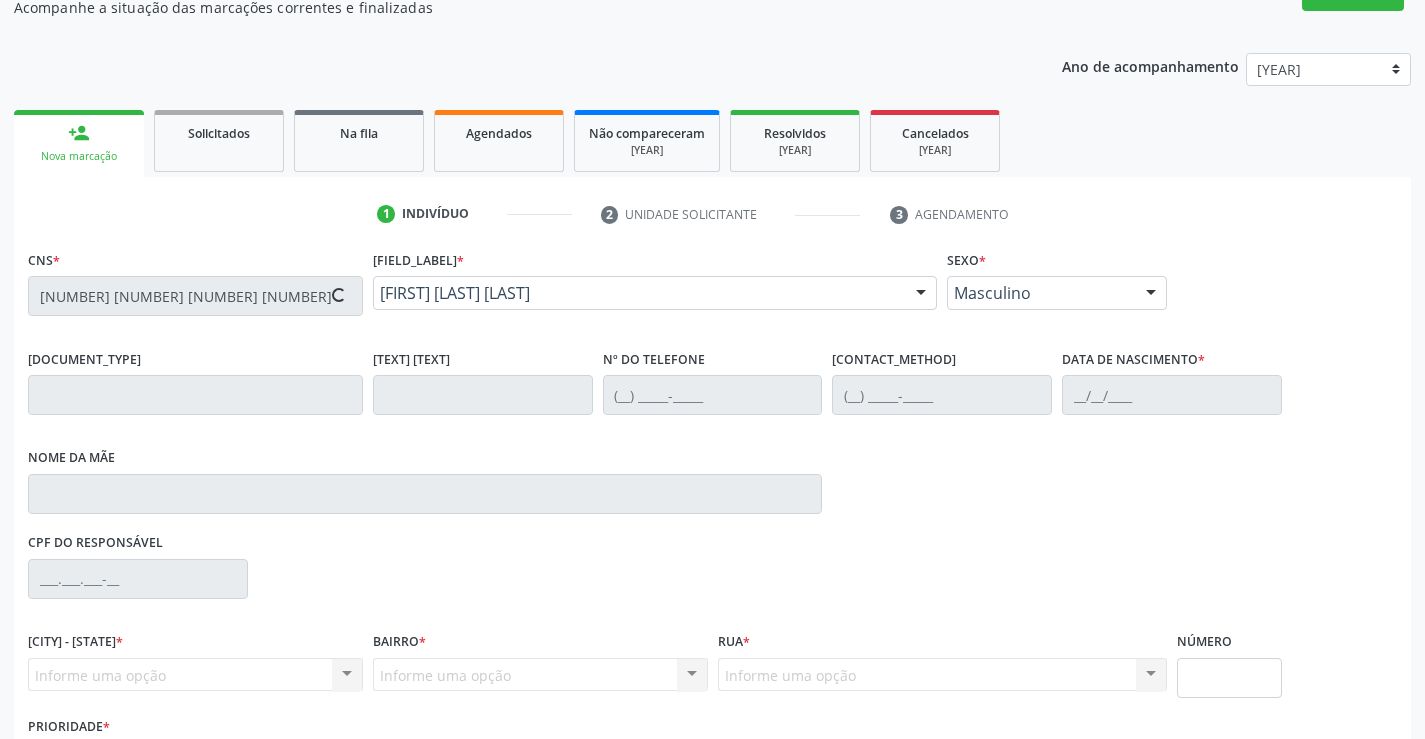 scroll, scrollTop: 331, scrollLeft: 0, axis: vertical 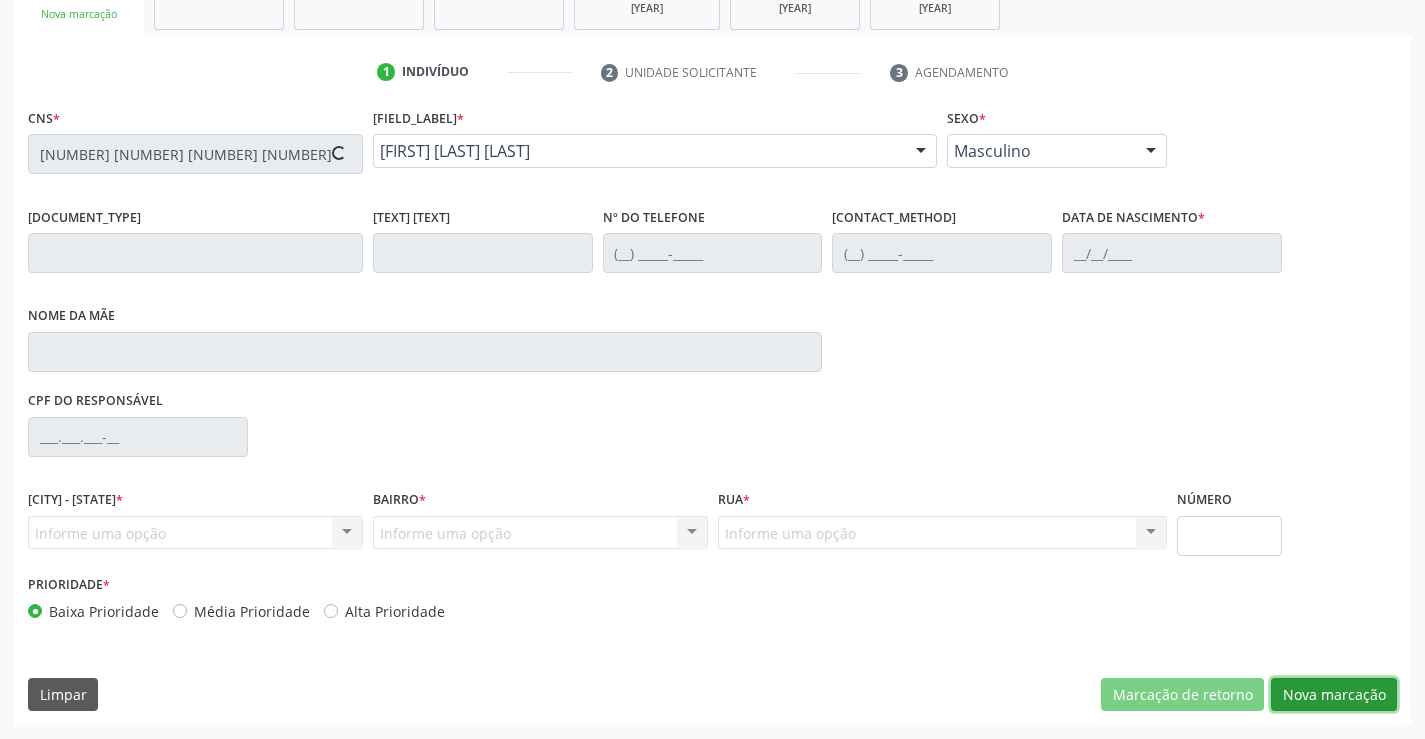 click on "Nova marcação" at bounding box center (1182, 695) 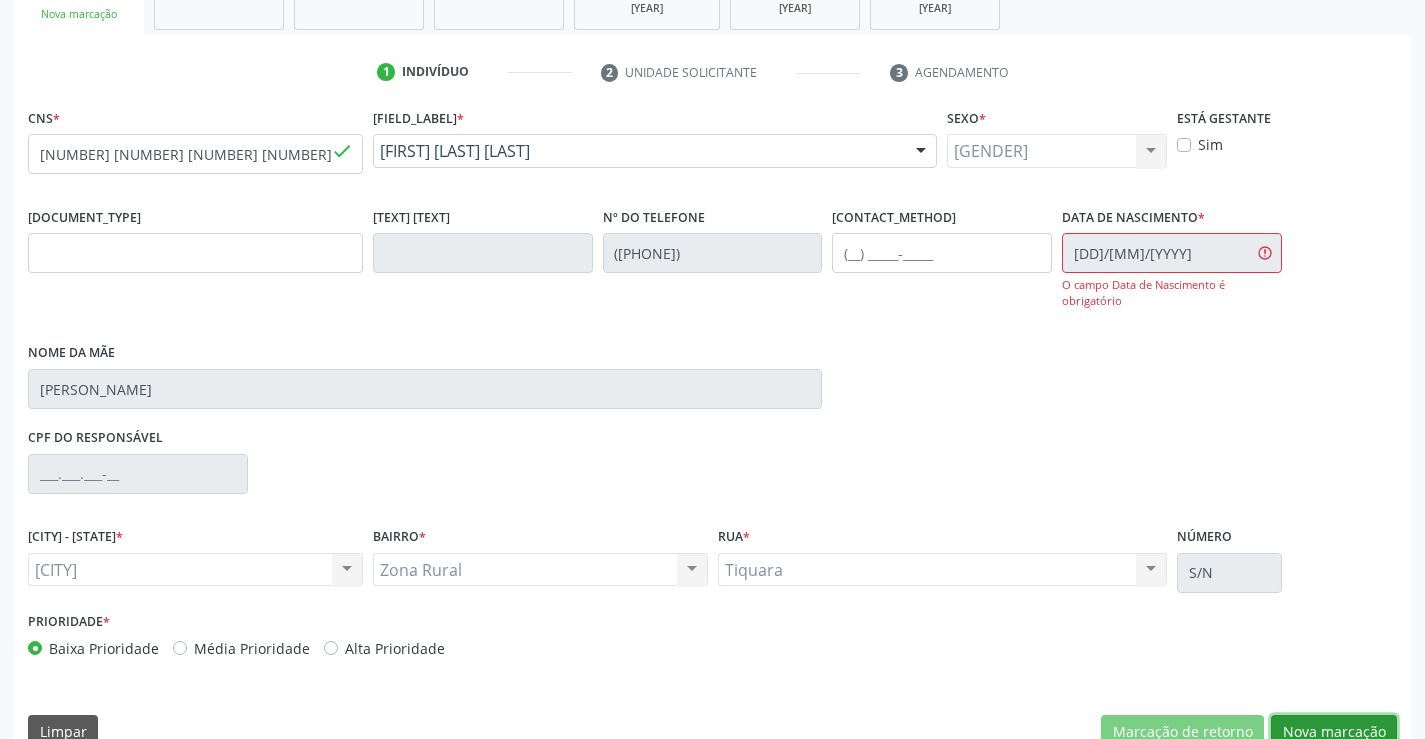 click on "Nova marcação" at bounding box center (1182, 732) 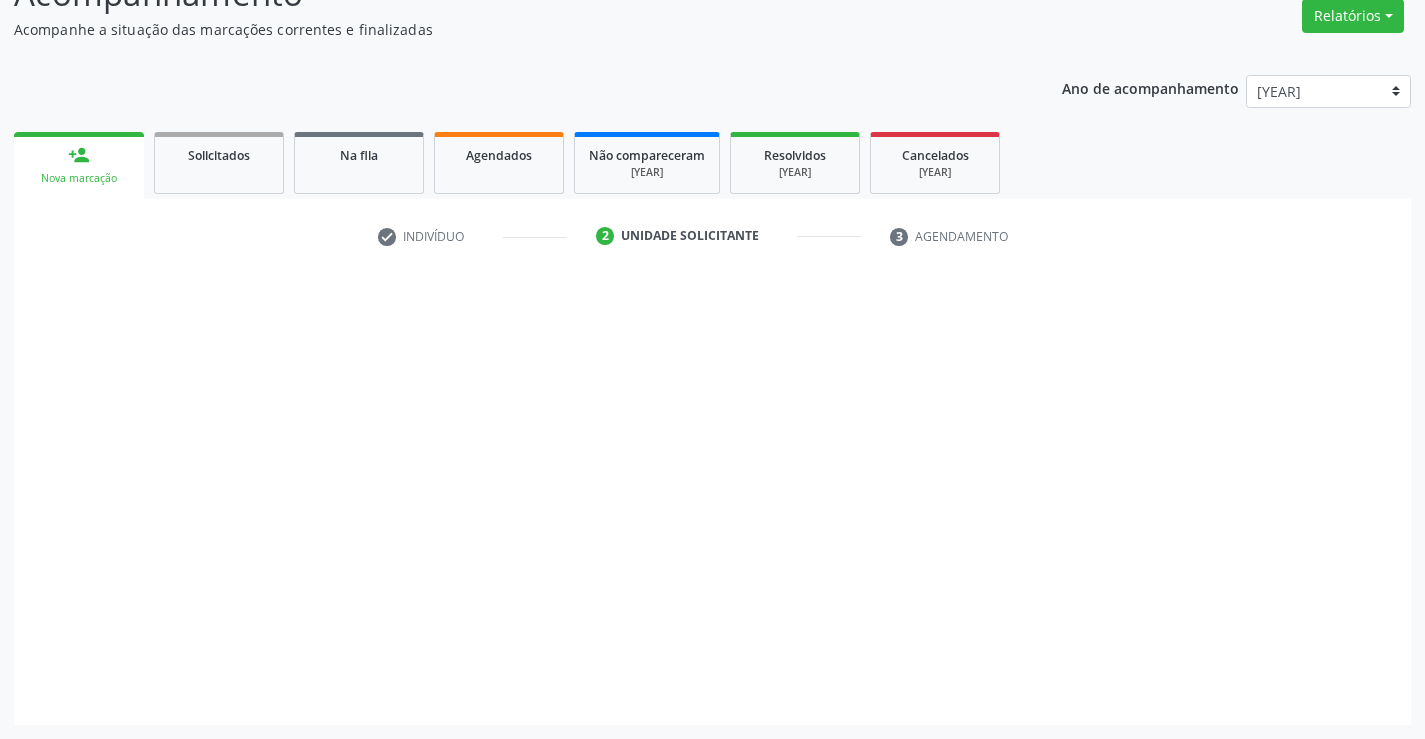 scroll, scrollTop: 167, scrollLeft: 0, axis: vertical 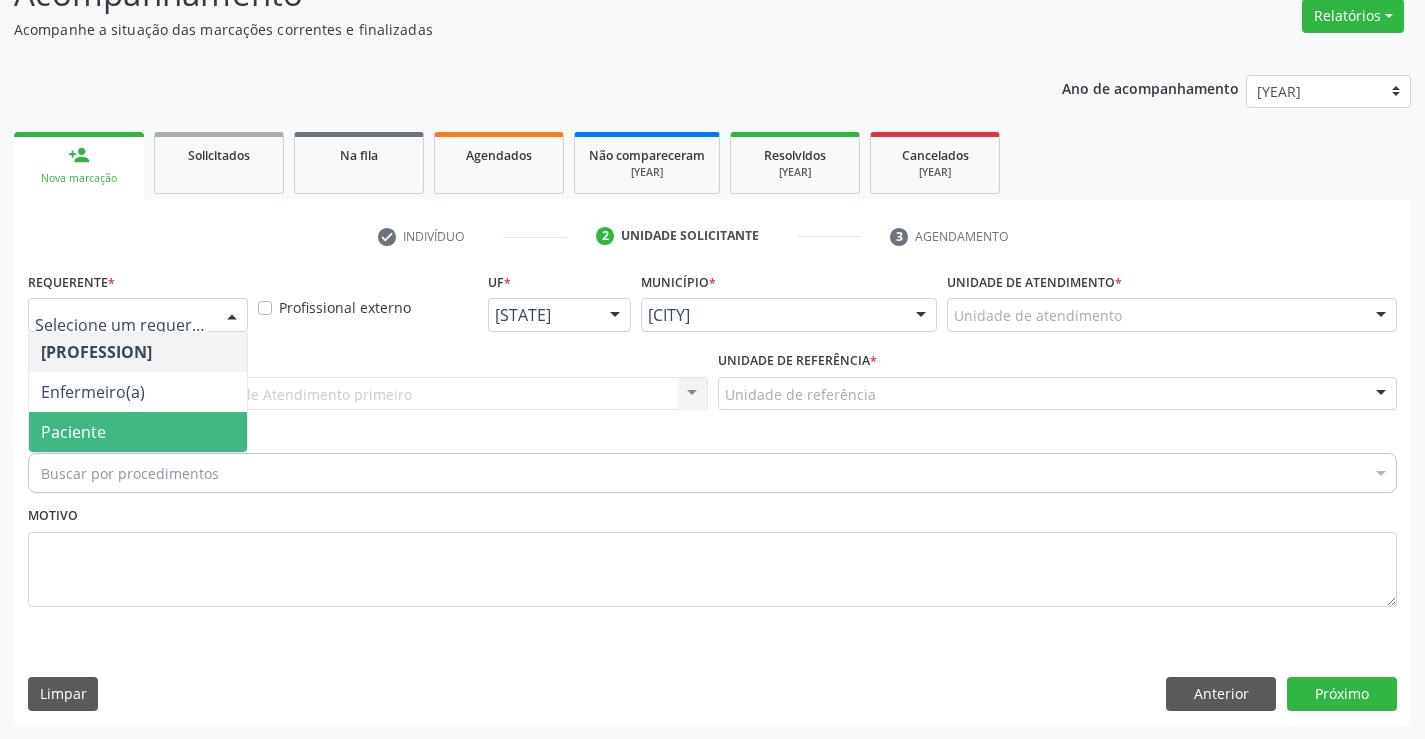 click on "Paciente" at bounding box center (138, 432) 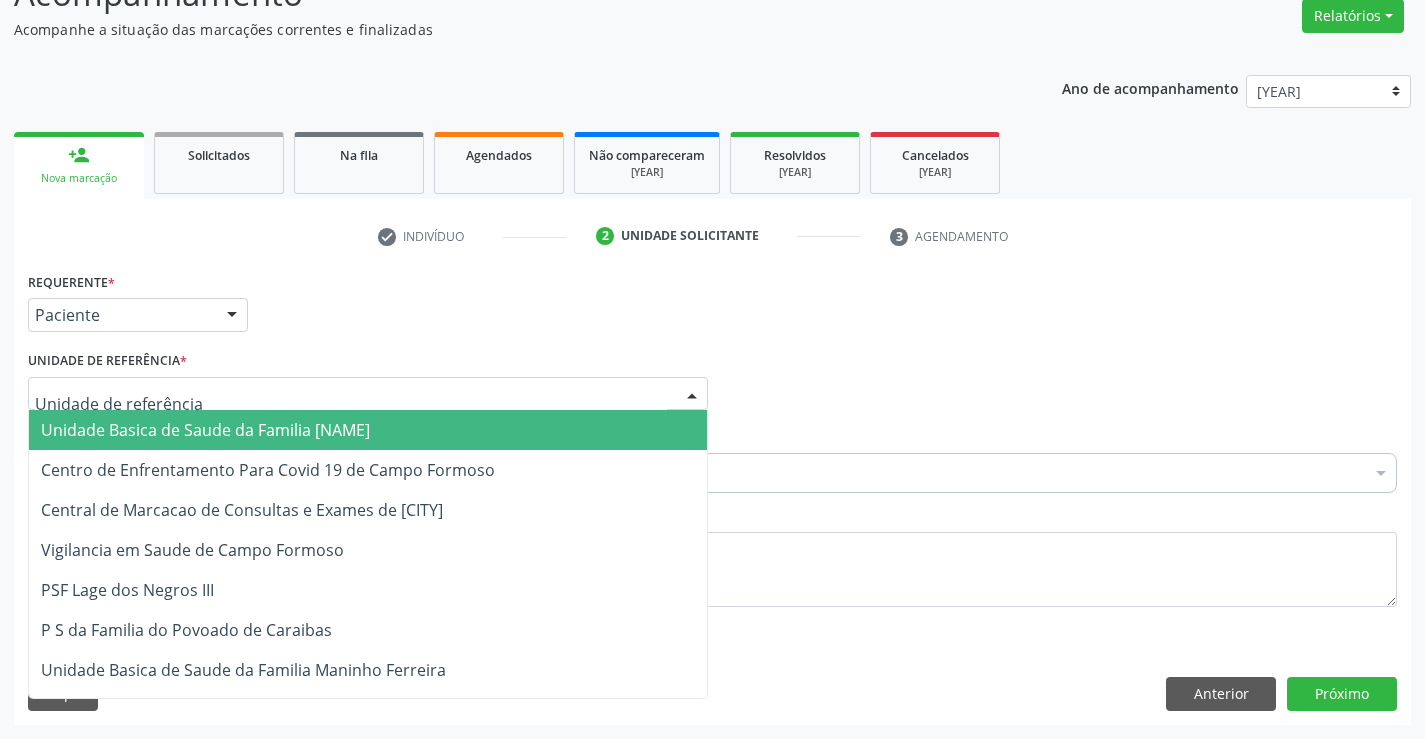 click on "Unidade Basica de Saude da Familia [NAME]" at bounding box center [205, 430] 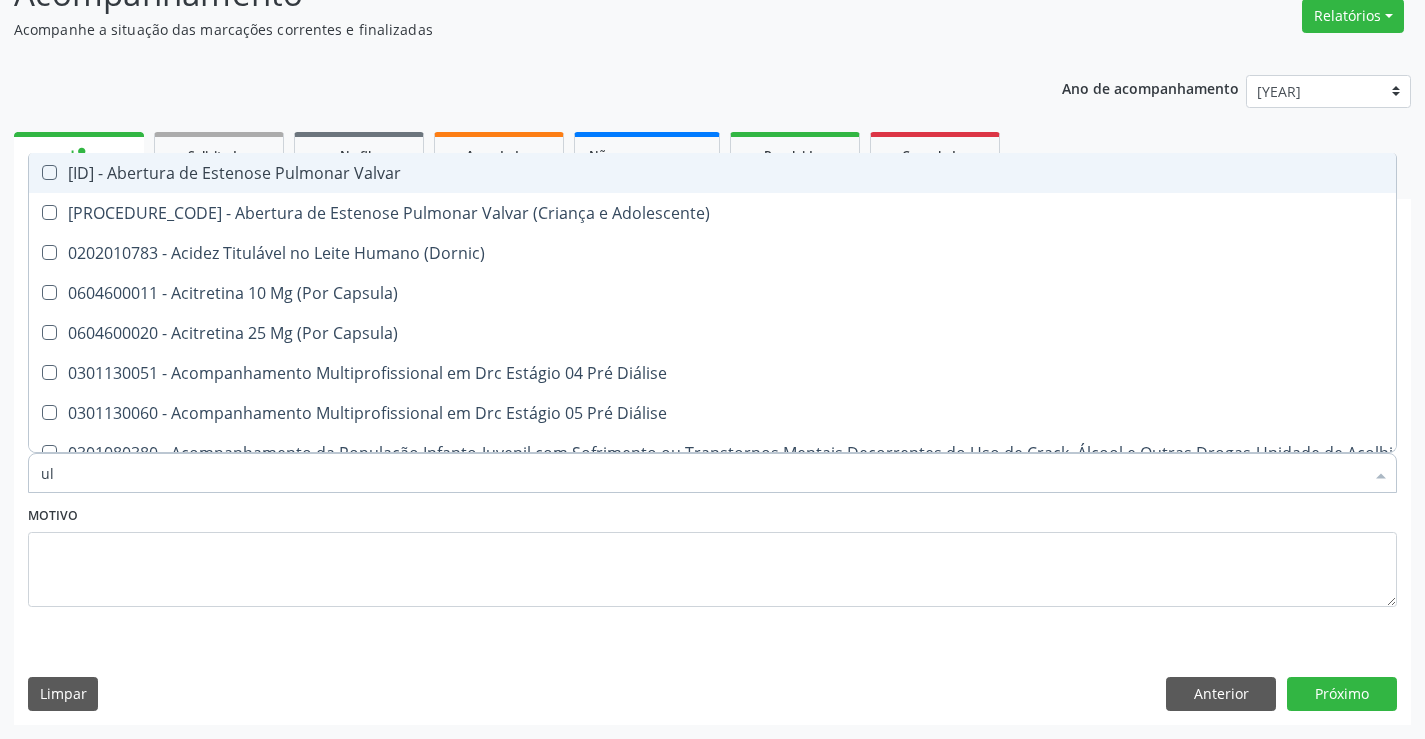 type on "ult" 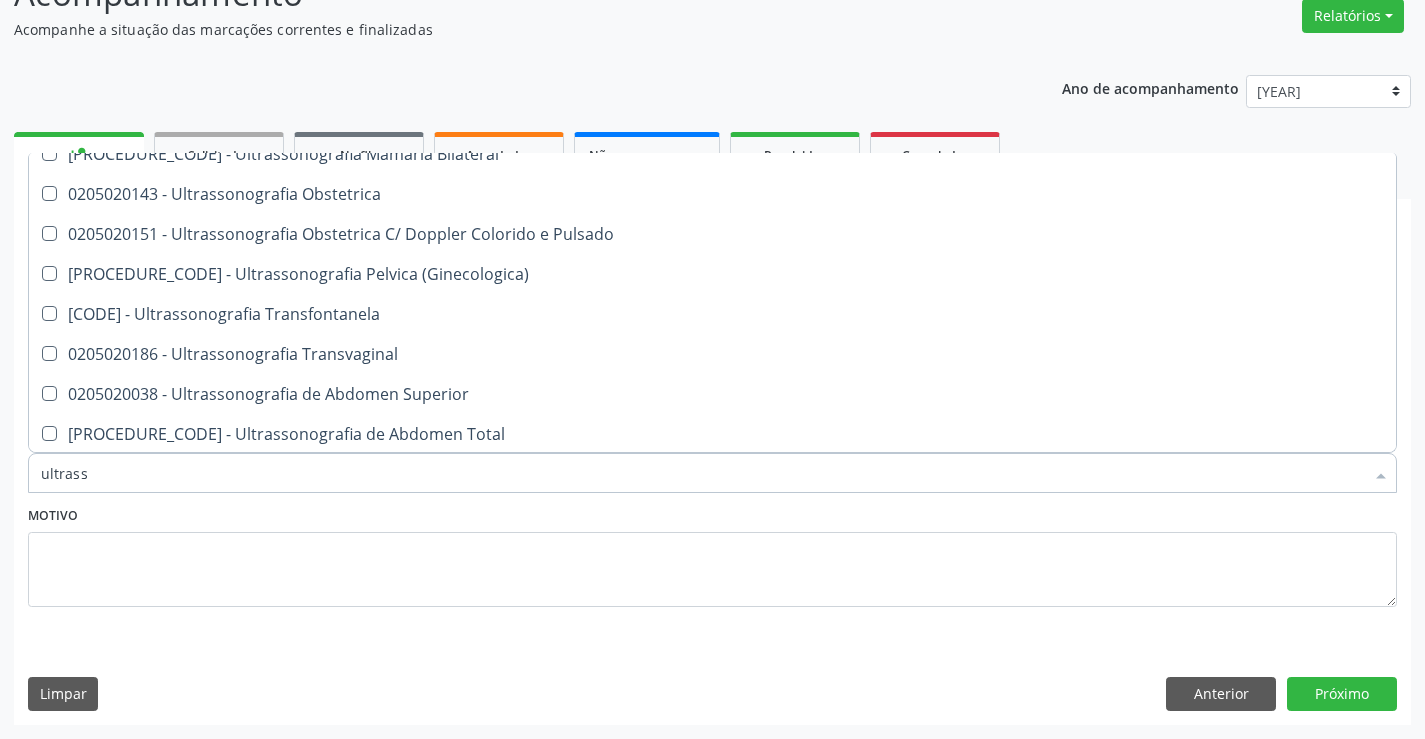 scroll, scrollTop: 300, scrollLeft: 0, axis: vertical 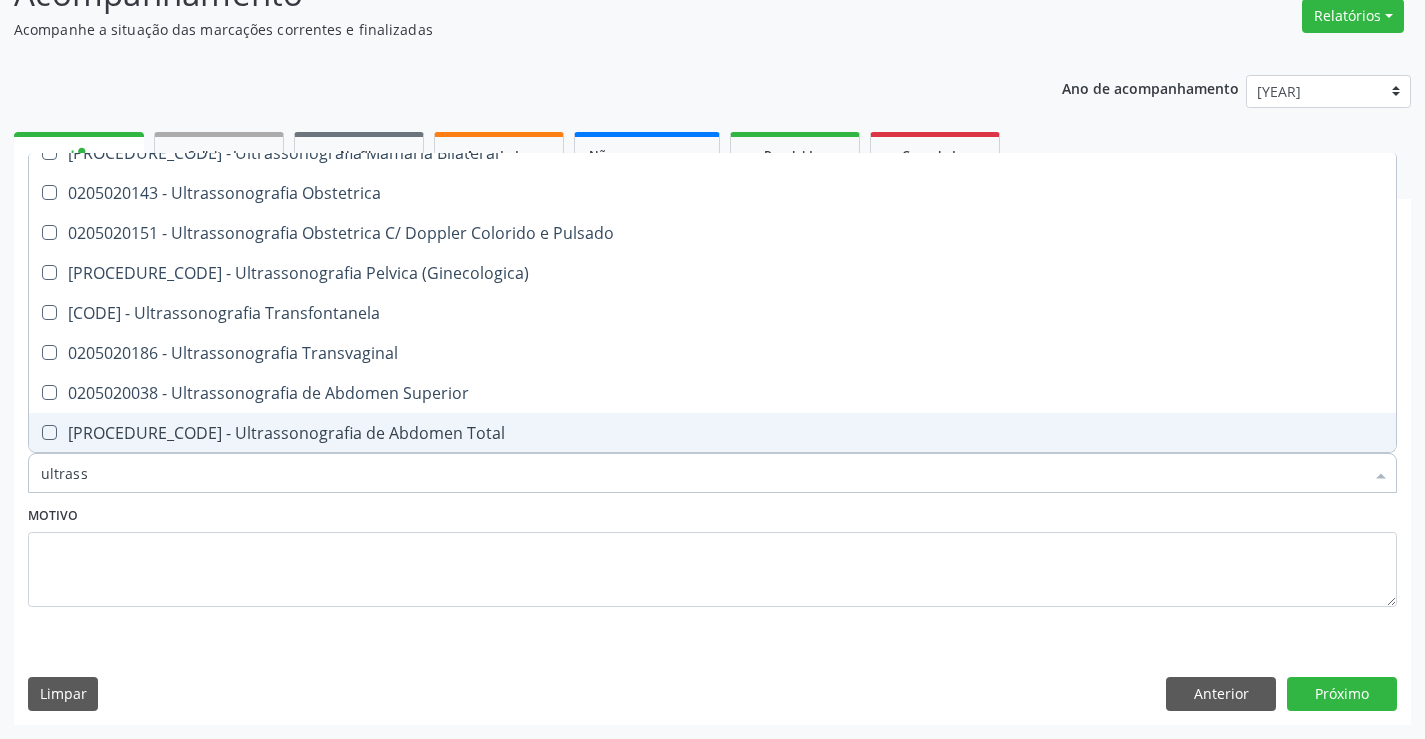 click on "[PROCEDURE_CODE] - Ultrassonografia de Abdomen Total" at bounding box center (712, 433) 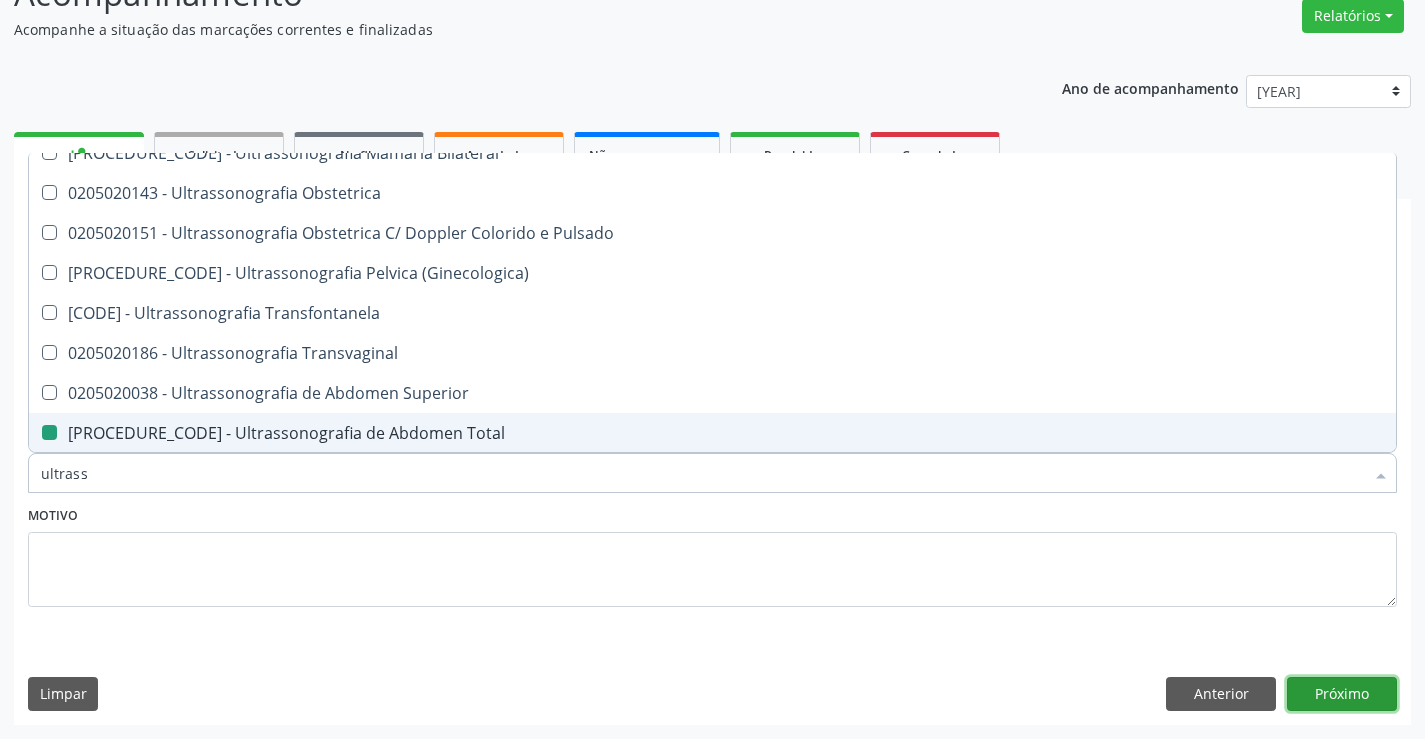 click on "Próximo" at bounding box center (1342, 694) 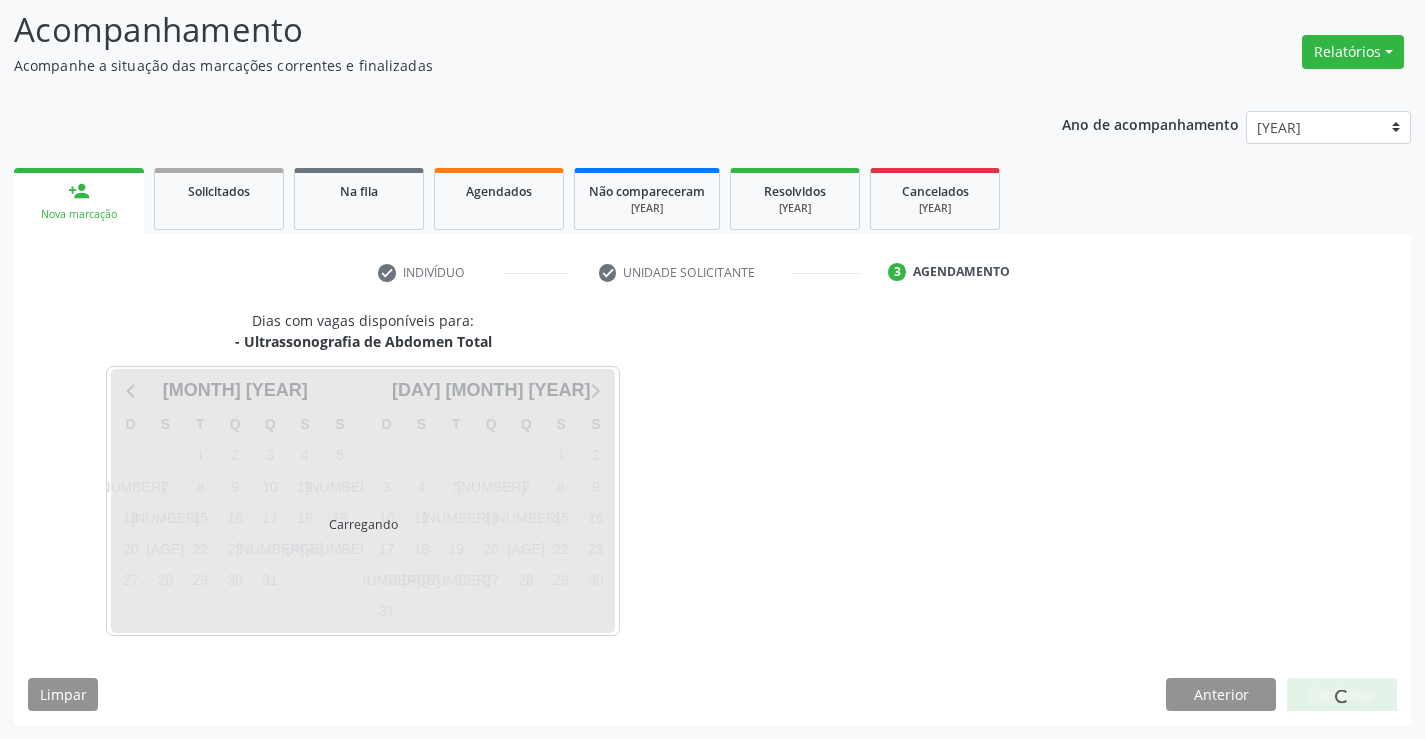 scroll, scrollTop: 131, scrollLeft: 0, axis: vertical 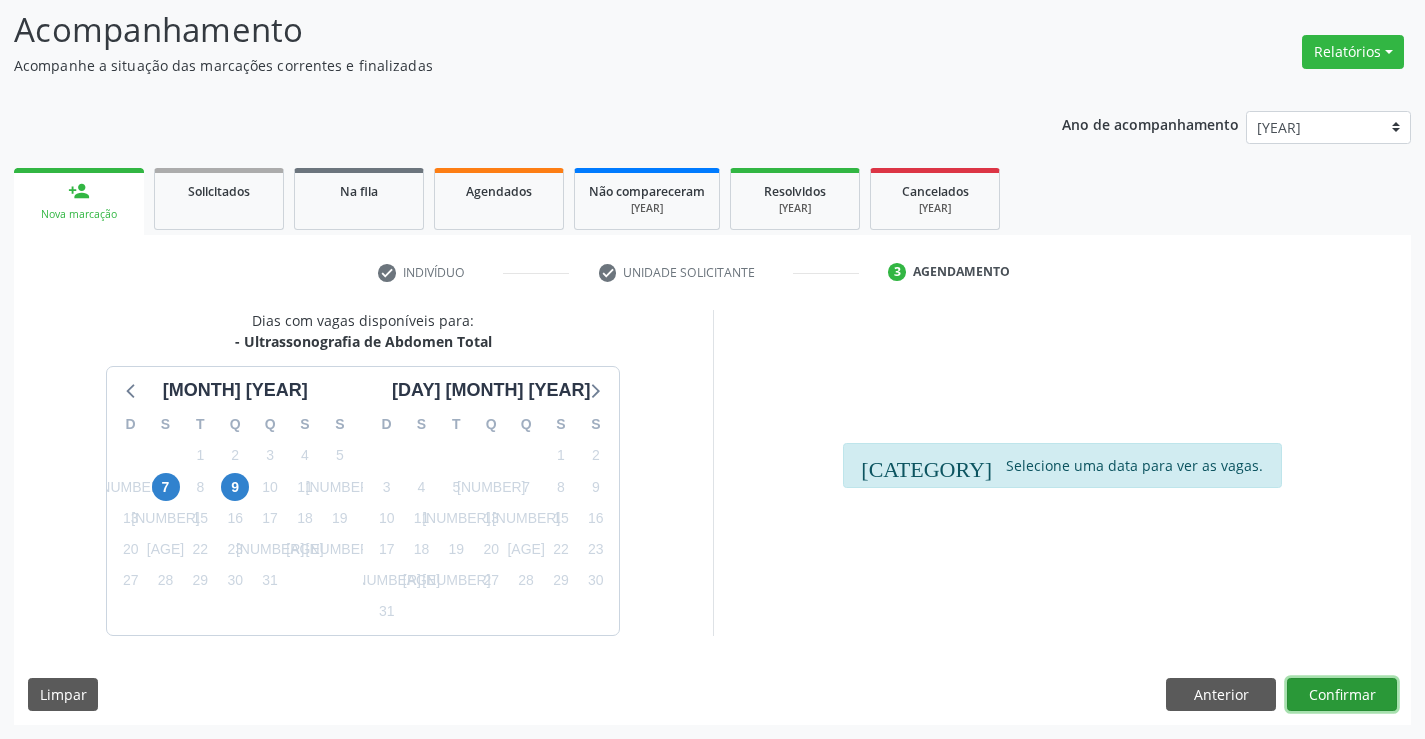 click on "Confirmar" at bounding box center (1342, 695) 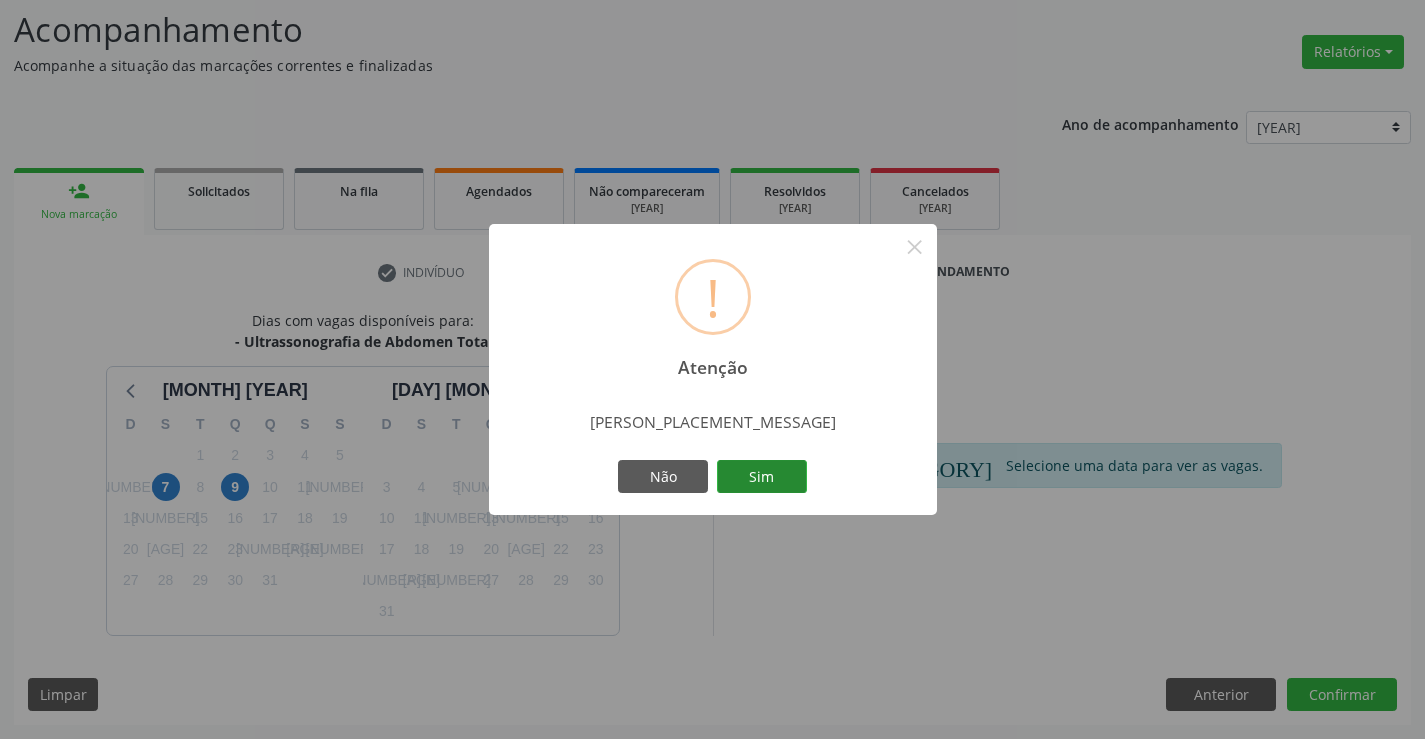 click on "Sim" at bounding box center (762, 477) 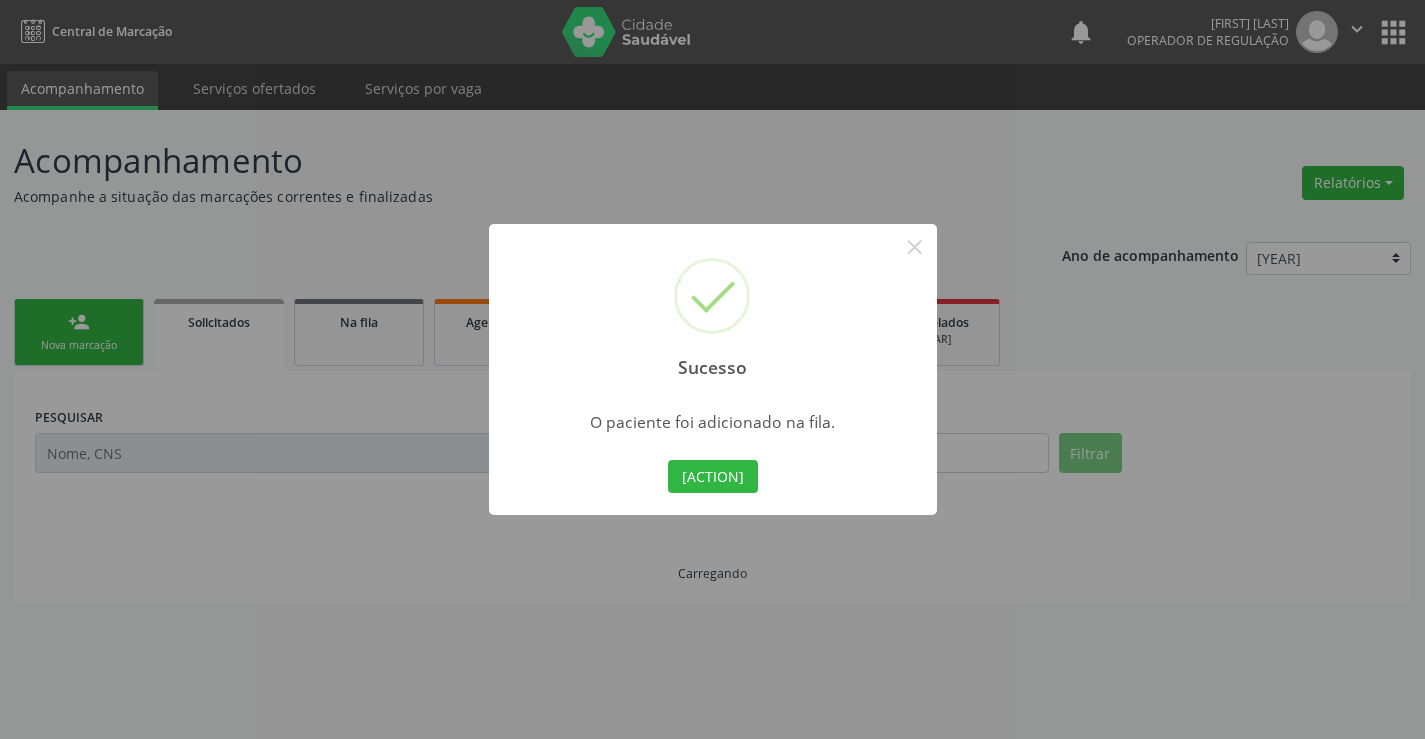 scroll, scrollTop: 0, scrollLeft: 0, axis: both 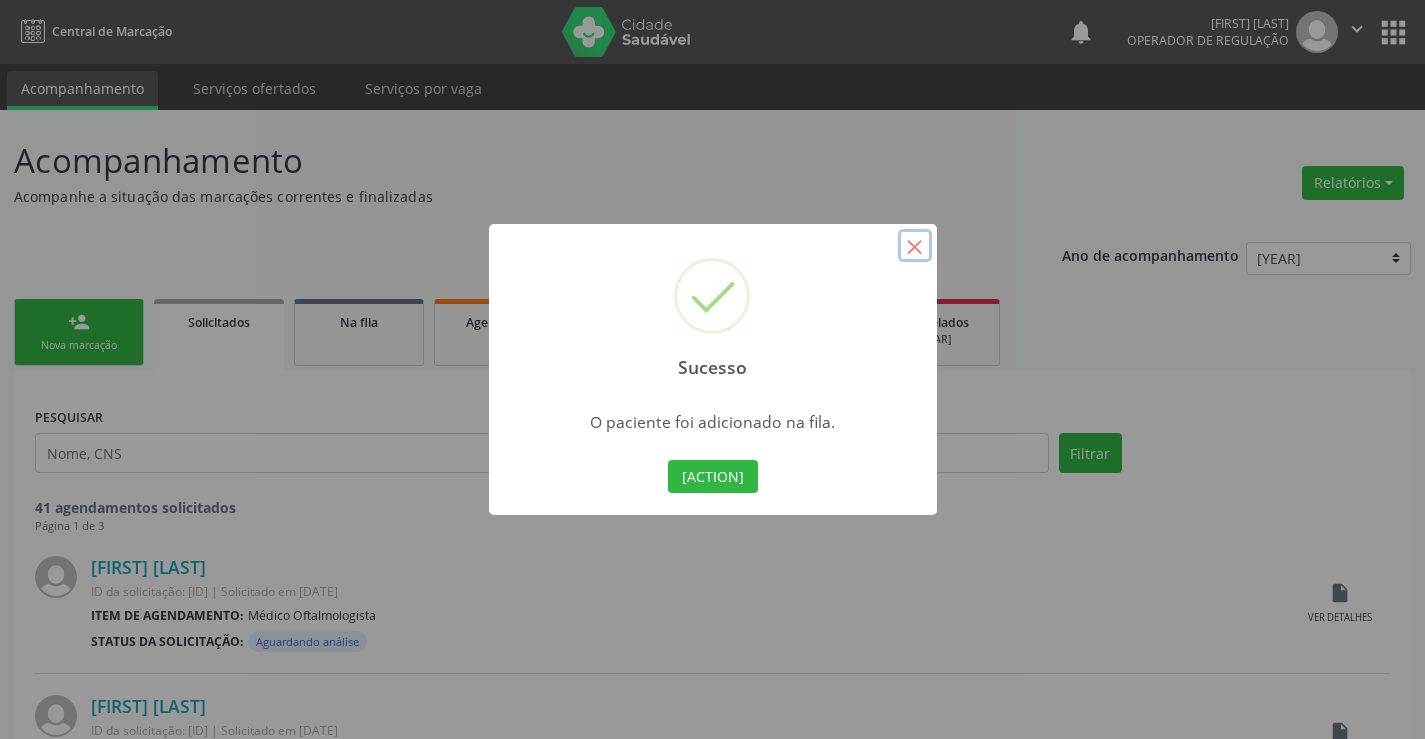 click on "×" at bounding box center (915, 246) 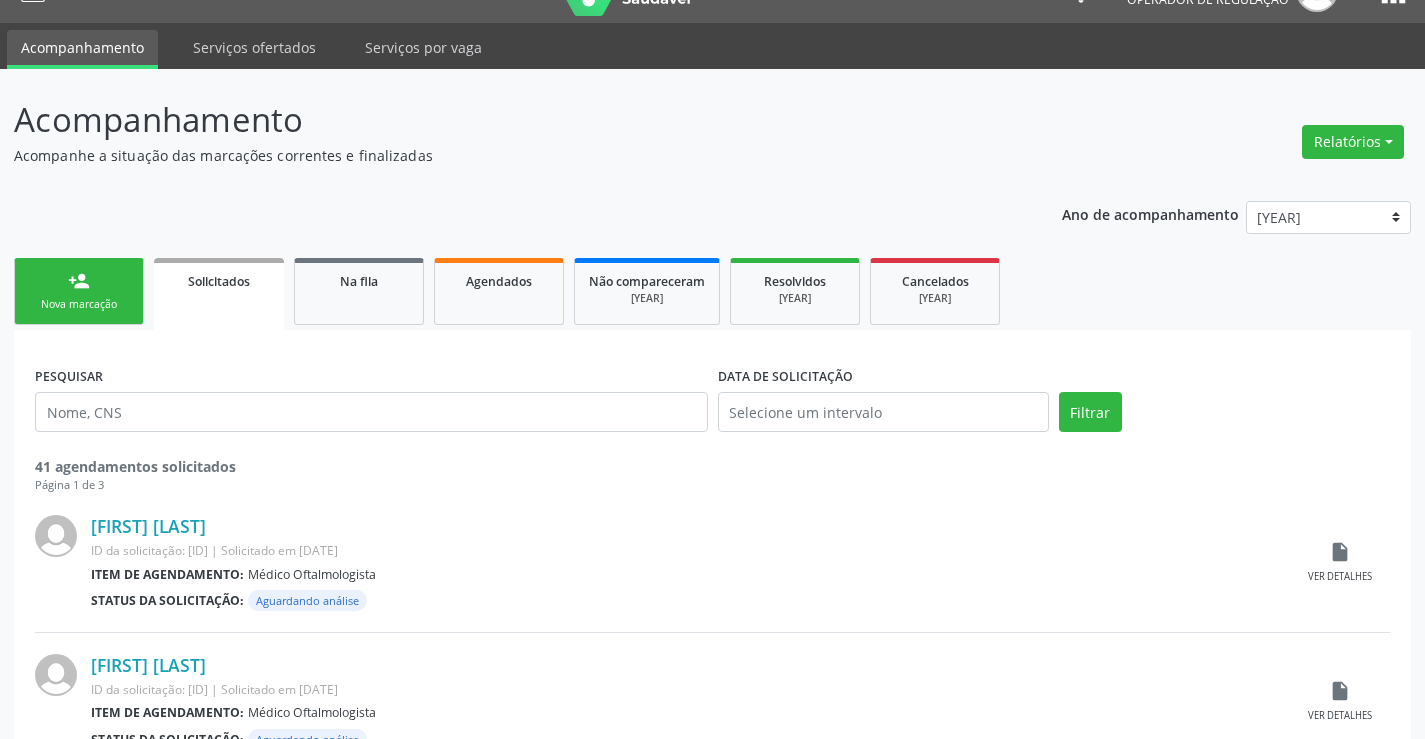 scroll, scrollTop: 0, scrollLeft: 0, axis: both 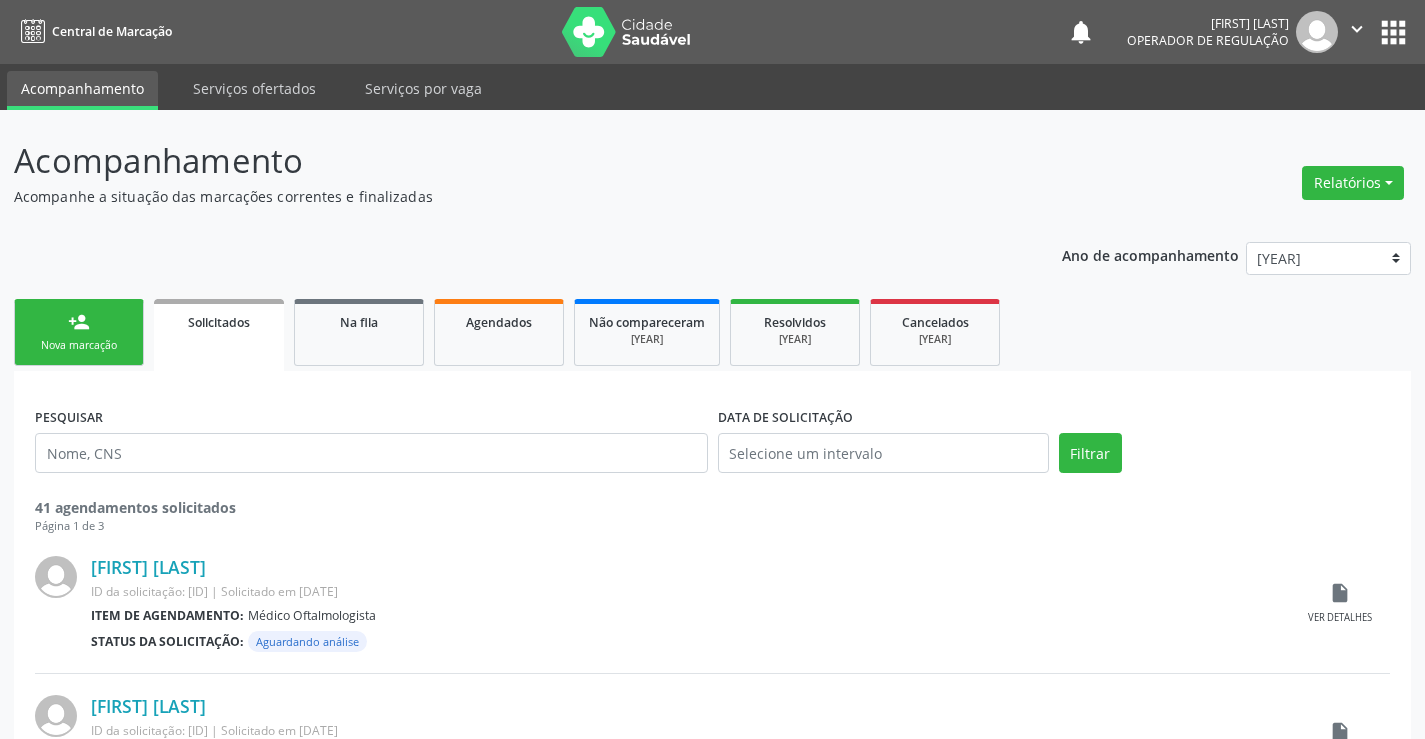 click on "person_add
Nova marcação" at bounding box center [79, 332] 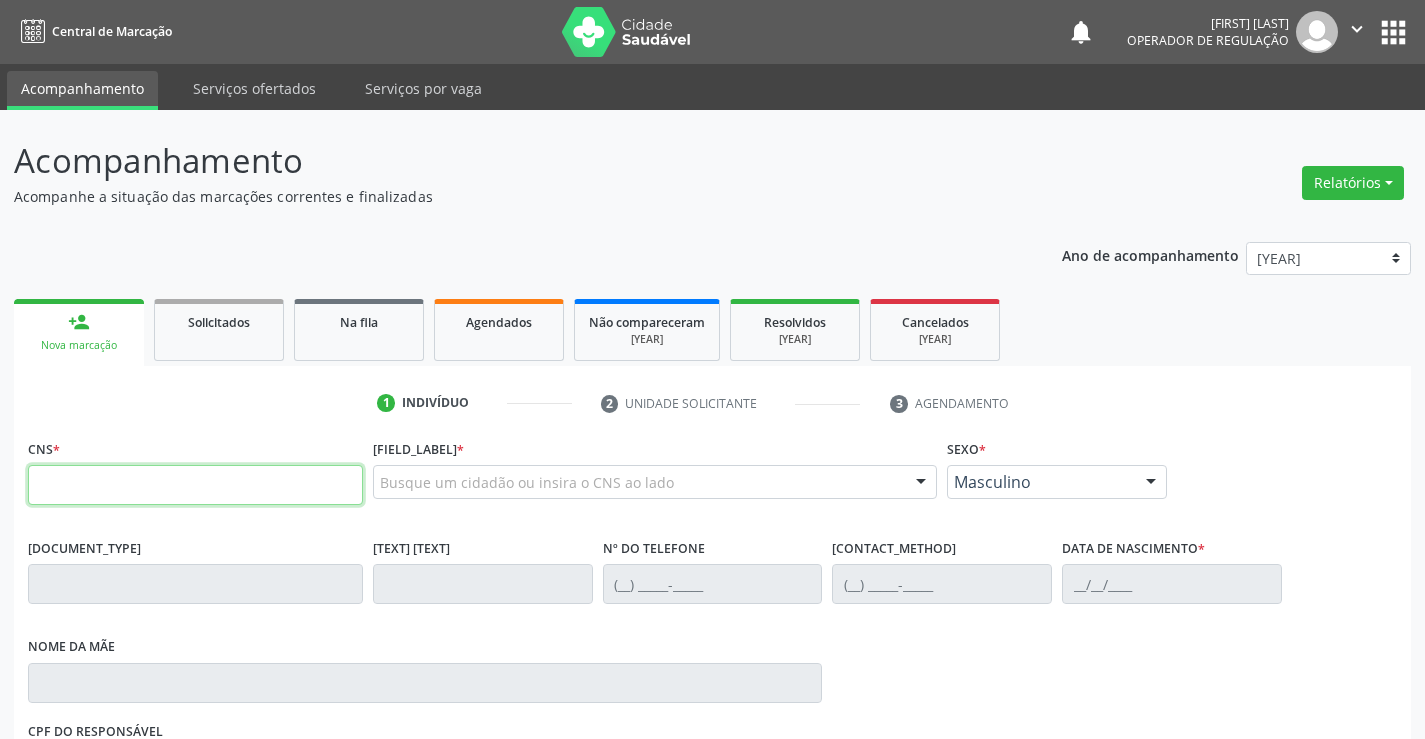 click at bounding box center [195, 485] 